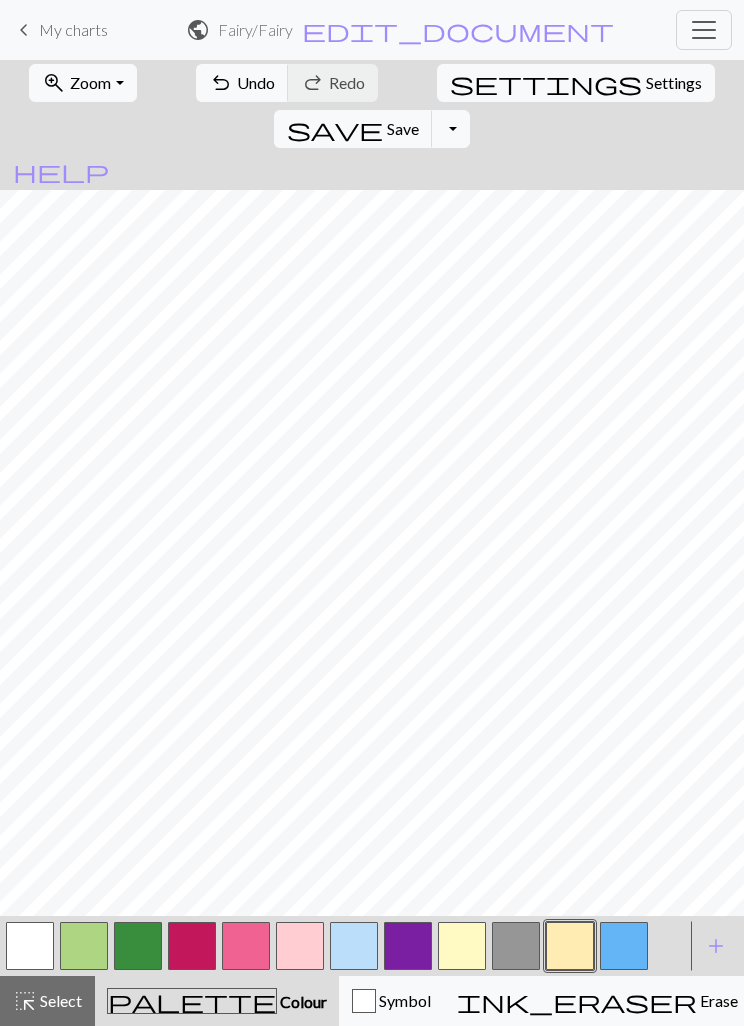scroll, scrollTop: 0, scrollLeft: 0, axis: both 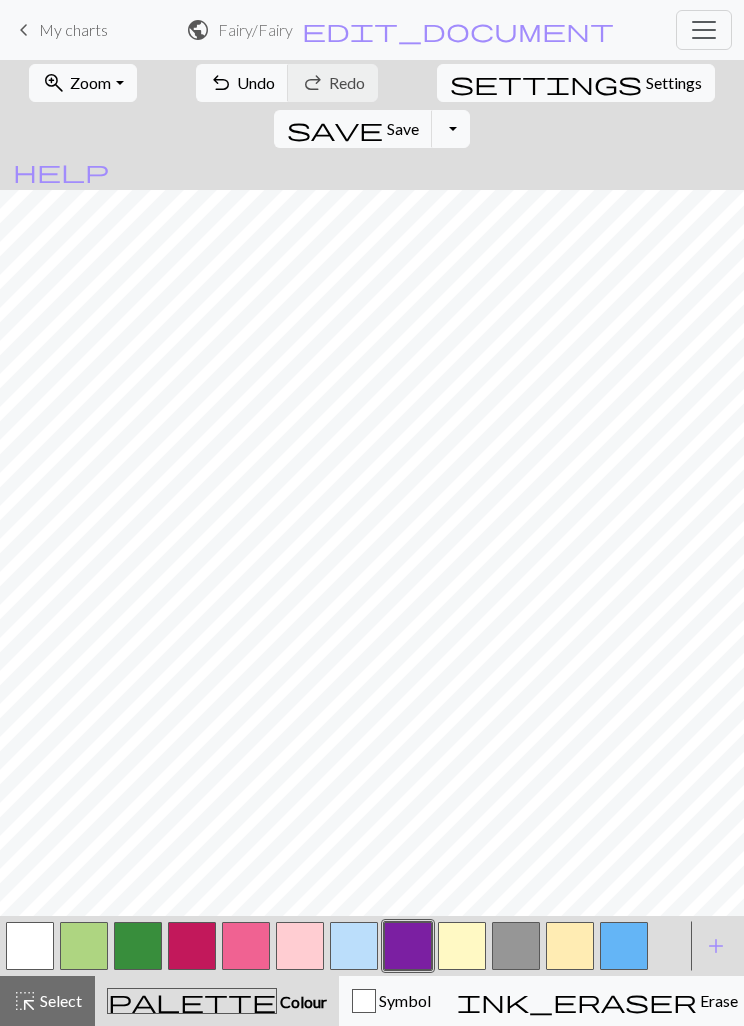 click at bounding box center [408, 946] 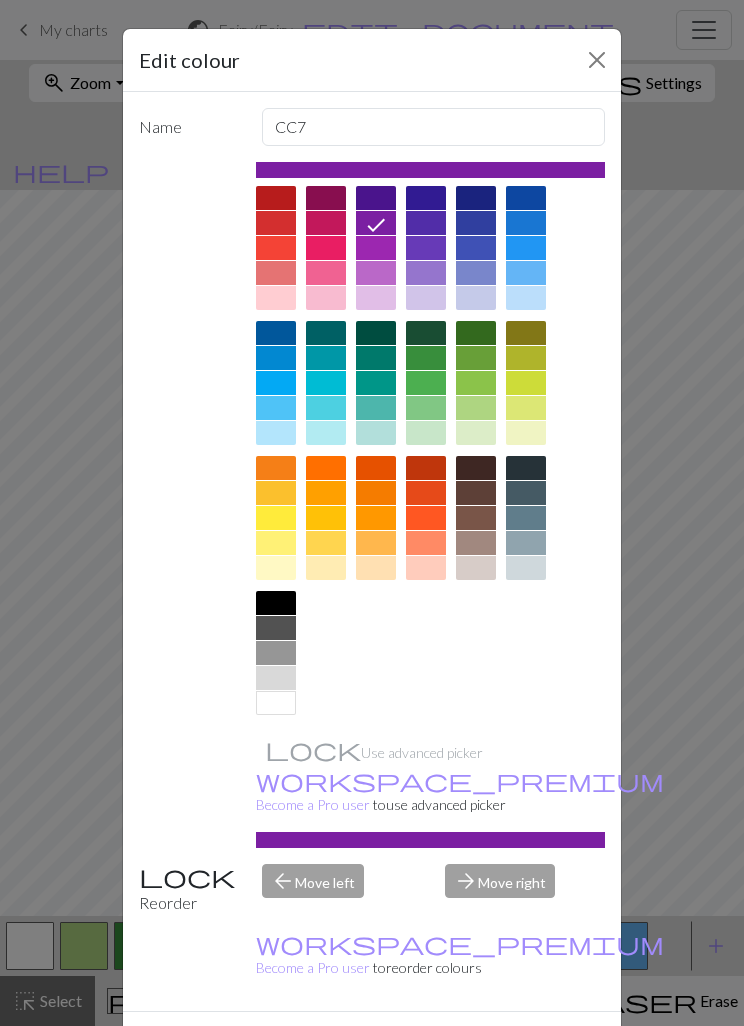 click on "Edit colour Name CC7 Use advanced picker workspace_premium Become a Pro user   to  use advanced picker Reorder arrow_back Move left arrow_forward Move right workspace_premium Become a Pro user   to  reorder colours Delete Done Cancel" at bounding box center (372, 513) 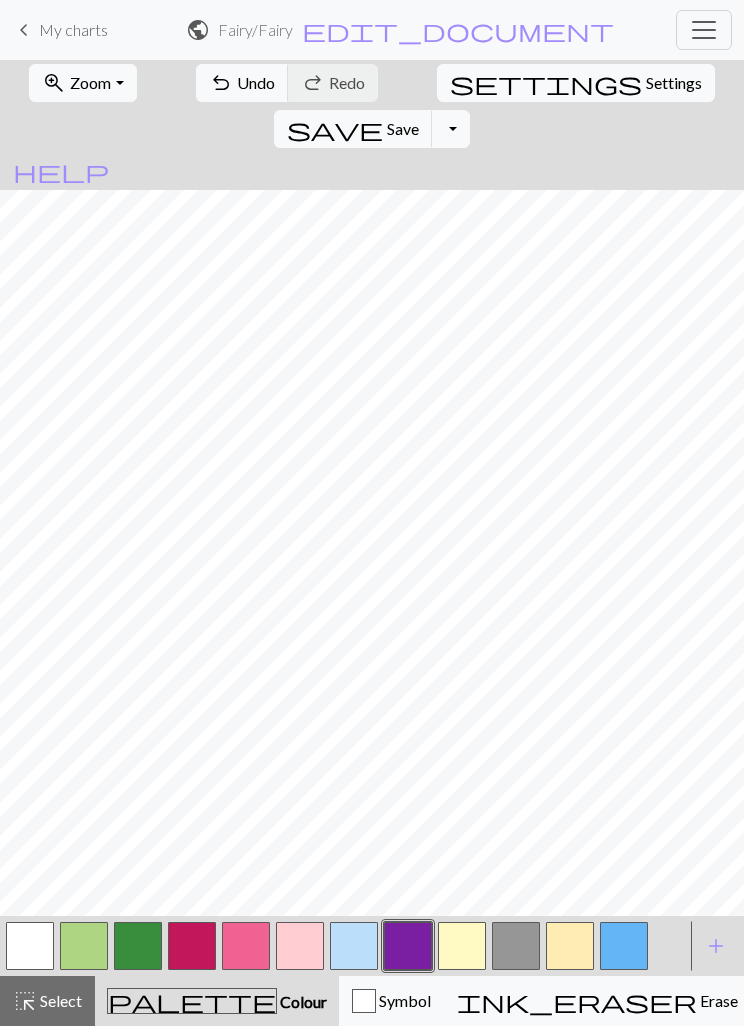 click at bounding box center (354, 946) 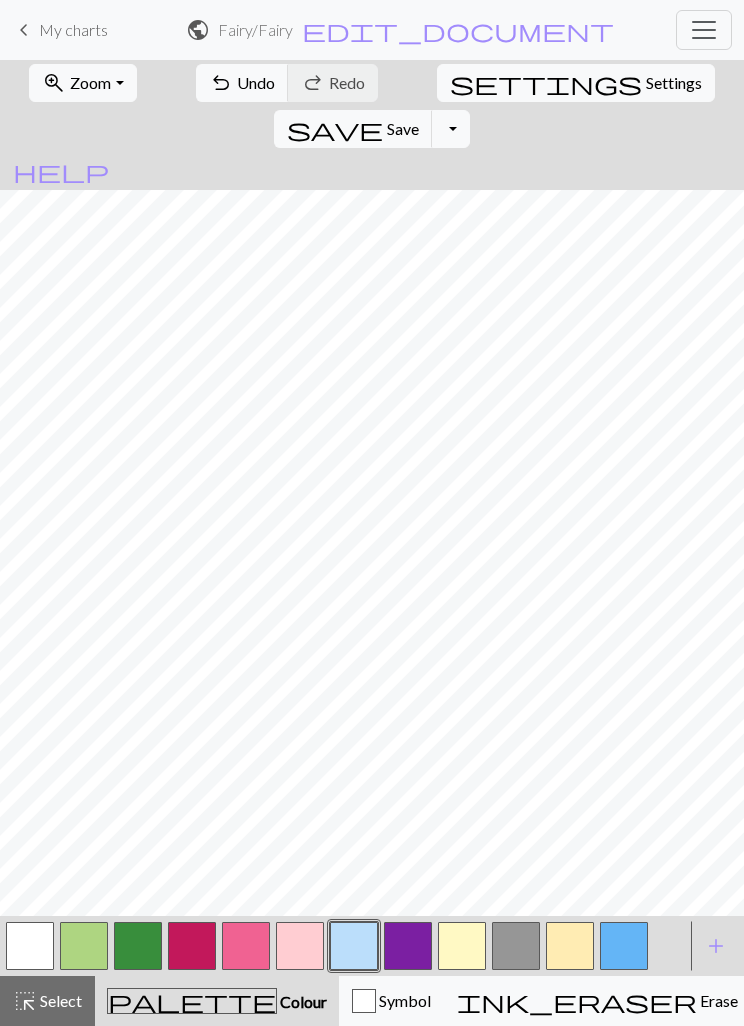 click at bounding box center (246, 946) 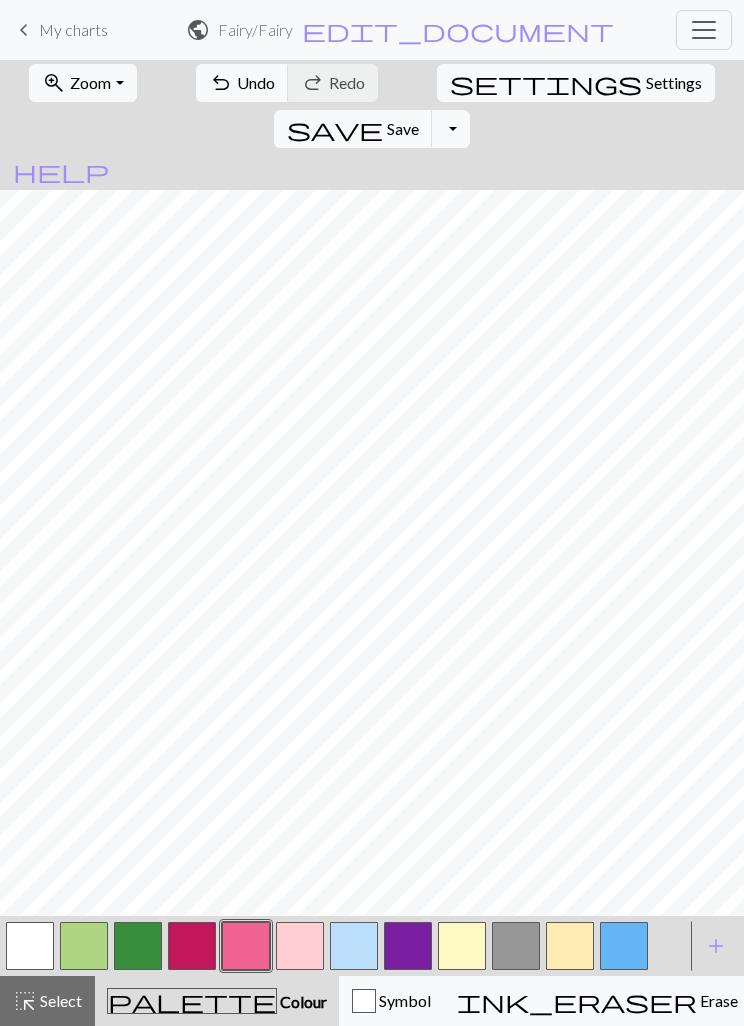 click at bounding box center (300, 946) 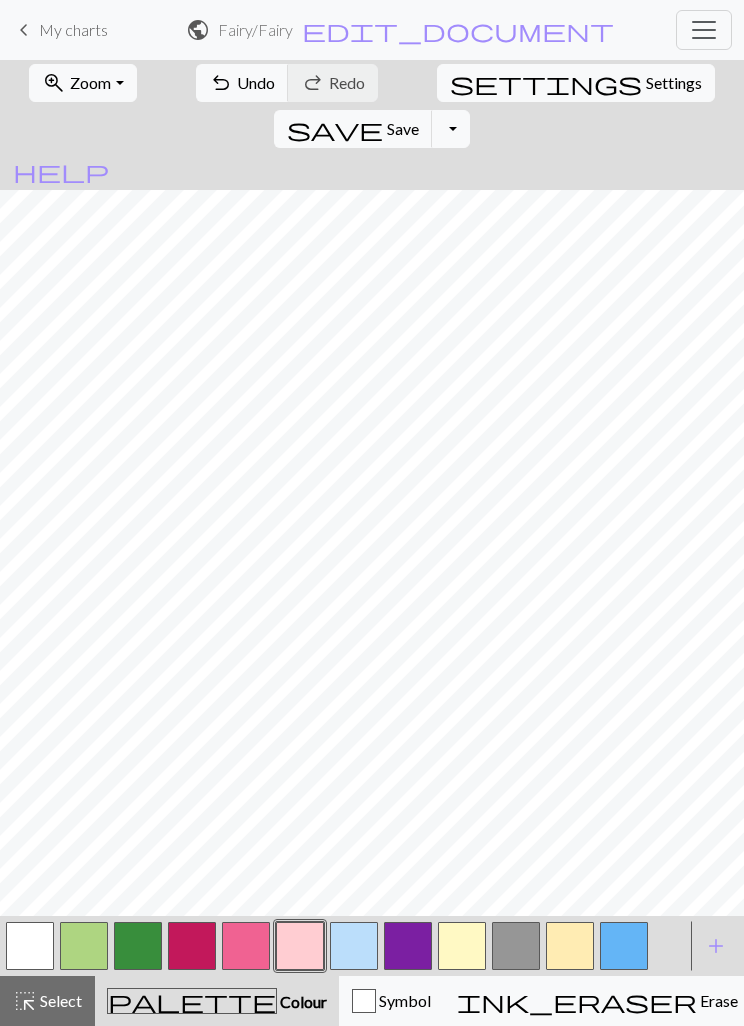click at bounding box center (516, 946) 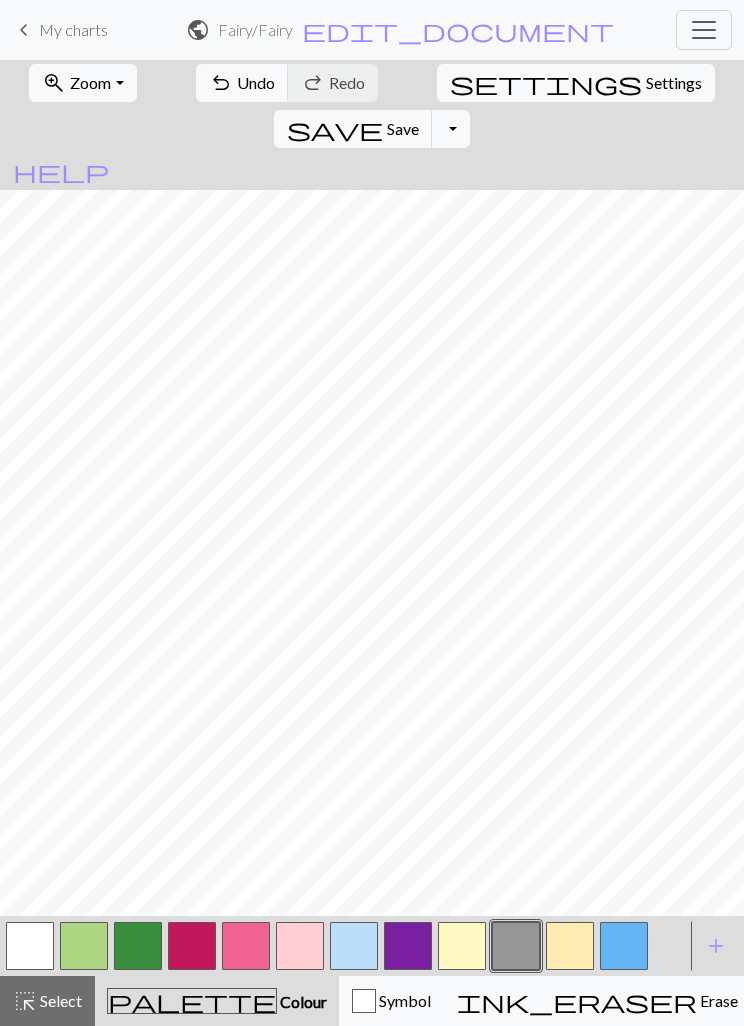 click on "save" at bounding box center [335, 129] 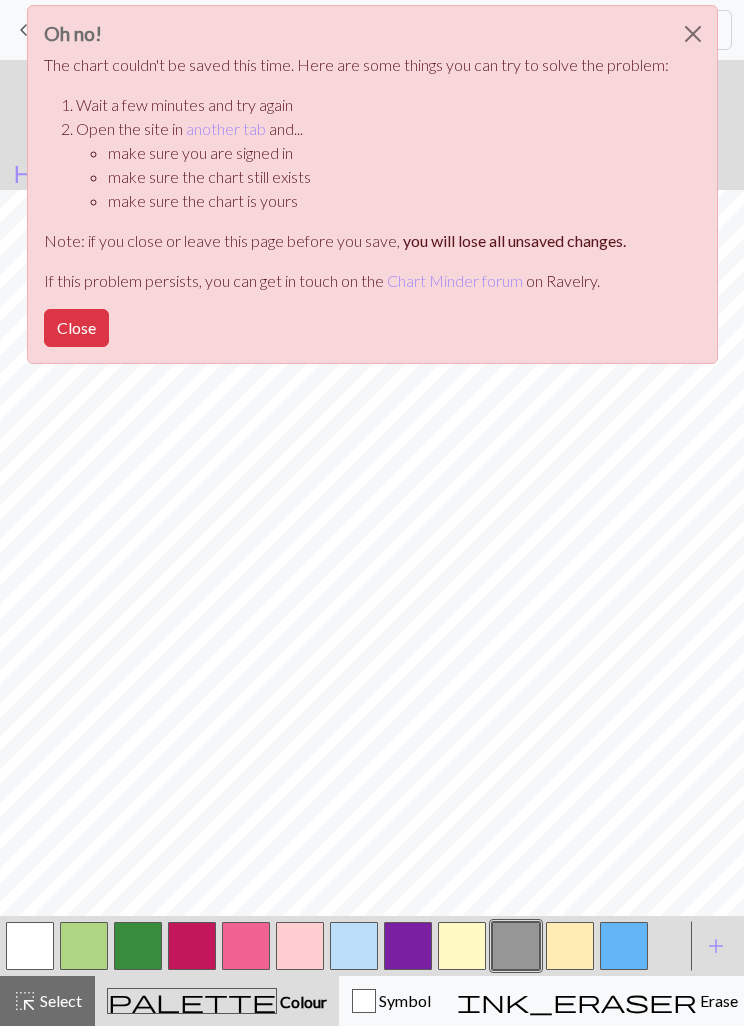 click at bounding box center [693, 34] 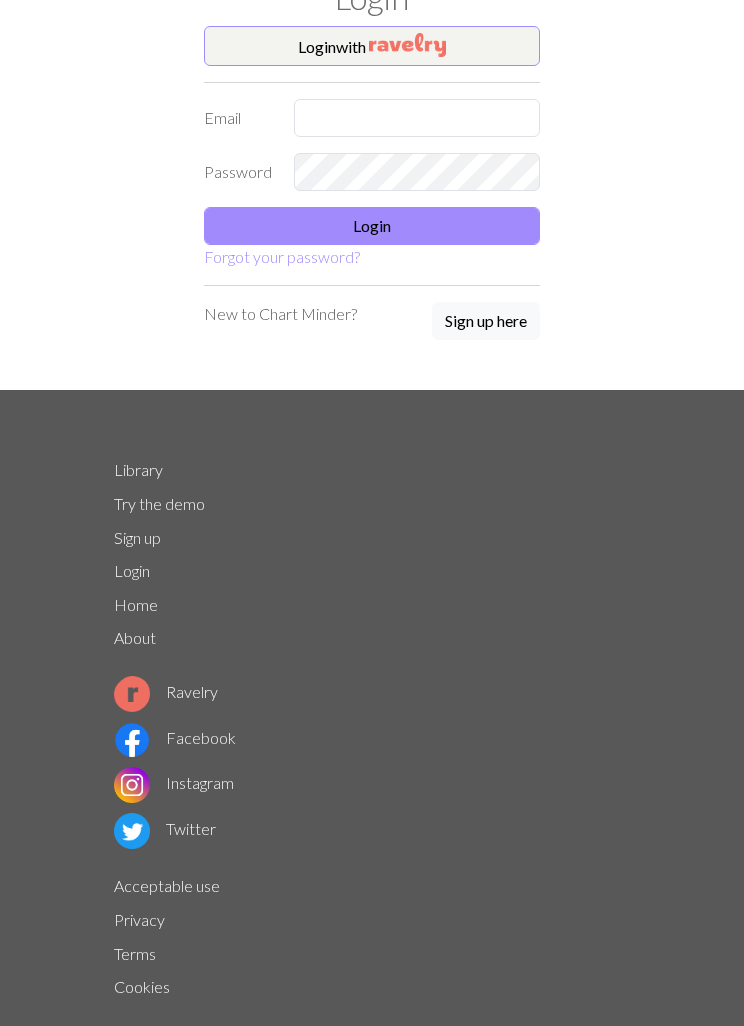 scroll, scrollTop: 82, scrollLeft: 0, axis: vertical 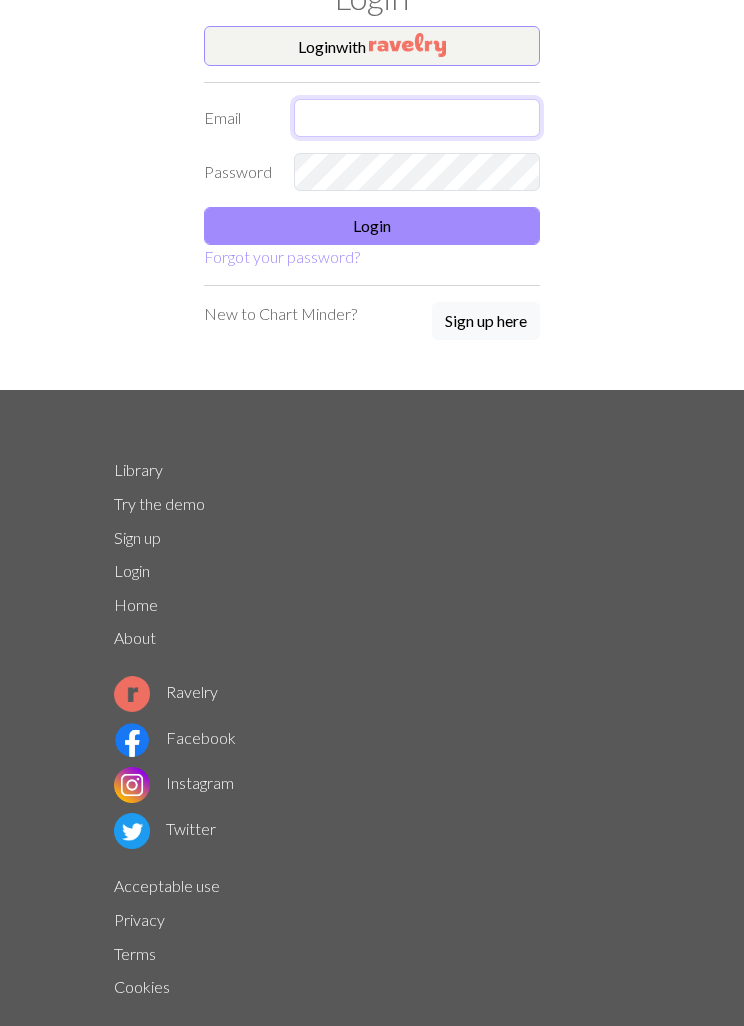 type on "[EMAIL]" 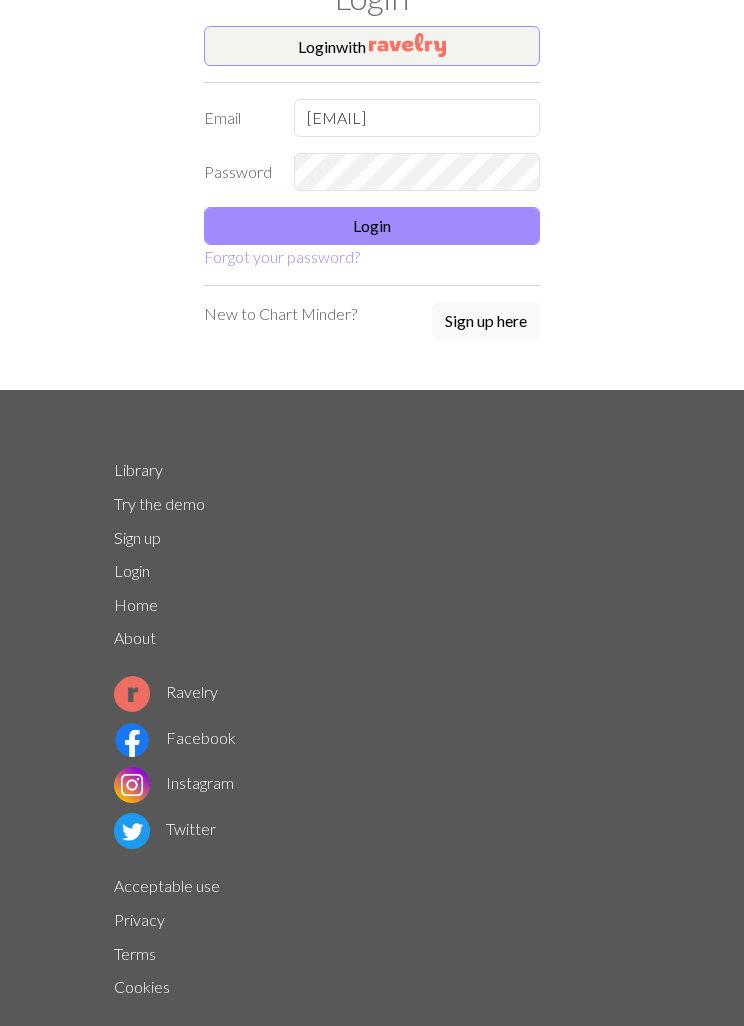 click on "Login" at bounding box center [372, 226] 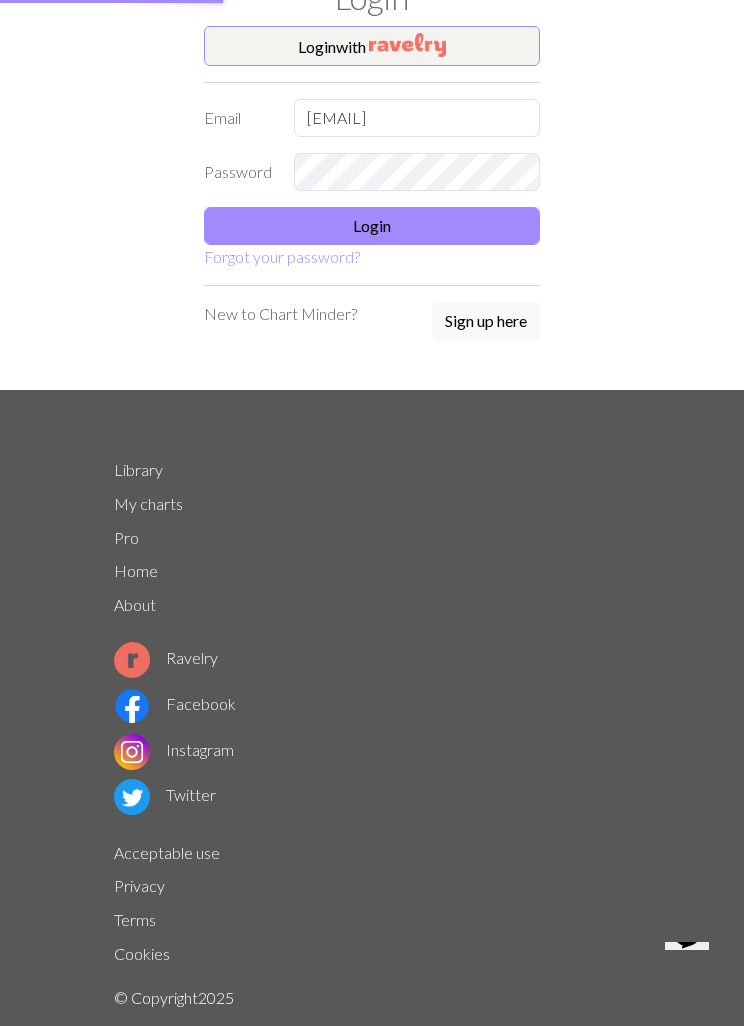 scroll, scrollTop: 0, scrollLeft: 0, axis: both 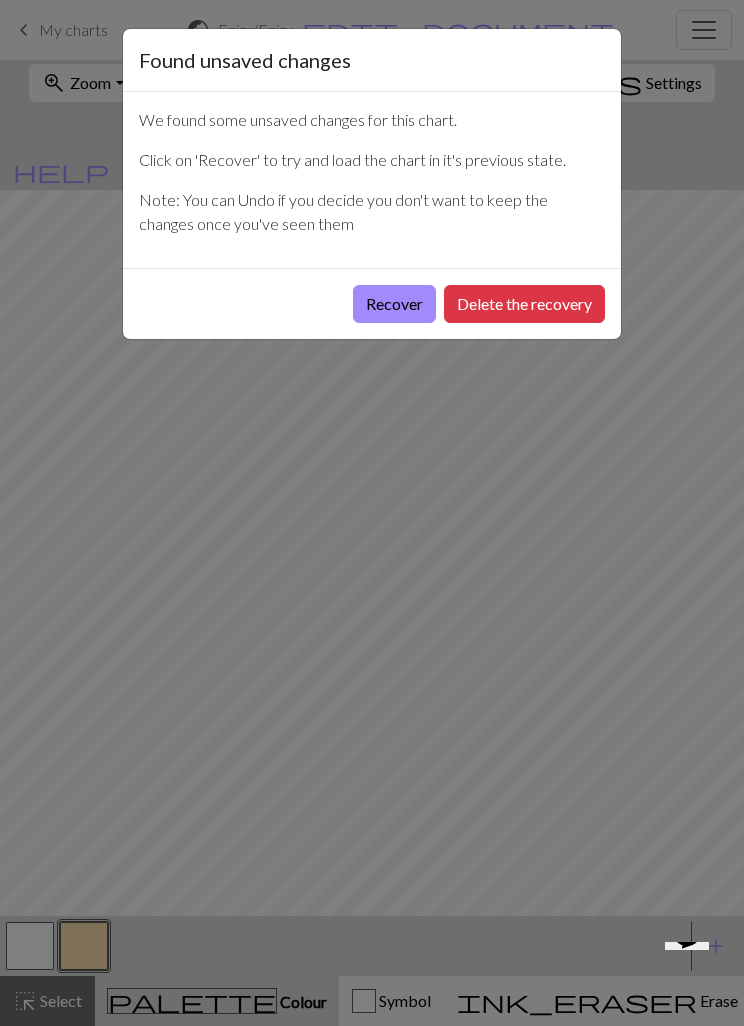 click on "Recover" at bounding box center [394, 304] 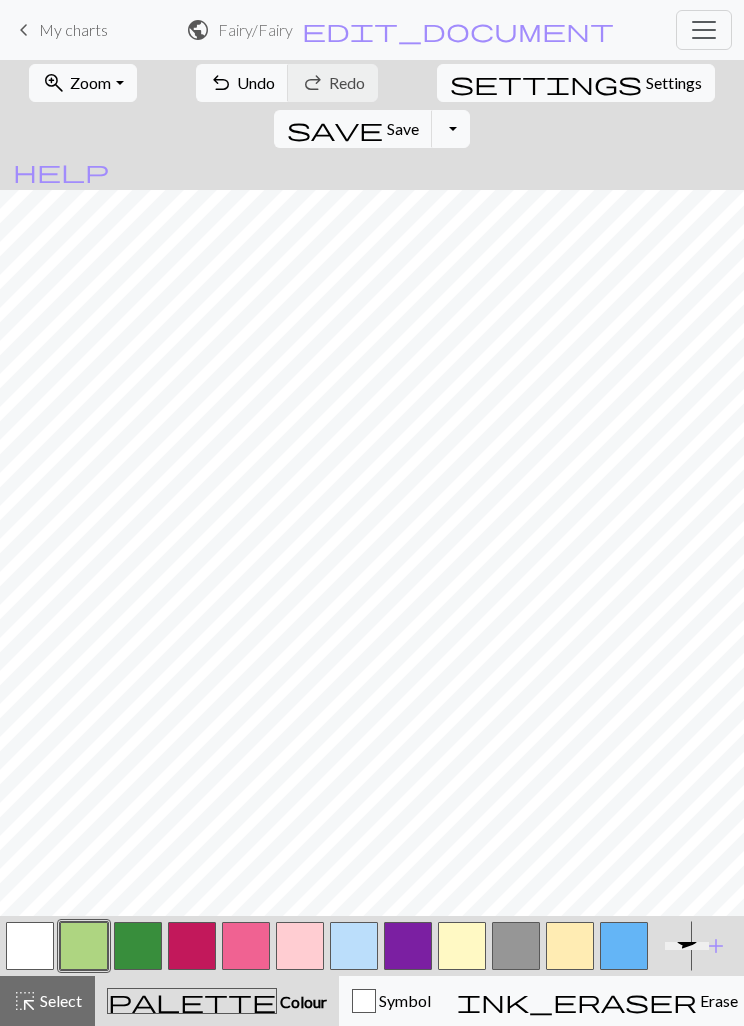 click on "Undo" at bounding box center (256, 82) 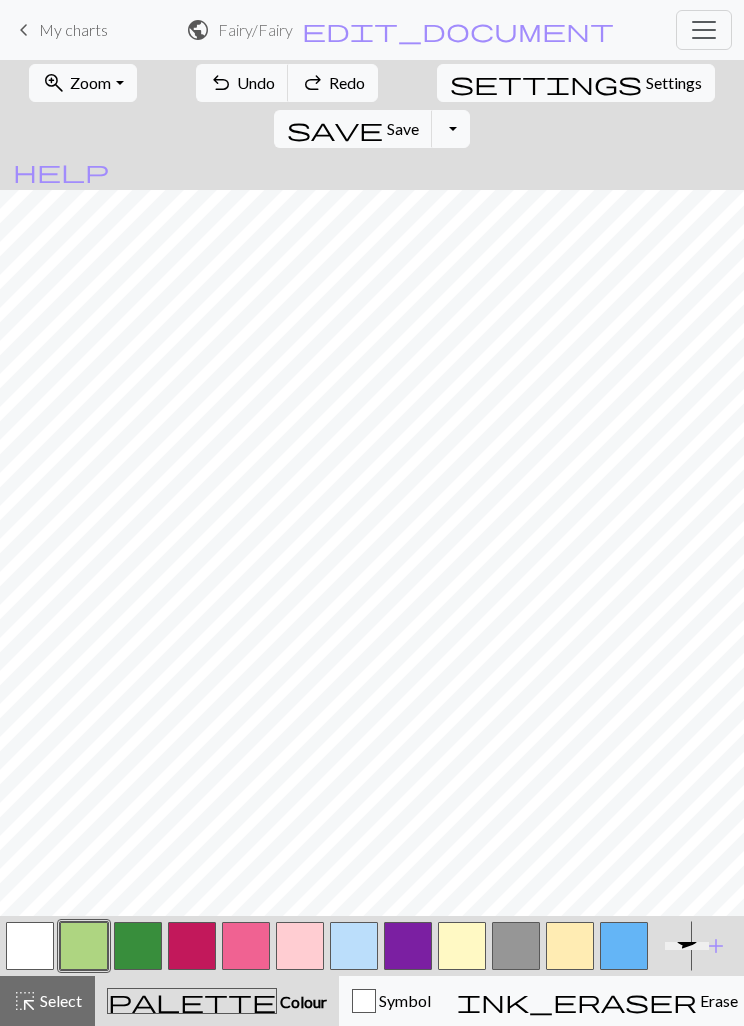 click at bounding box center (516, 946) 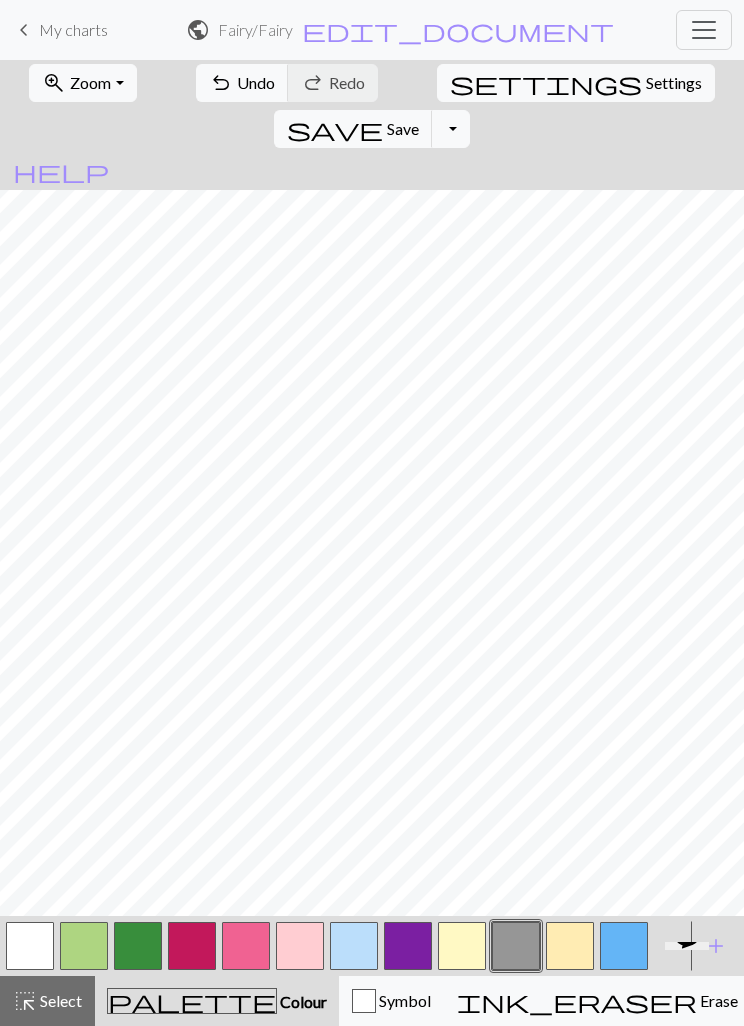scroll, scrollTop: 21, scrollLeft: 0, axis: vertical 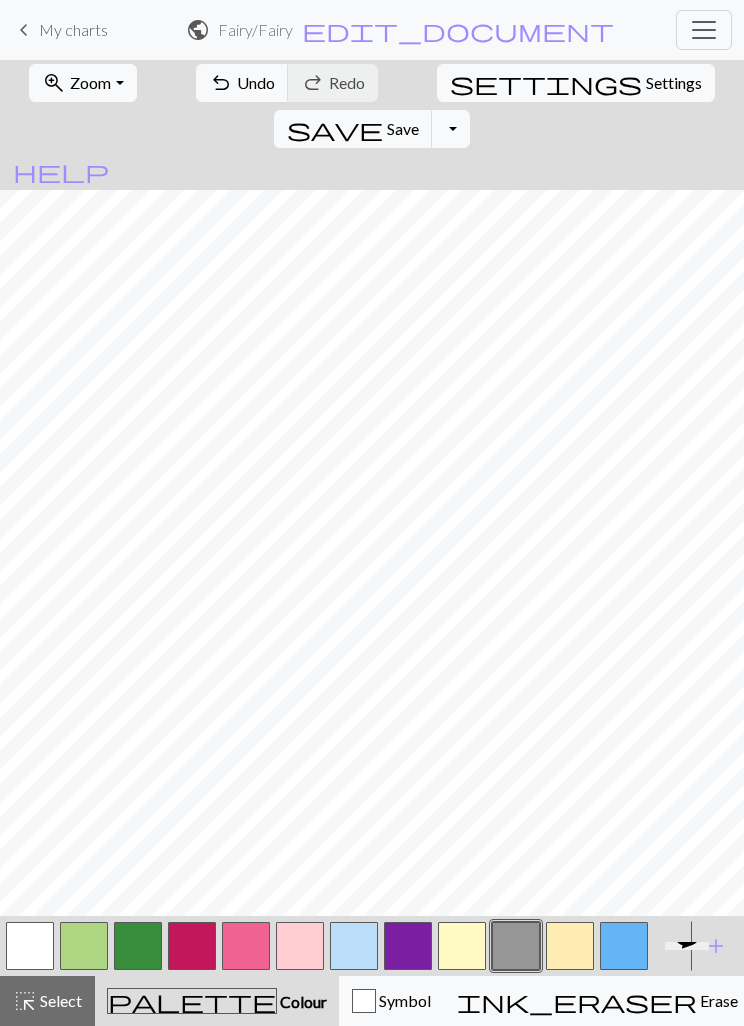 click on "zoom_in Zoom Zoom" at bounding box center (82, 83) 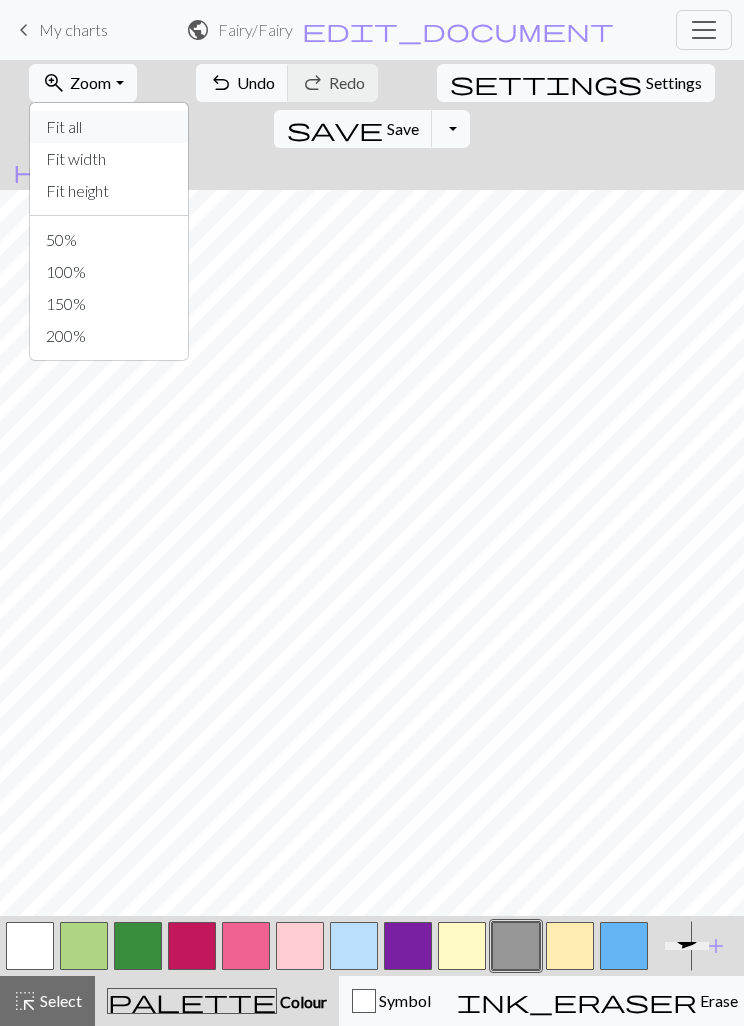 click on "Fit all" at bounding box center (109, 127) 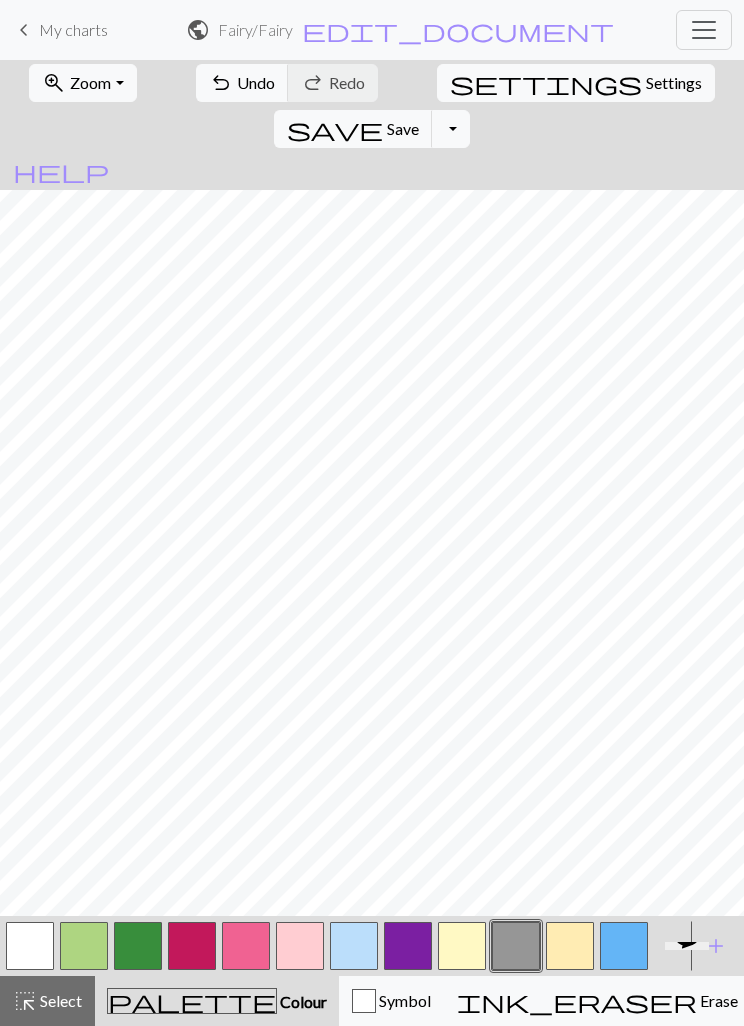 scroll, scrollTop: 0, scrollLeft: 0, axis: both 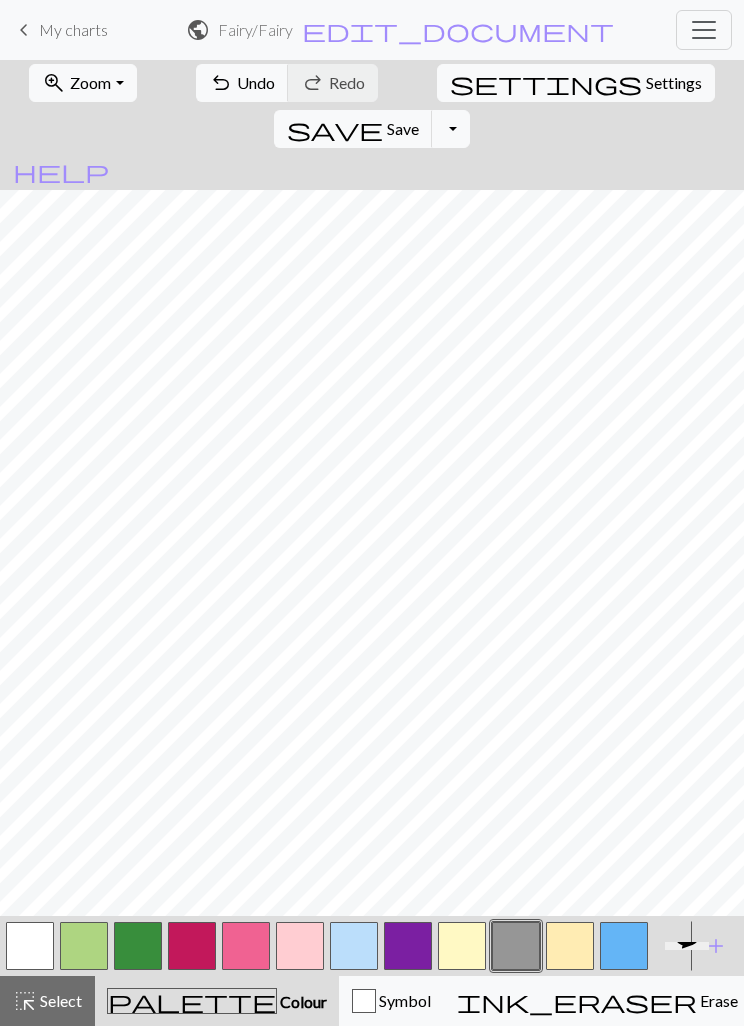 click at bounding box center (570, 946) 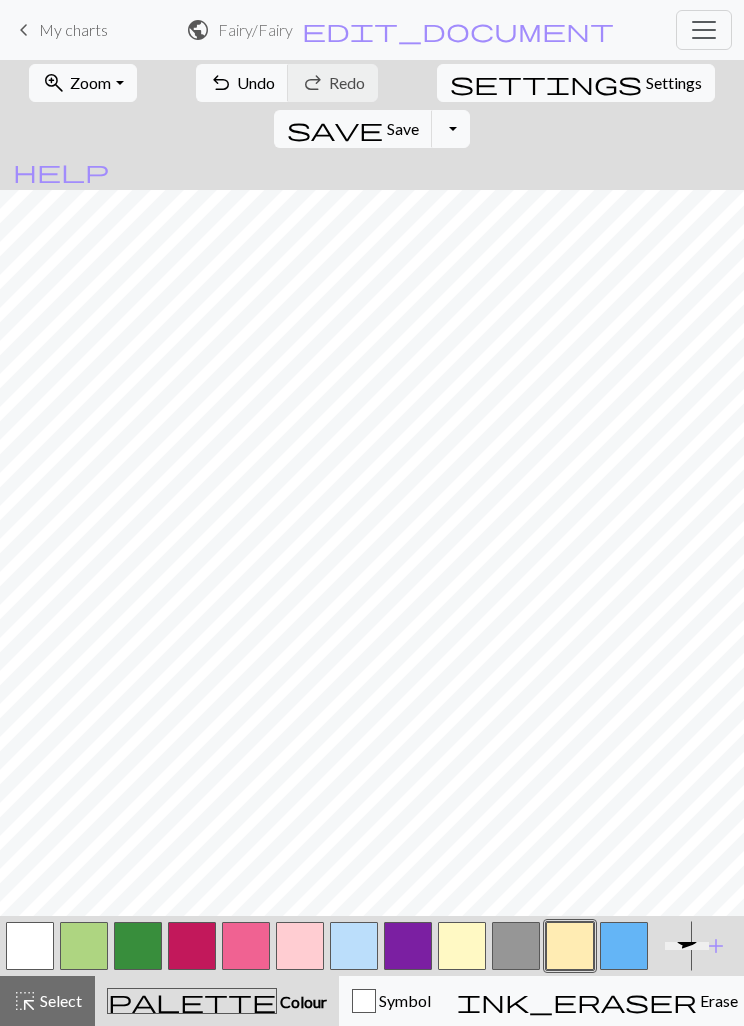 click at bounding box center [624, 946] 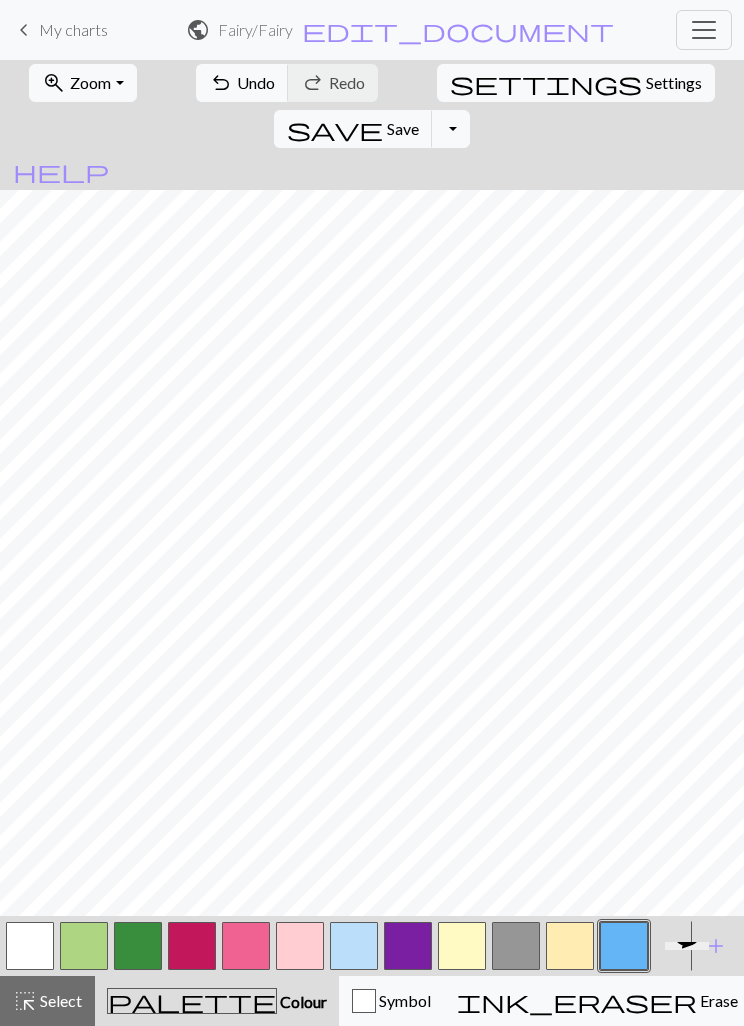 click on "Undo" at bounding box center (256, 82) 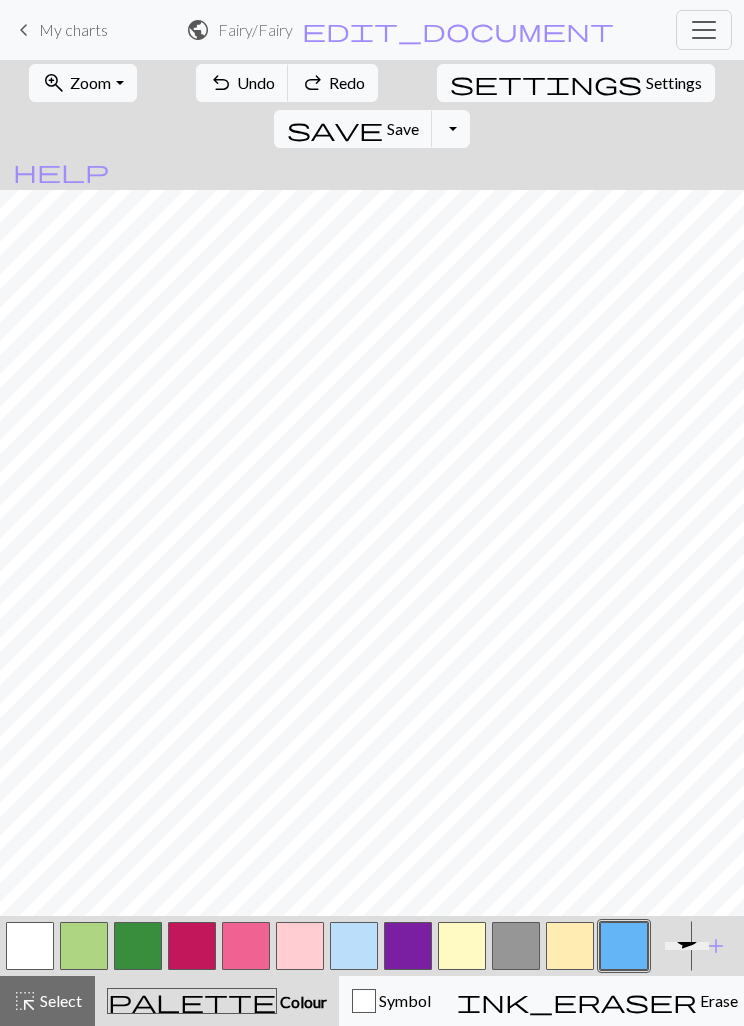 click on "Undo" at bounding box center [256, 82] 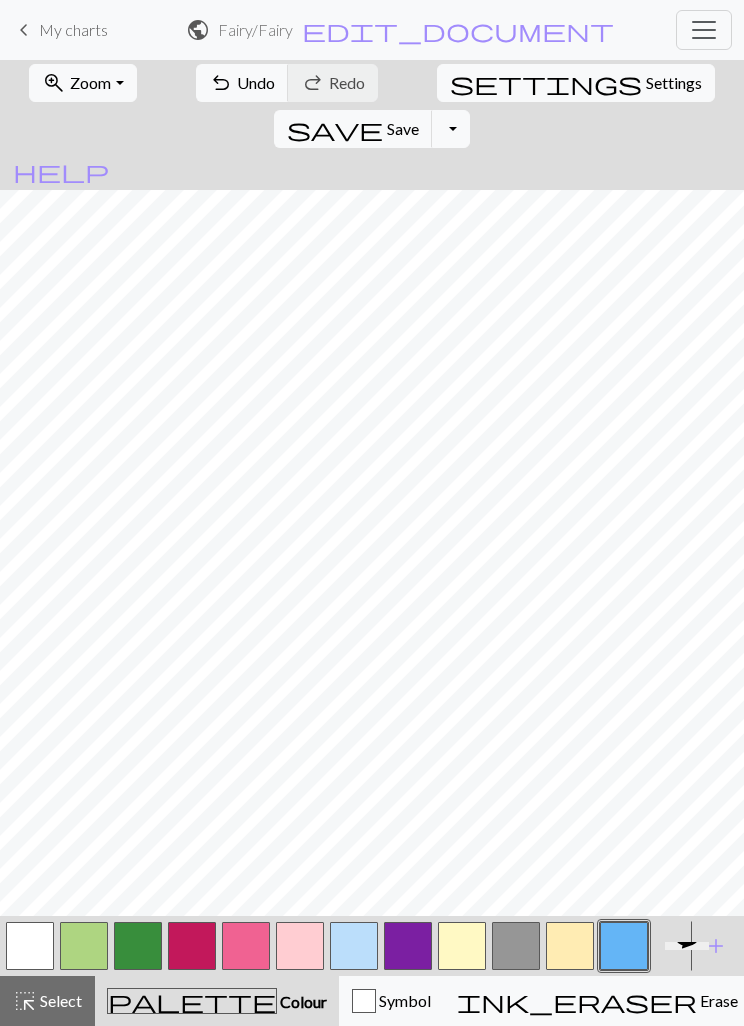 click at bounding box center [570, 946] 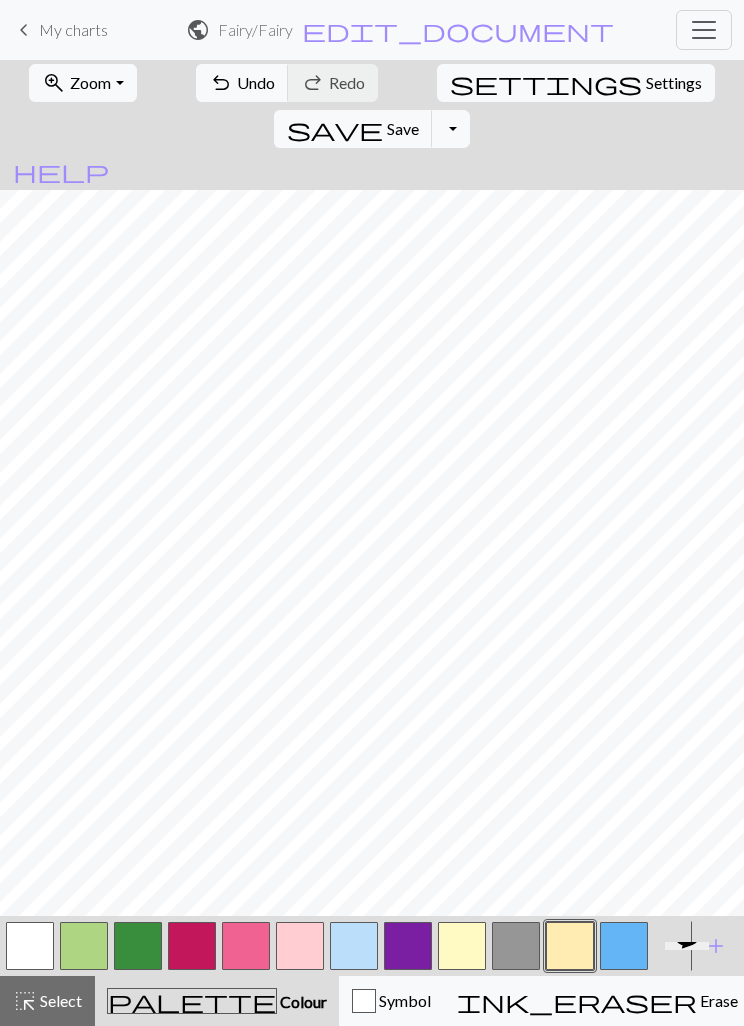 click at bounding box center (516, 946) 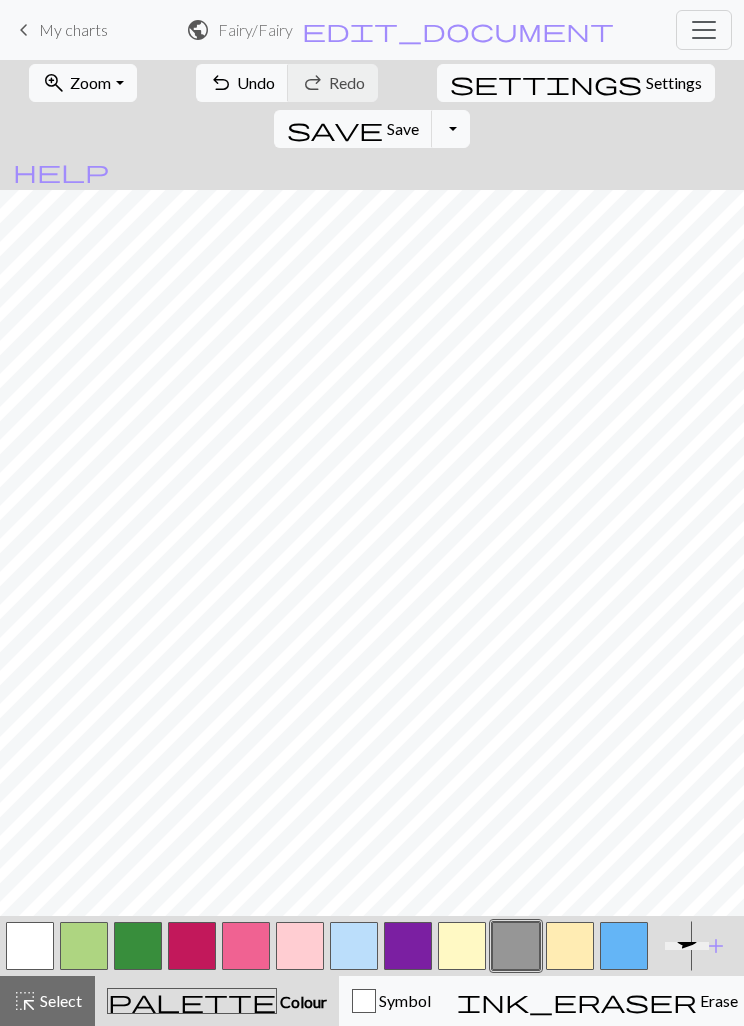 click at bounding box center [408, 946] 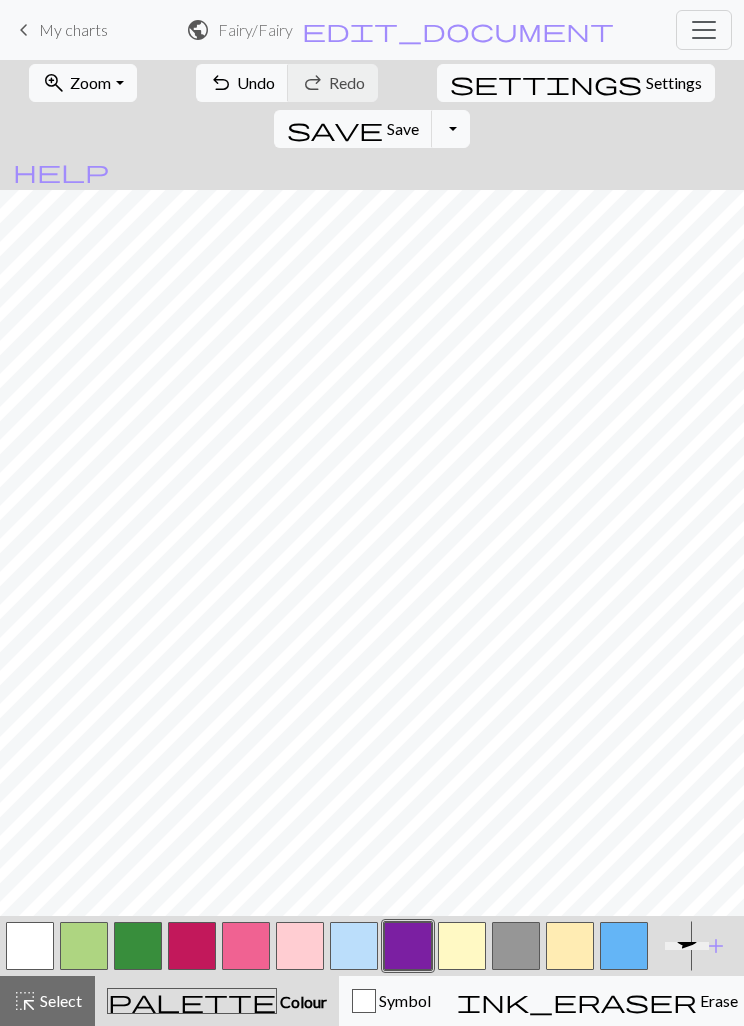 click at bounding box center [516, 946] 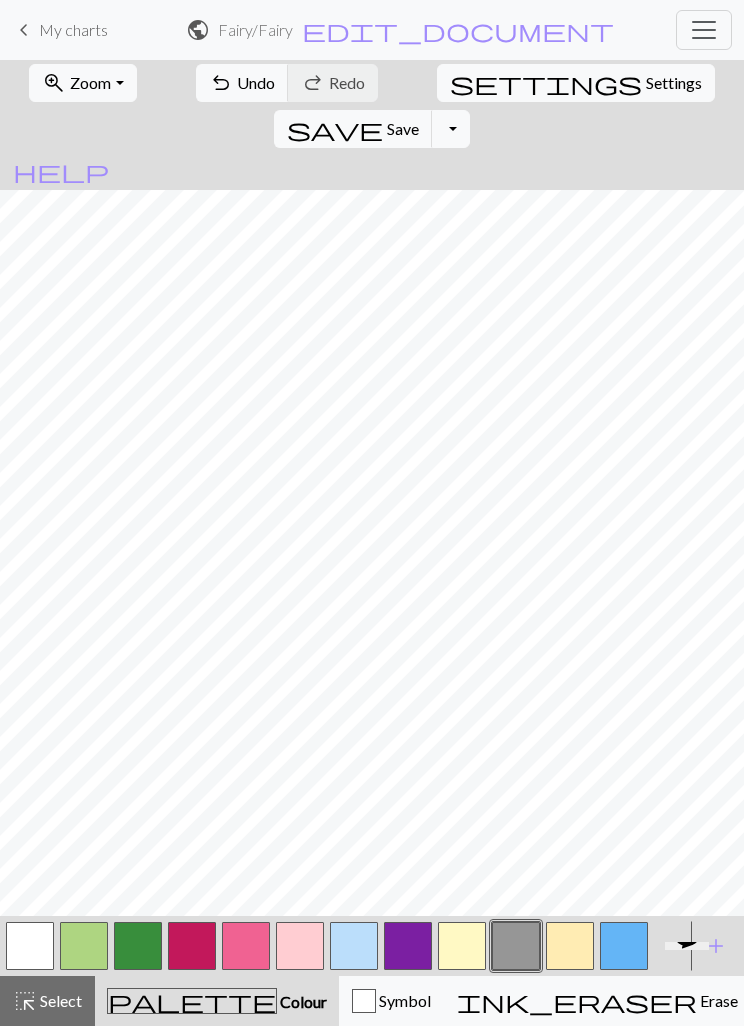 click at bounding box center [30, 946] 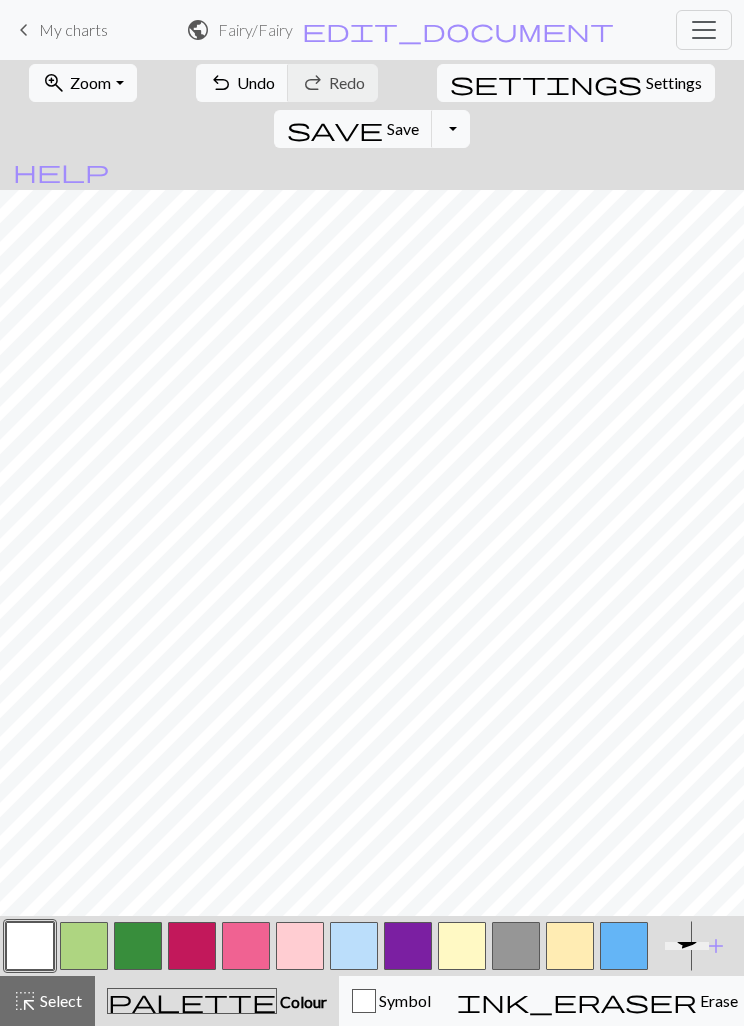 click at bounding box center (570, 946) 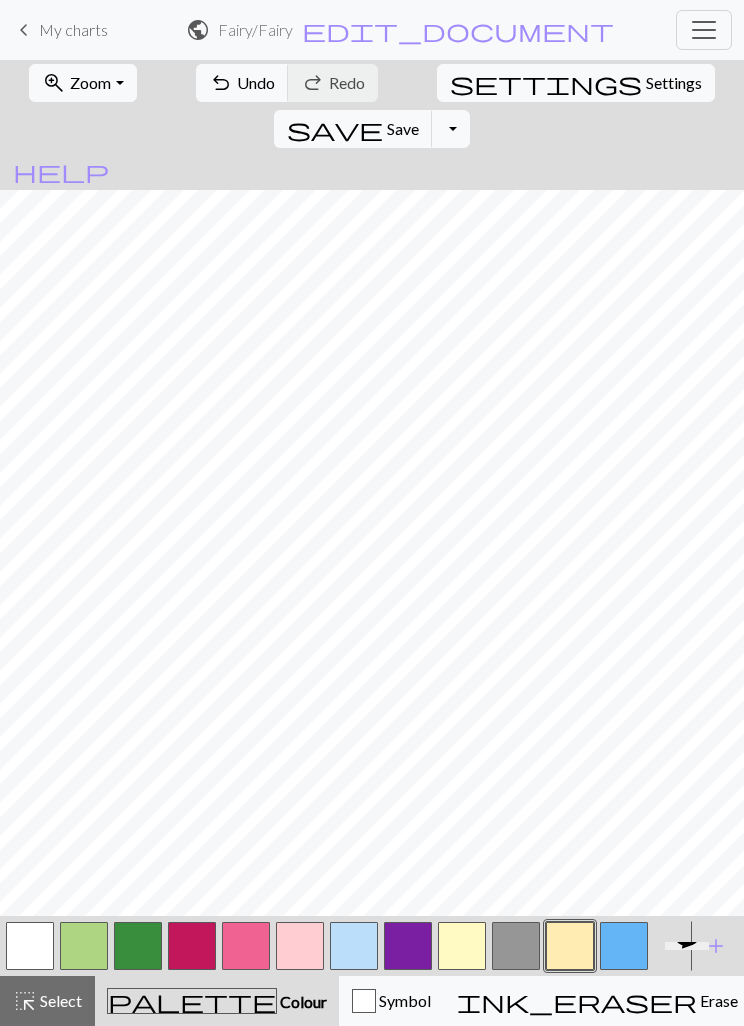 click at bounding box center [516, 946] 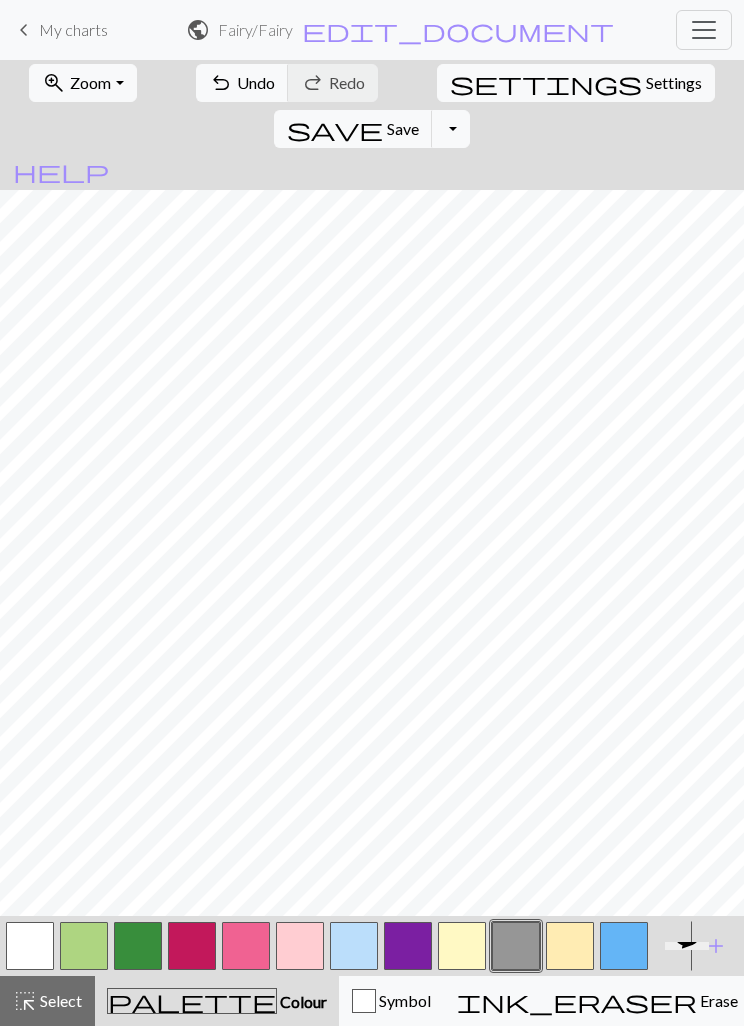click at bounding box center (570, 946) 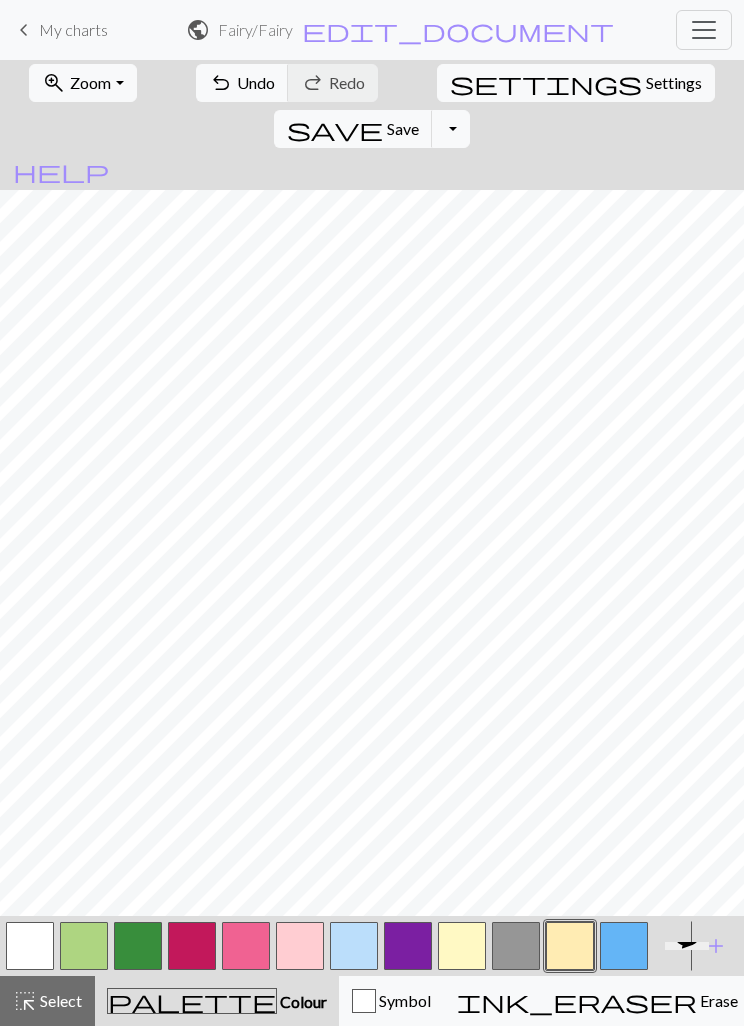 click at bounding box center [624, 946] 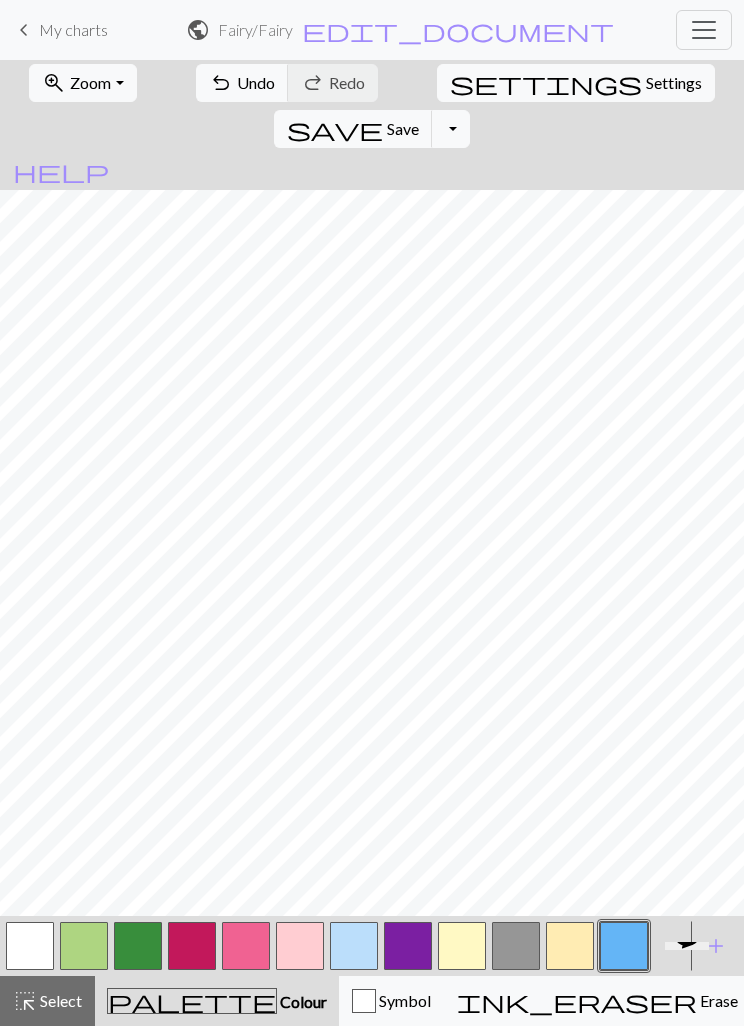 click on "Undo" at bounding box center [256, 82] 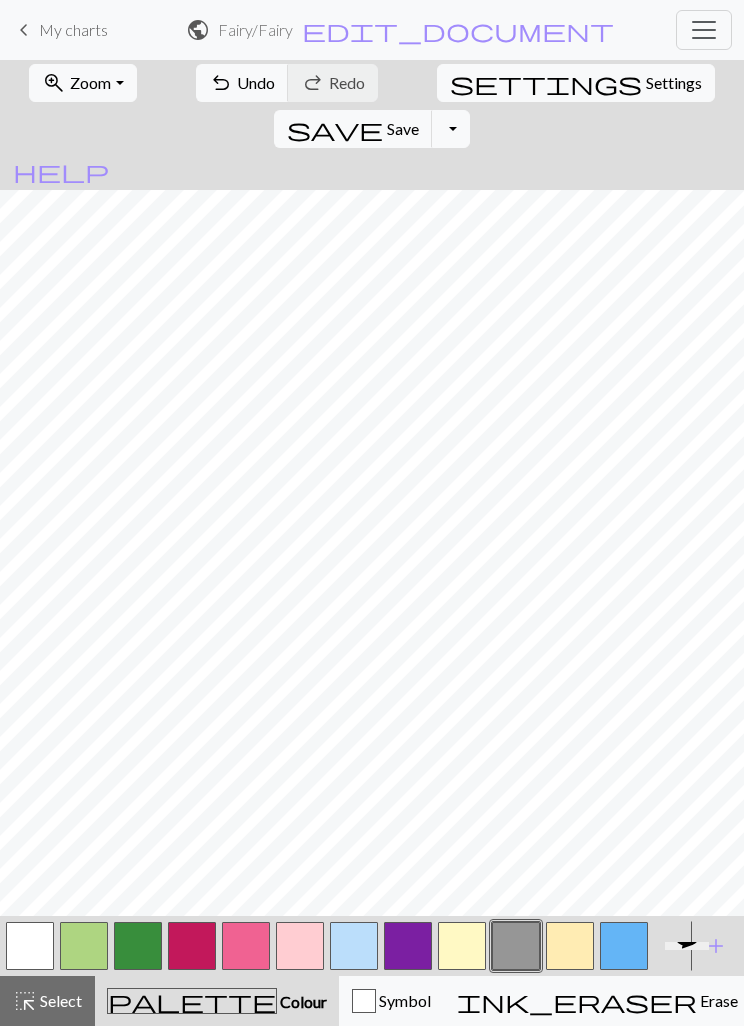 click at bounding box center (354, 946) 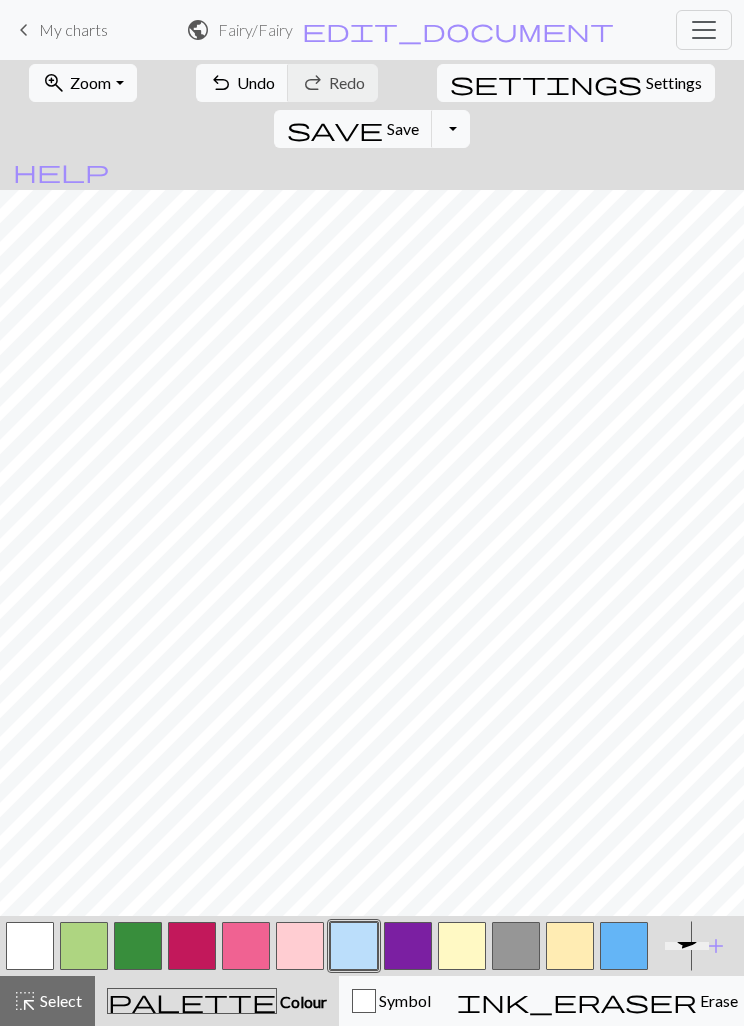 click at bounding box center [516, 946] 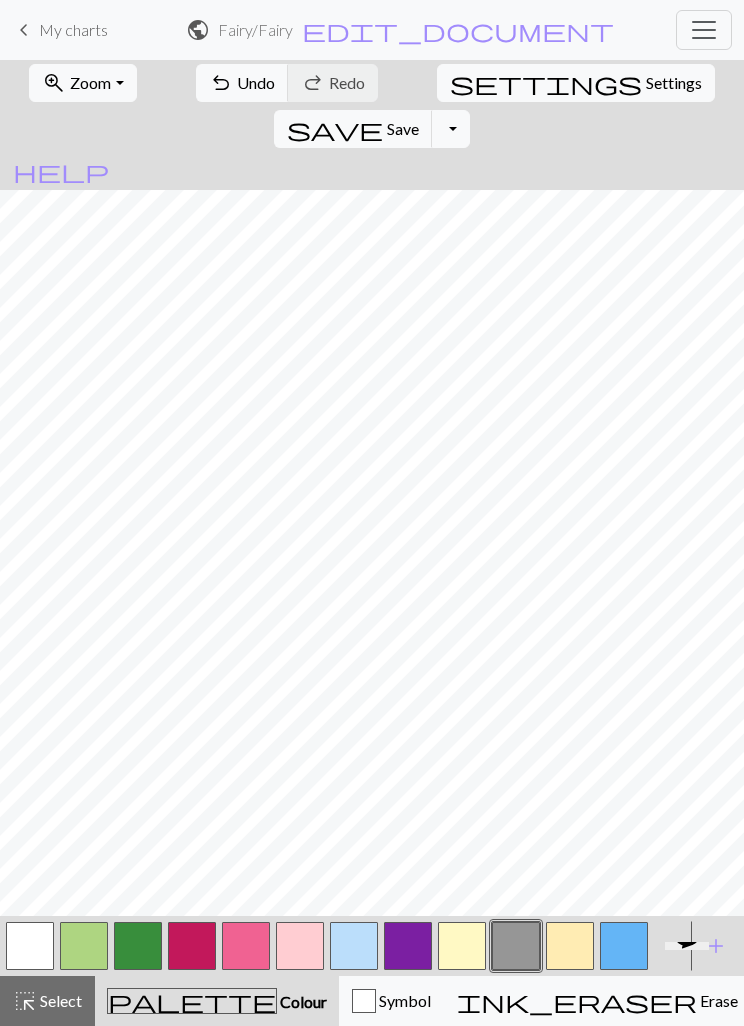 click at bounding box center (570, 946) 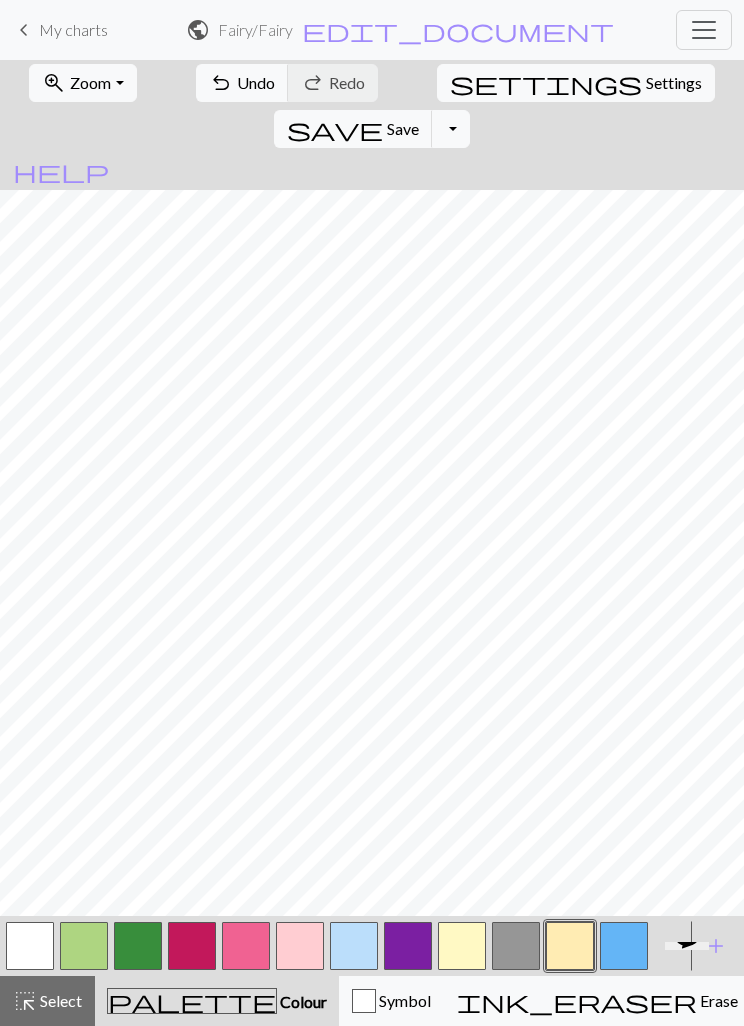 click at bounding box center (624, 946) 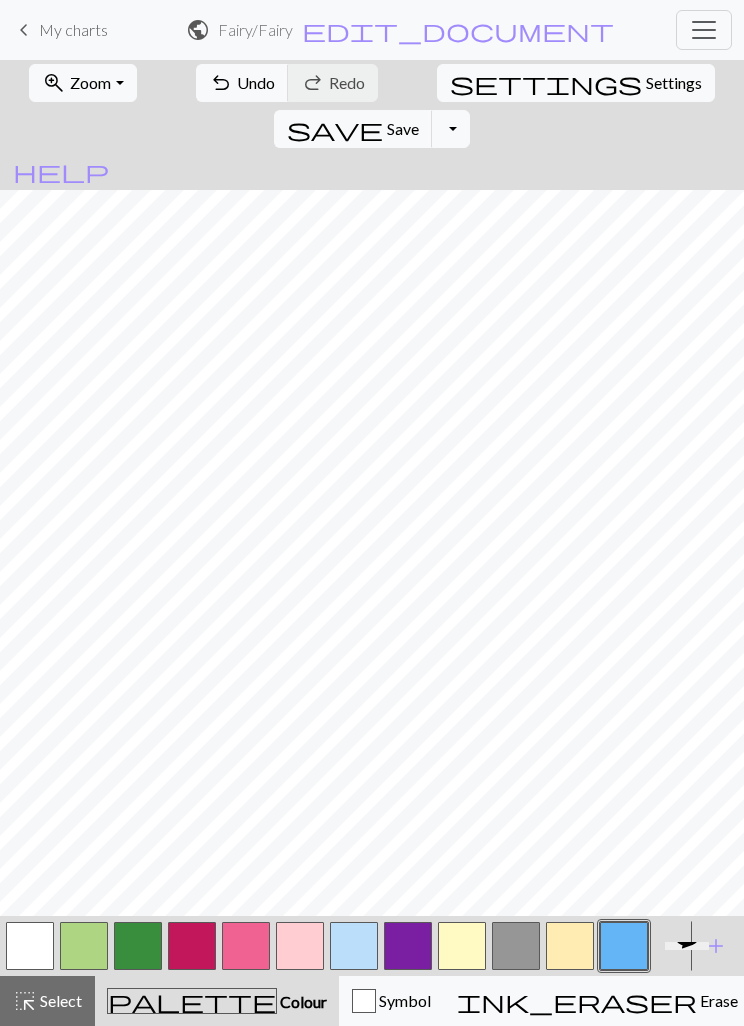 click at bounding box center [570, 946] 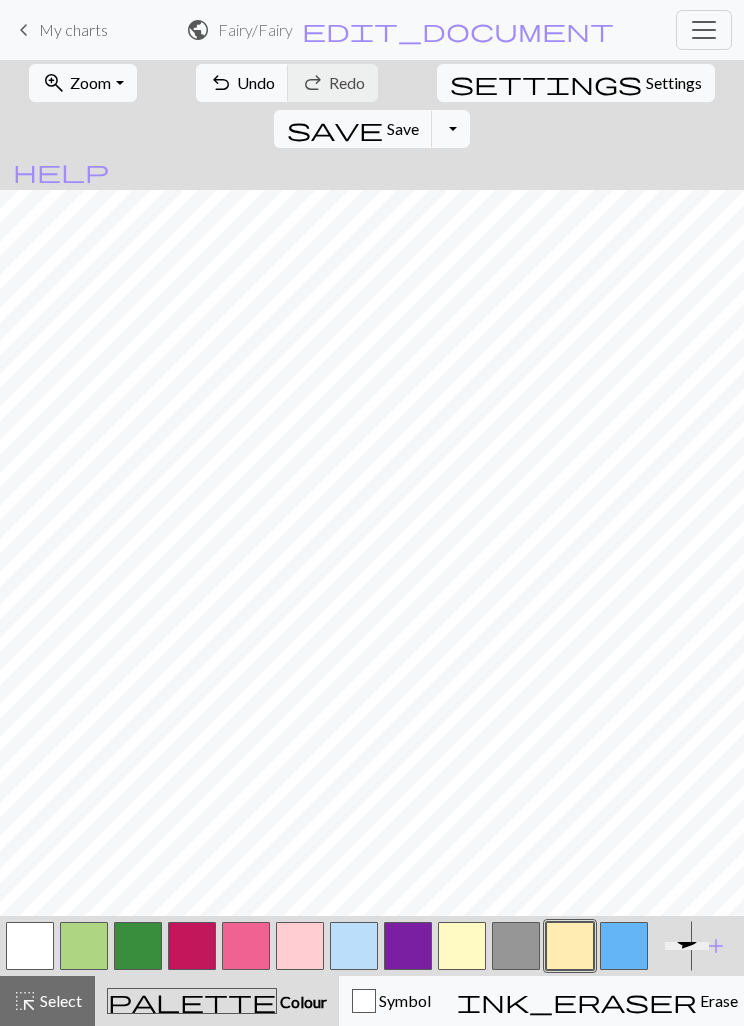 click at bounding box center (516, 946) 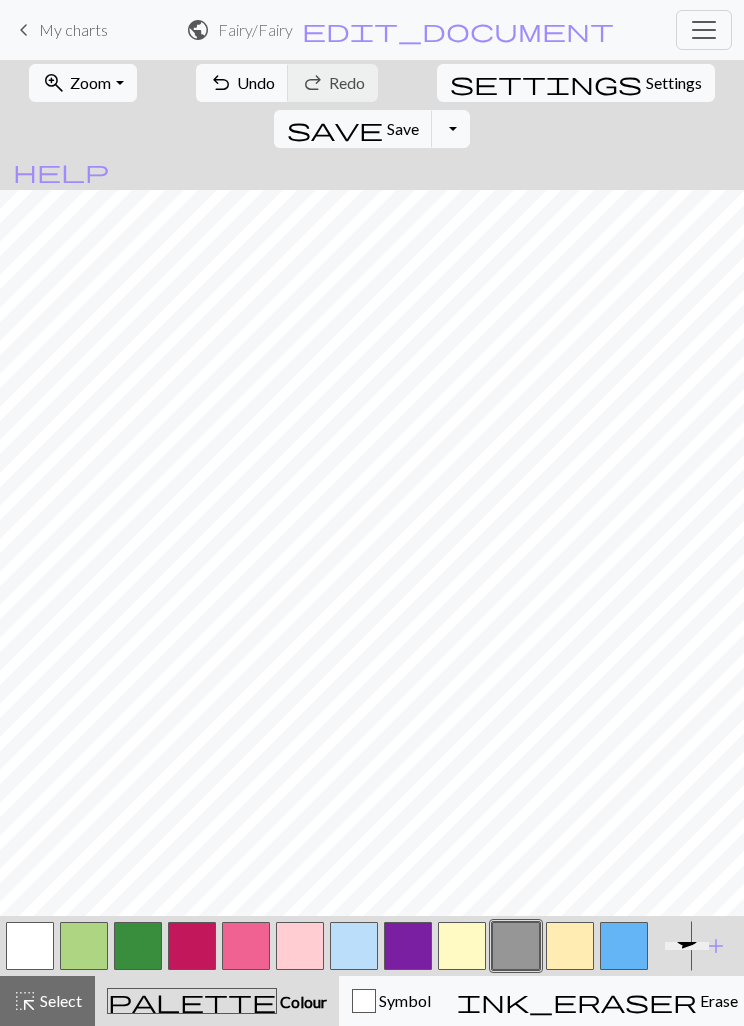 click at bounding box center (570, 946) 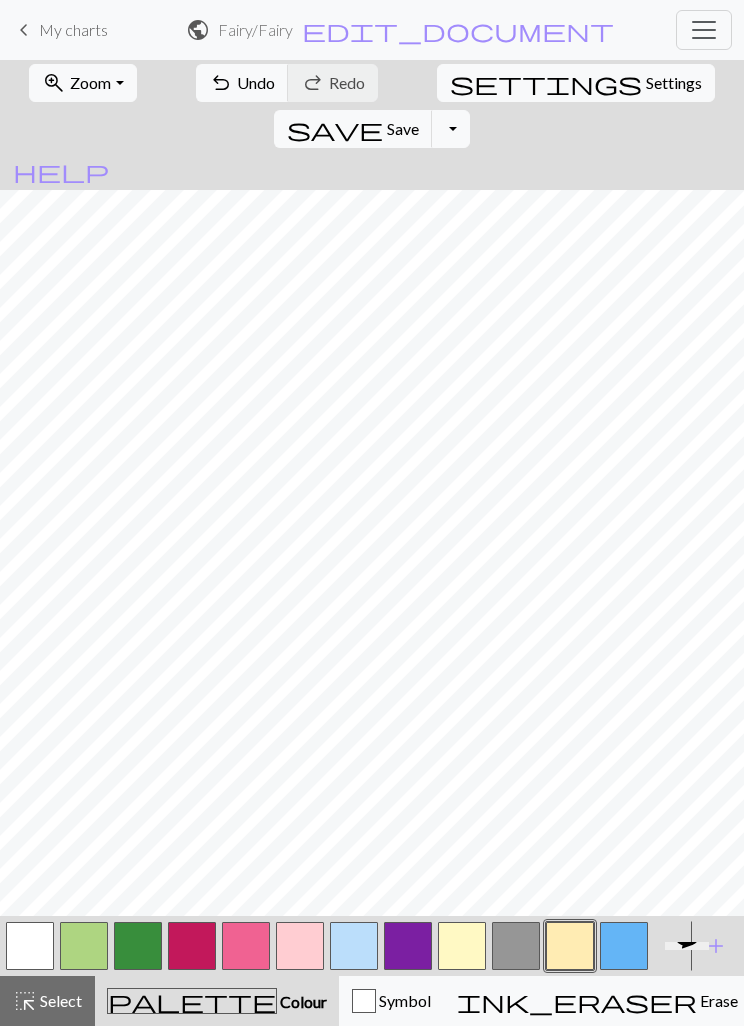 click at bounding box center [624, 946] 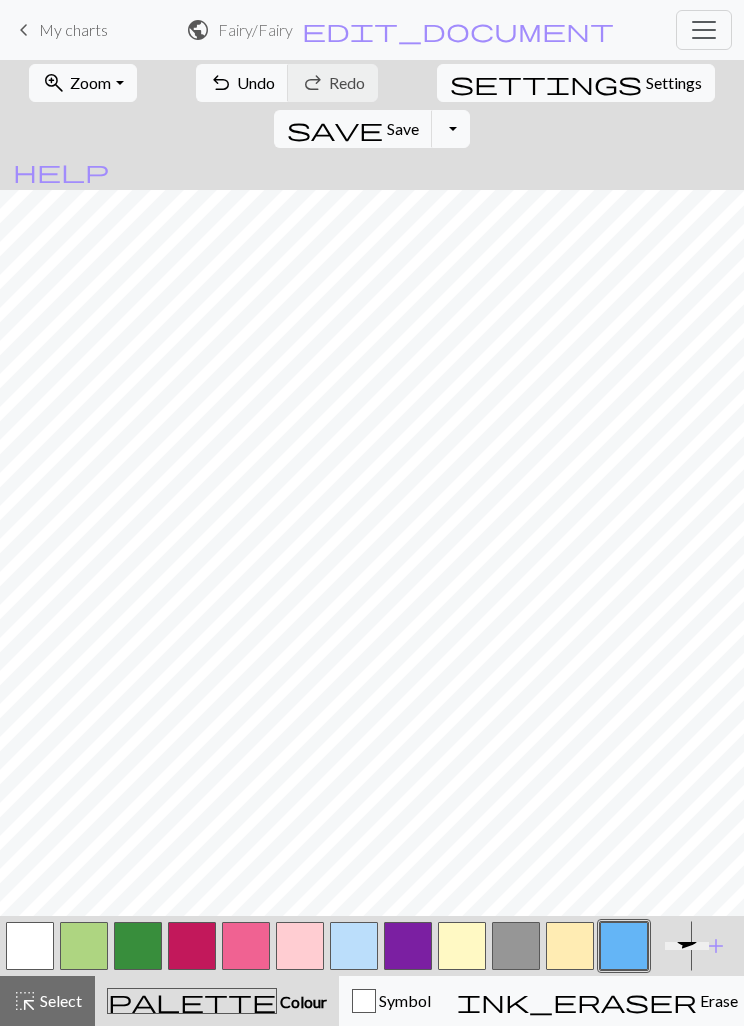 click at bounding box center (354, 946) 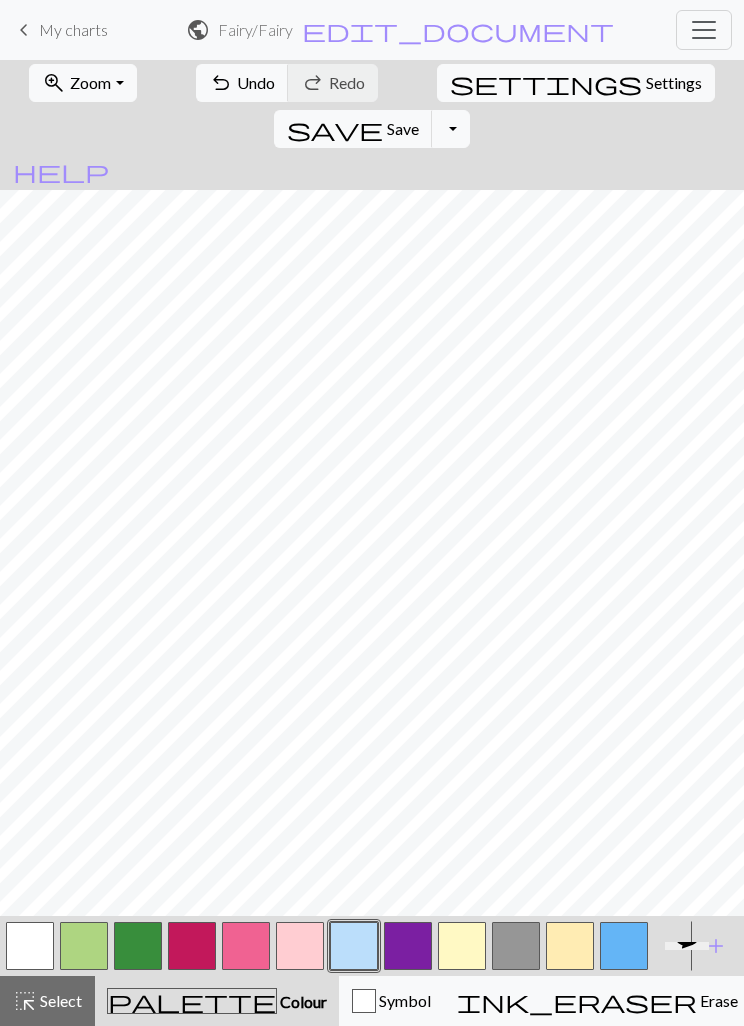 click at bounding box center (516, 946) 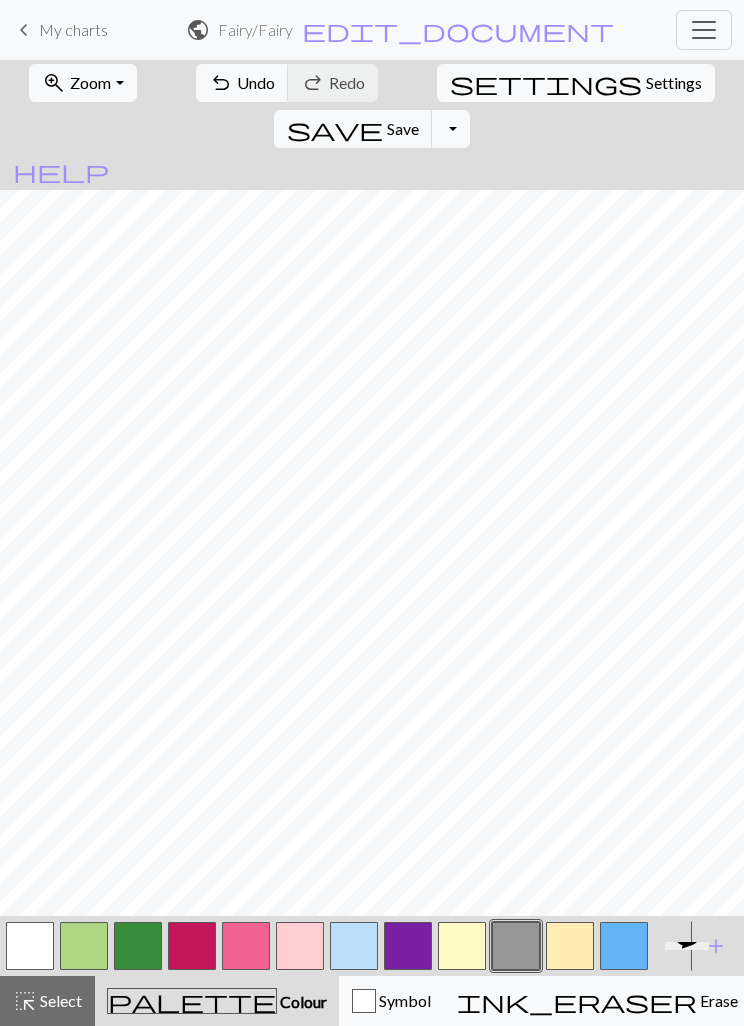 click at bounding box center (570, 946) 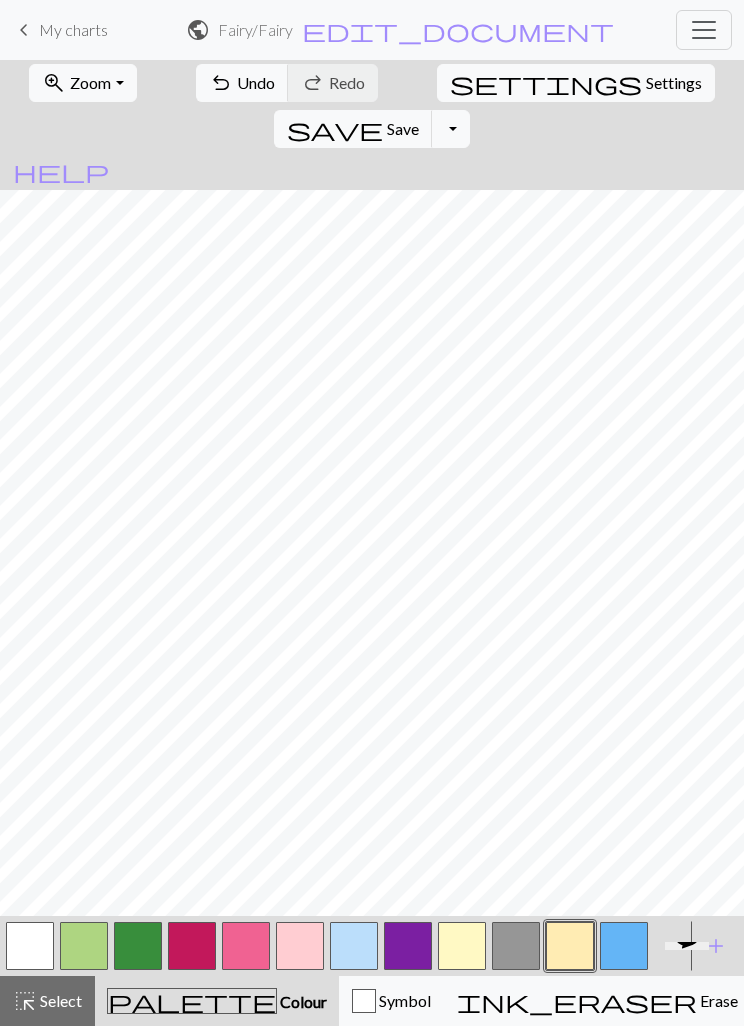 click at bounding box center [408, 946] 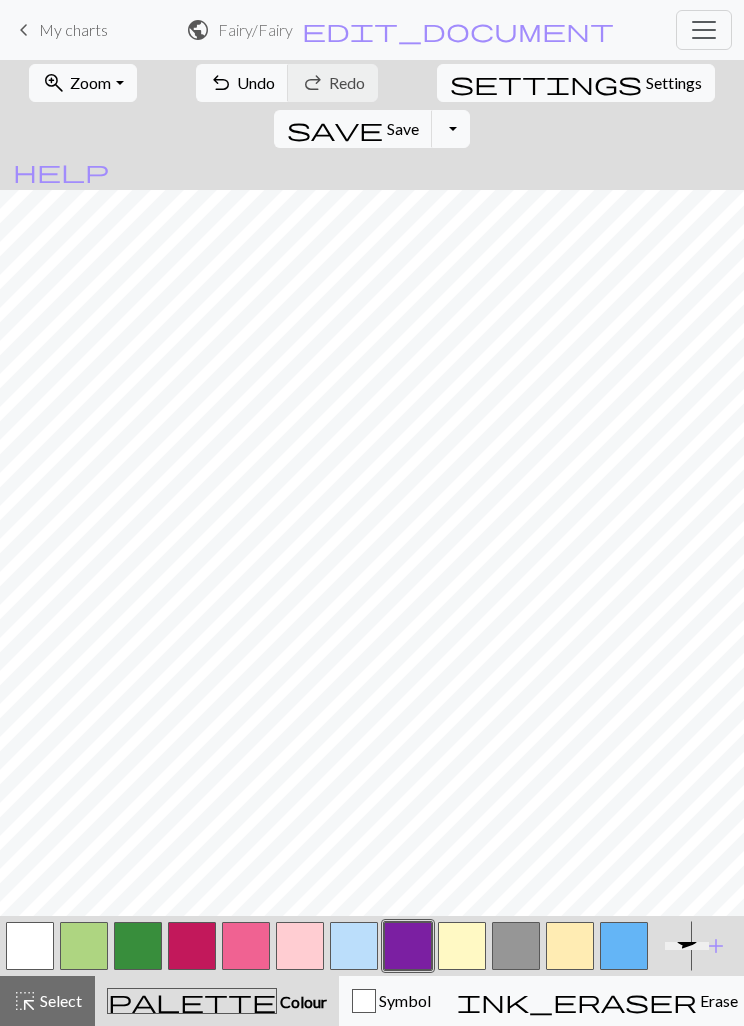 click on "add" at bounding box center [716, 946] 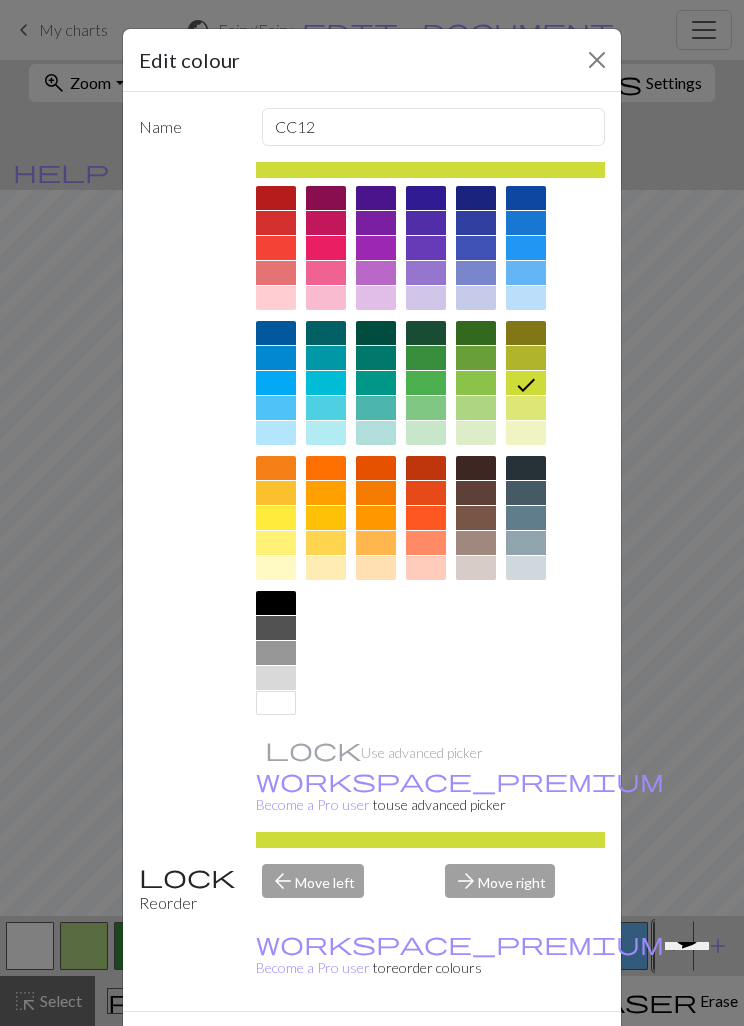 click at bounding box center (376, 298) 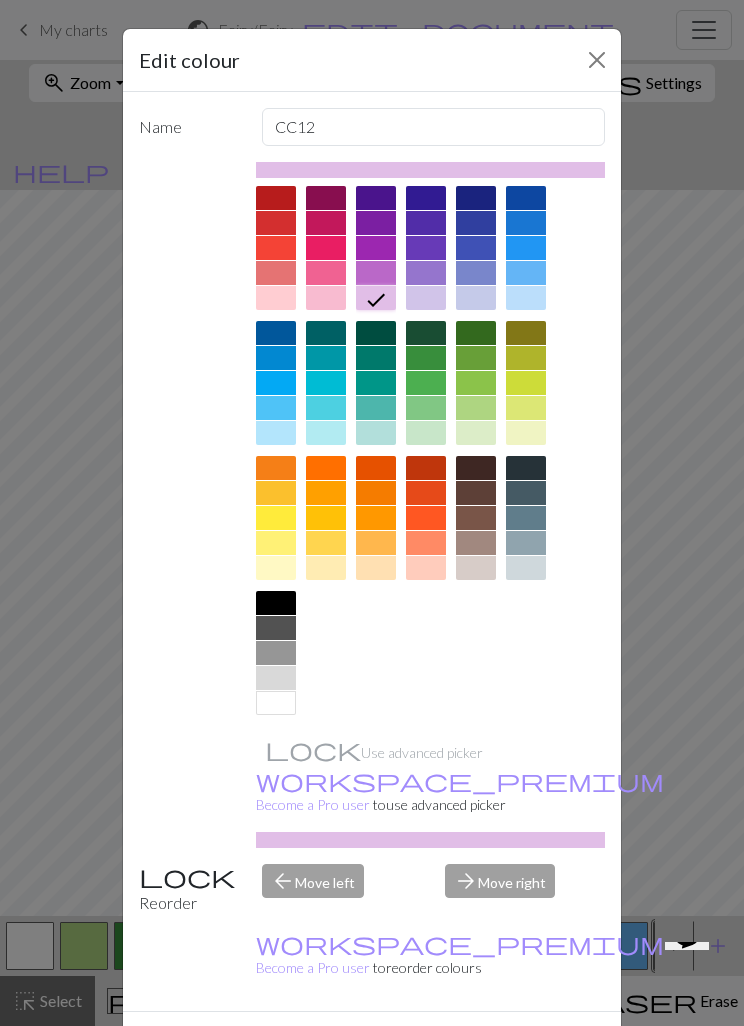 click on "Done" at bounding box center (492, 1047) 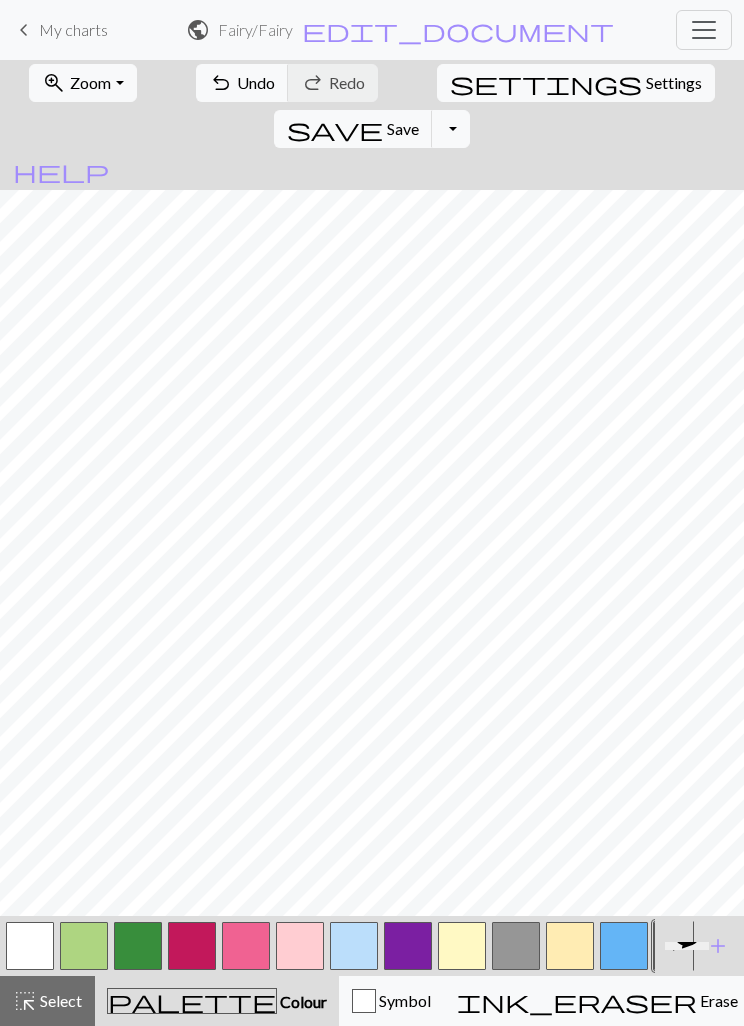 click at bounding box center (408, 946) 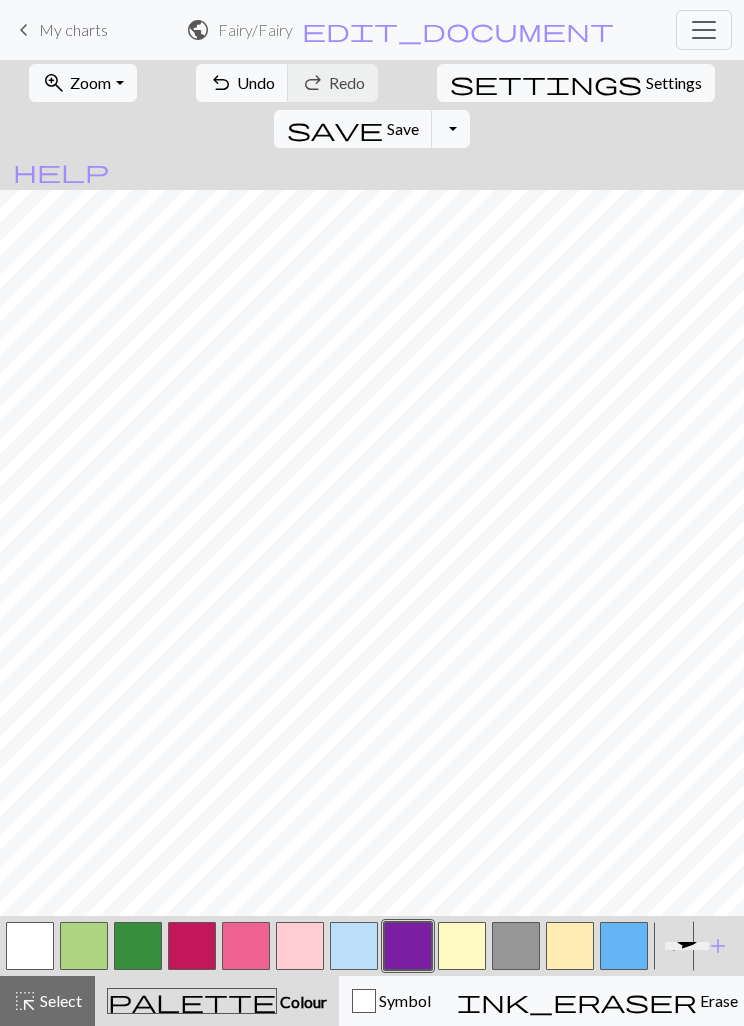 click at bounding box center (570, 946) 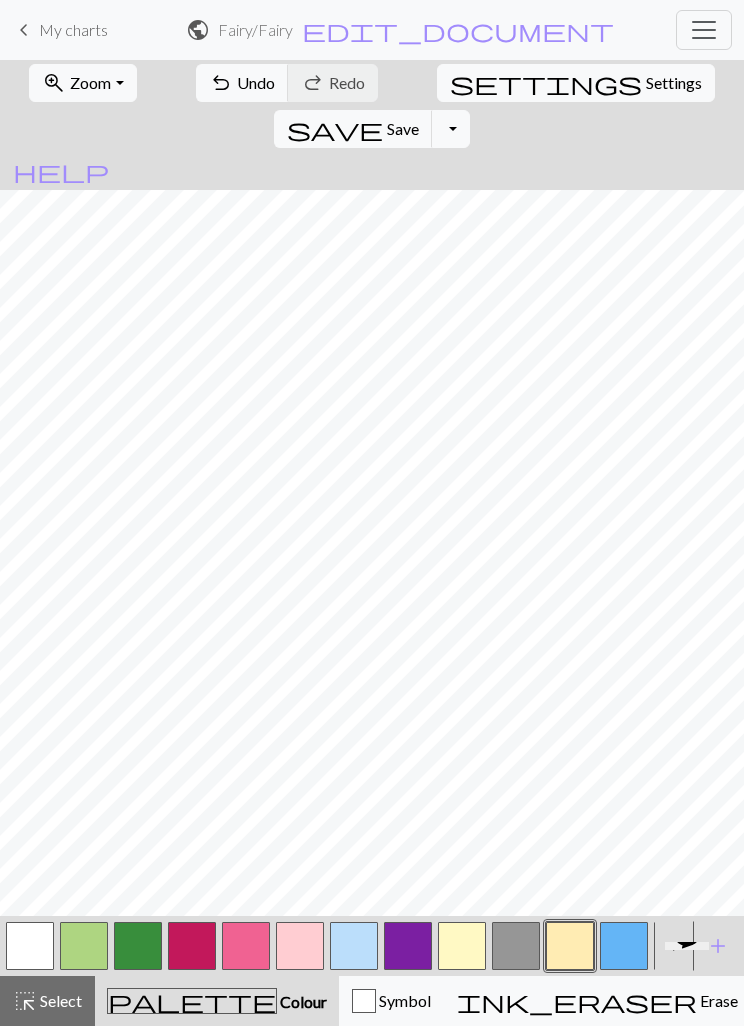 click at bounding box center [354, 946] 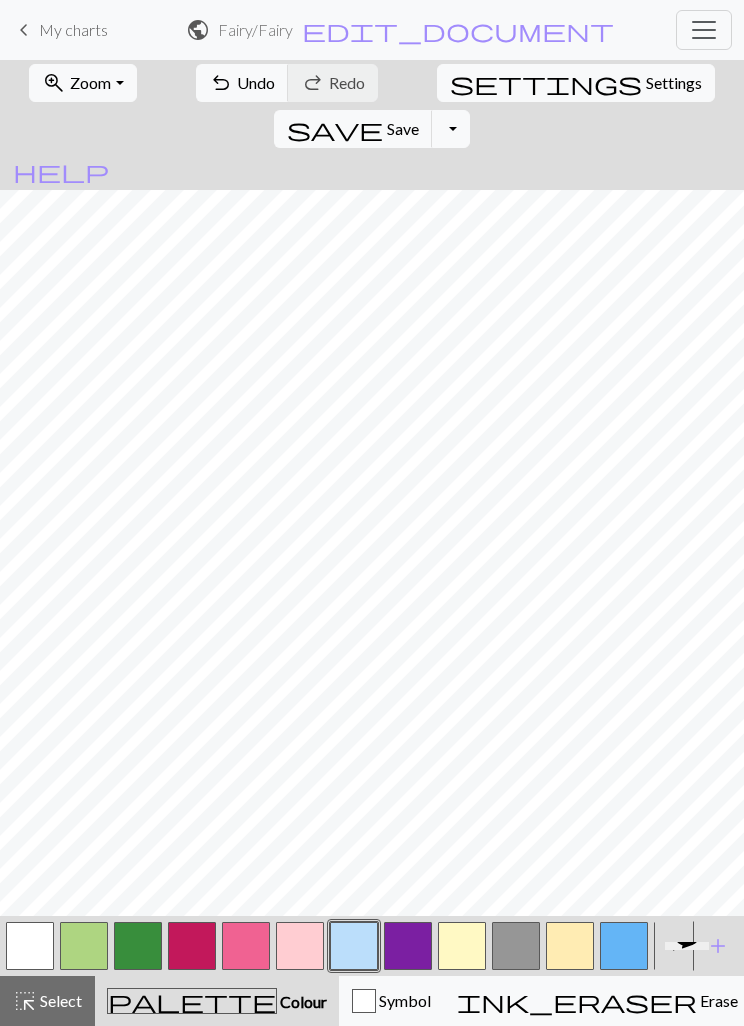 click at bounding box center (30, 946) 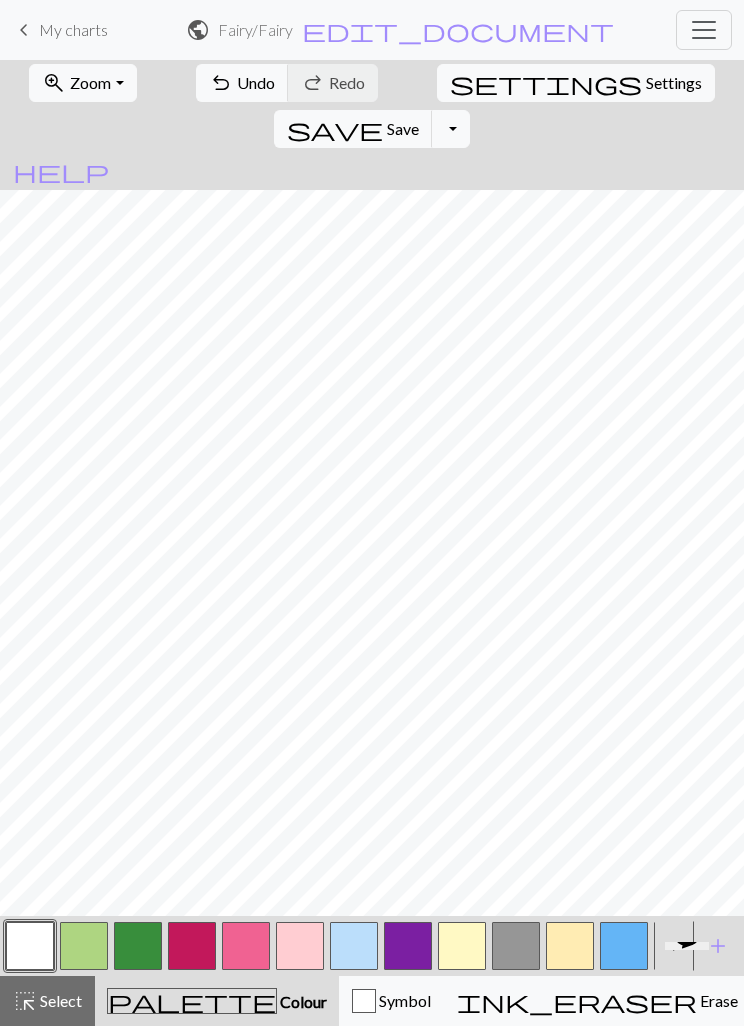 click at bounding box center [354, 946] 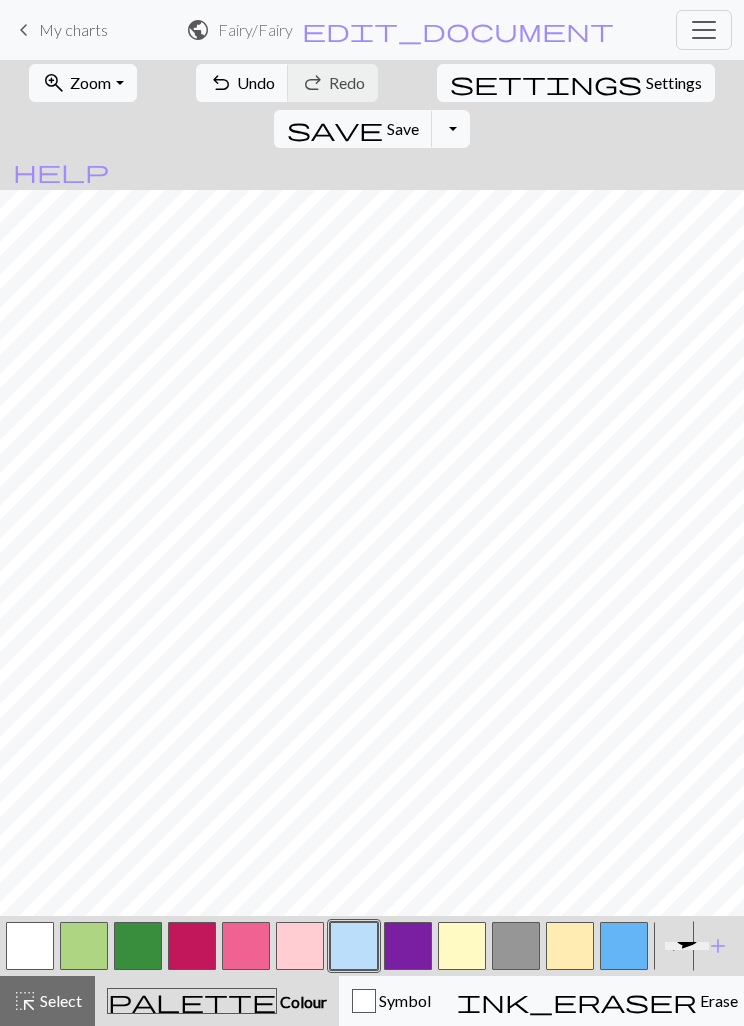 click at bounding box center (30, 946) 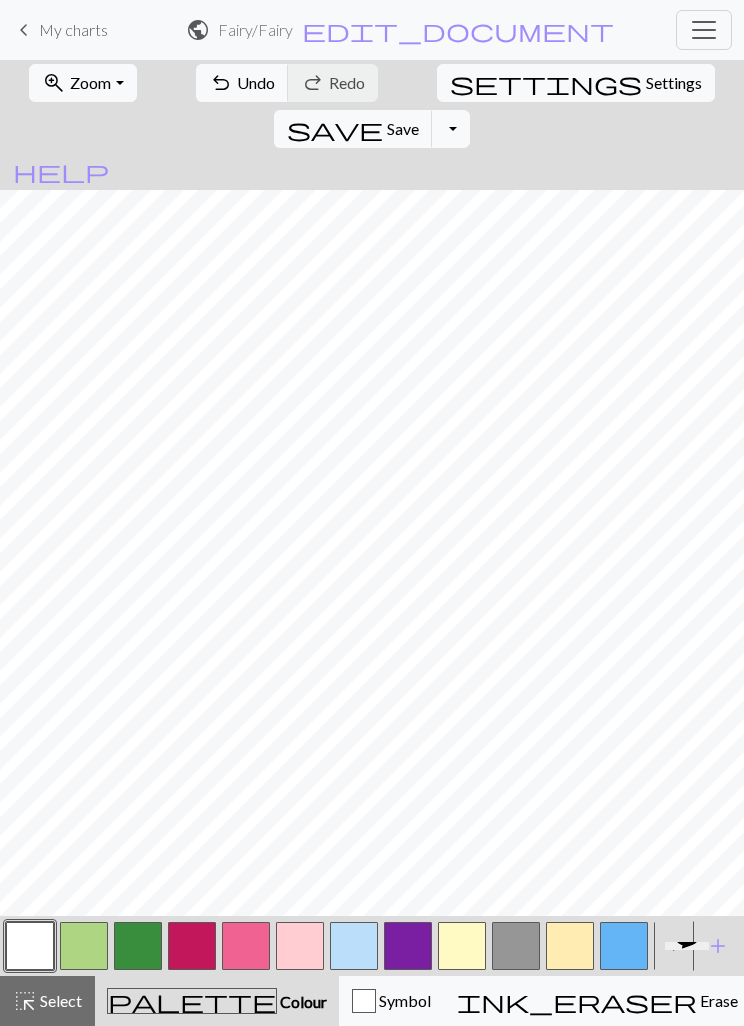 click at bounding box center [354, 946] 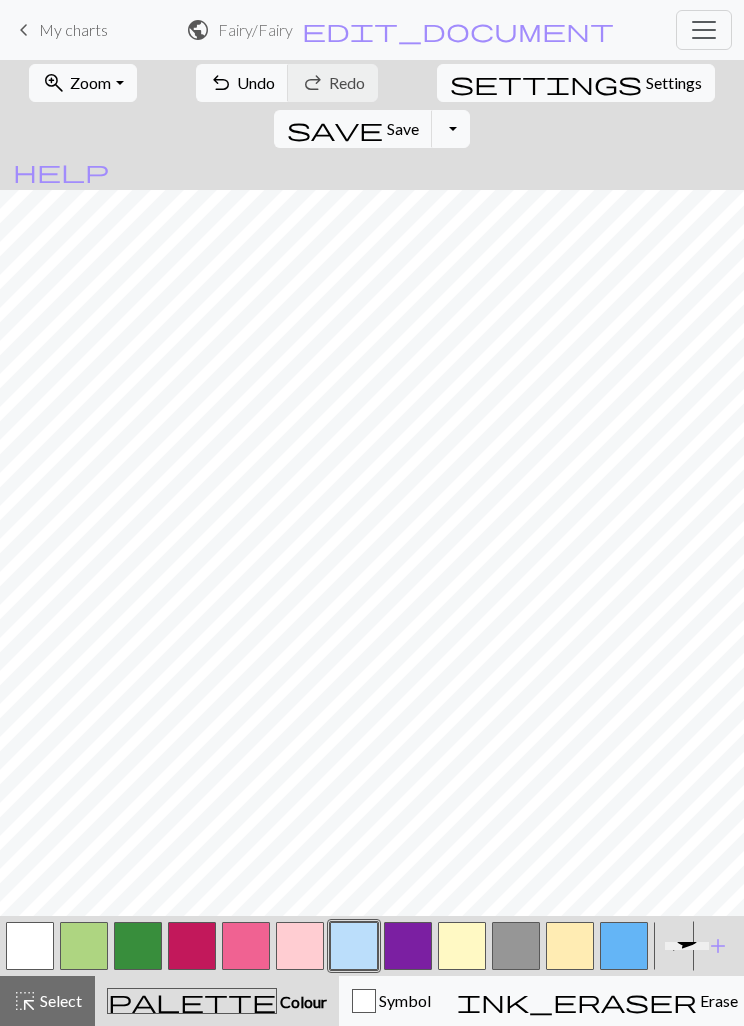 click at bounding box center [30, 946] 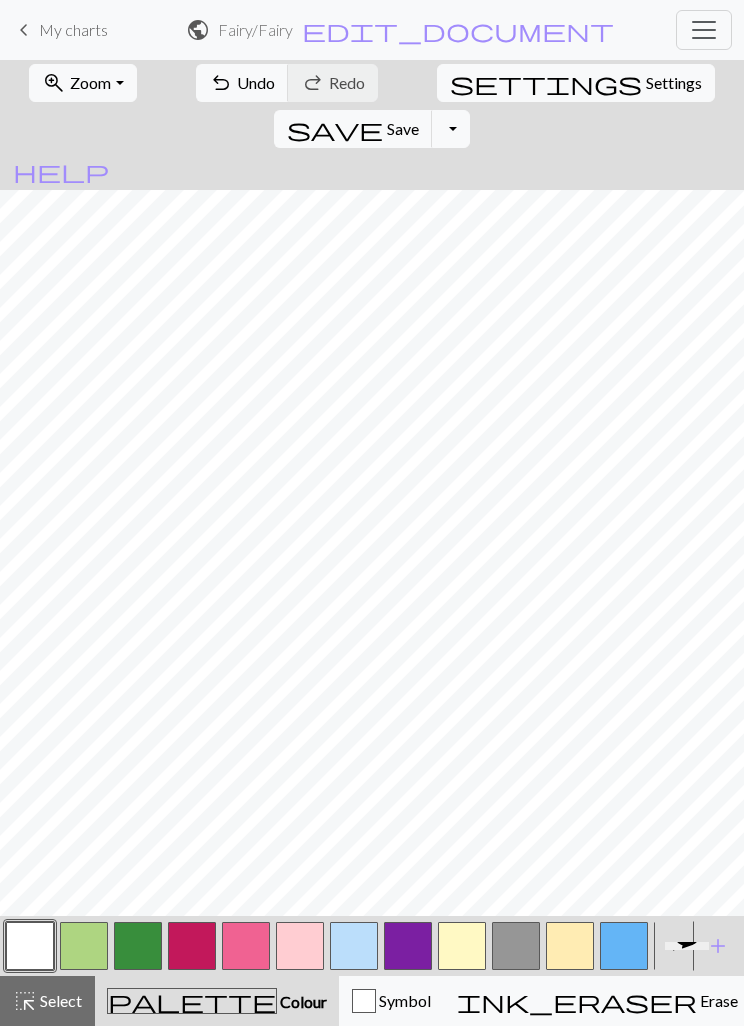 click at bounding box center (354, 946) 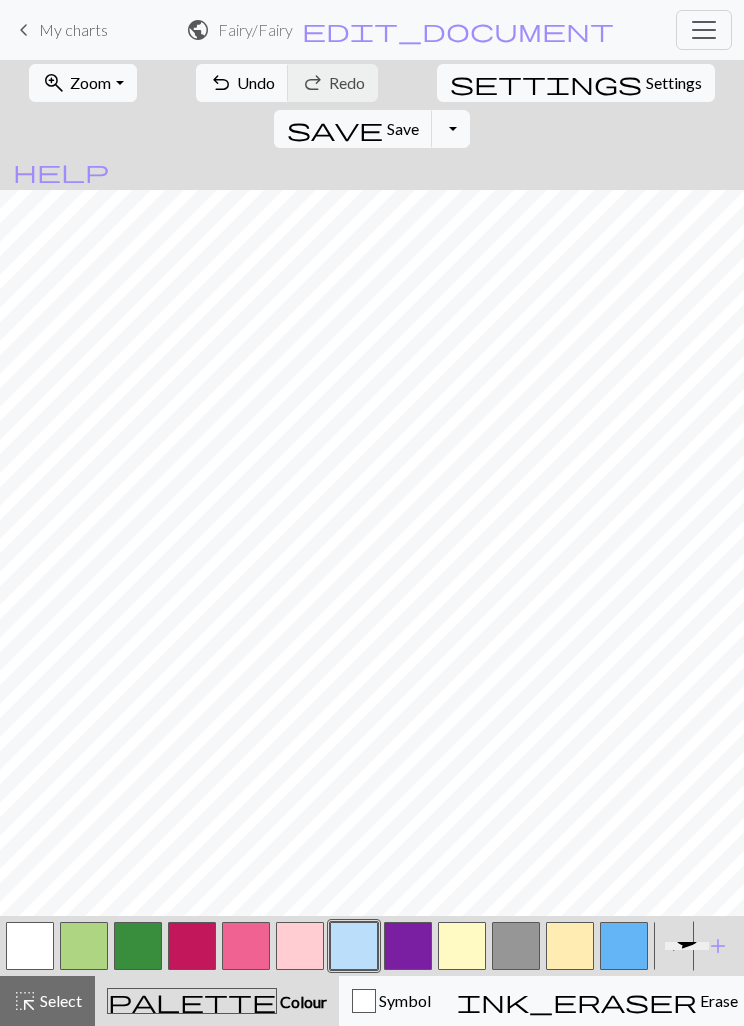 click on "Opens Chat This icon Opens the chat window." at bounding box center [690, 950] 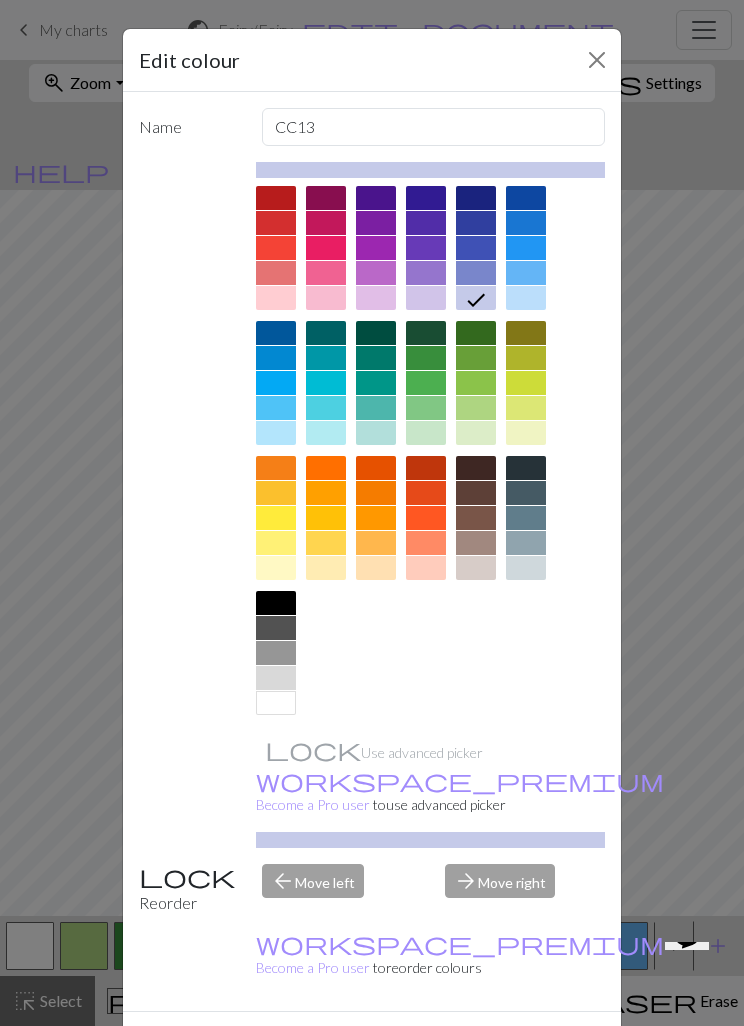 click at bounding box center (476, 568) 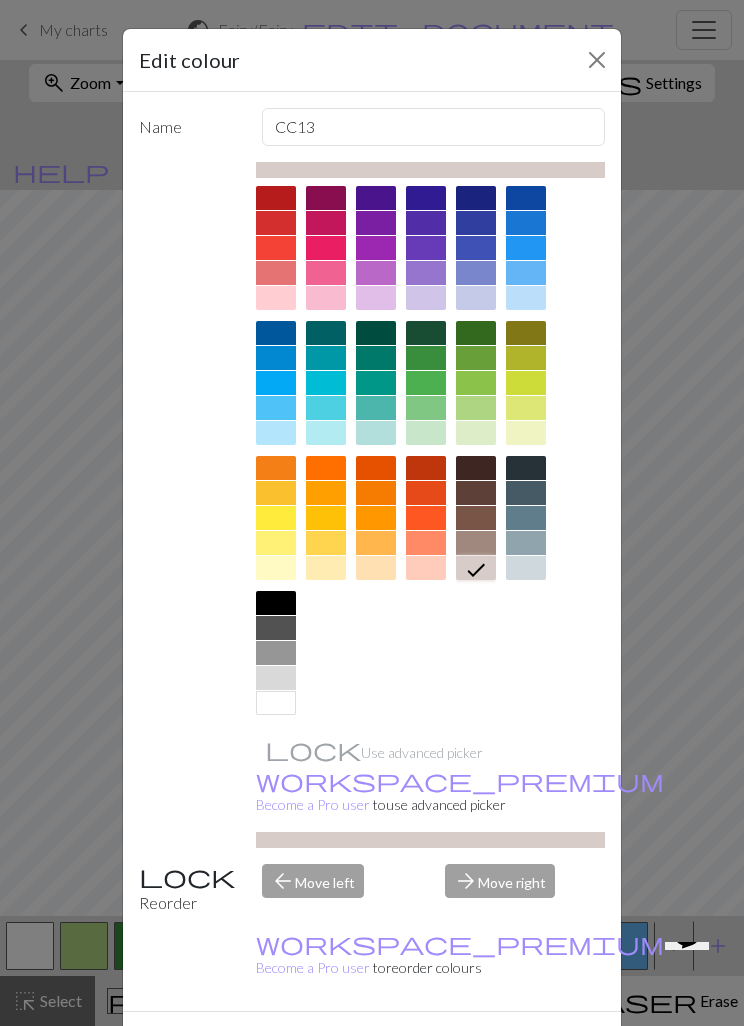 click on "Done" at bounding box center (492, 1047) 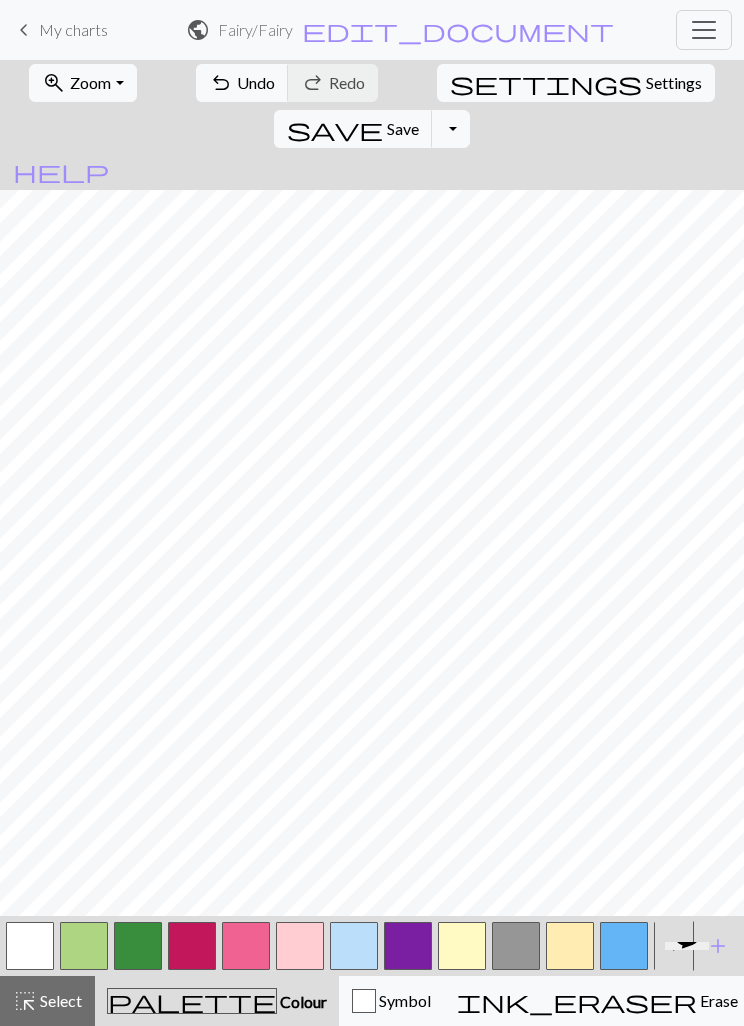 scroll, scrollTop: 0, scrollLeft: 2, axis: horizontal 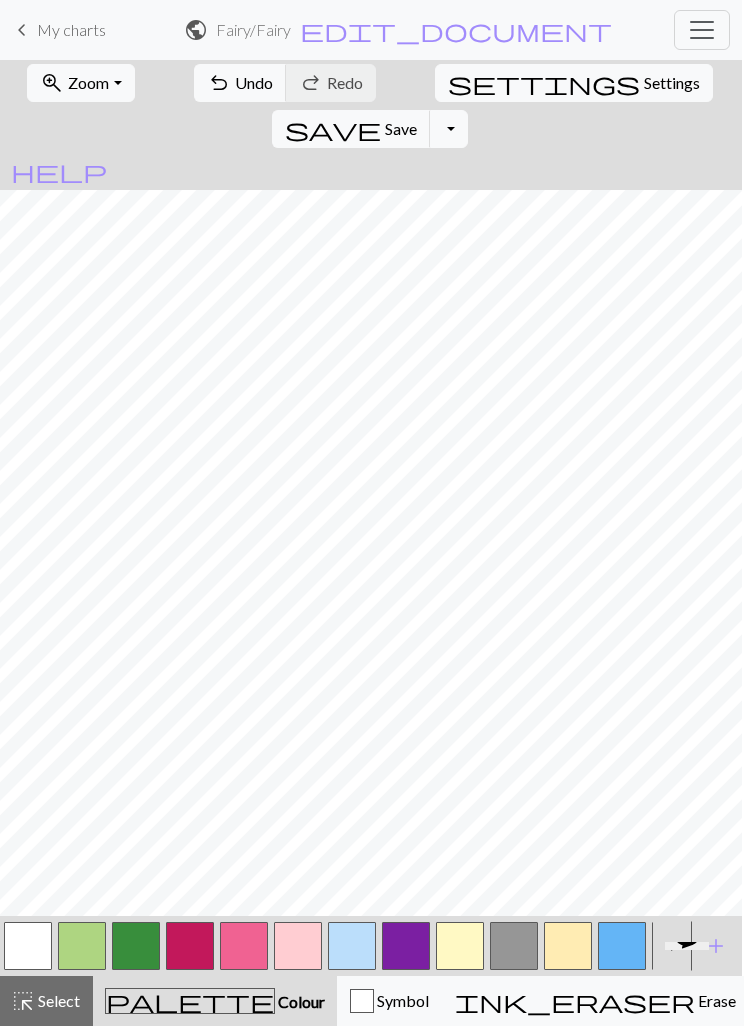 click on ">" at bounding box center [669, 946] 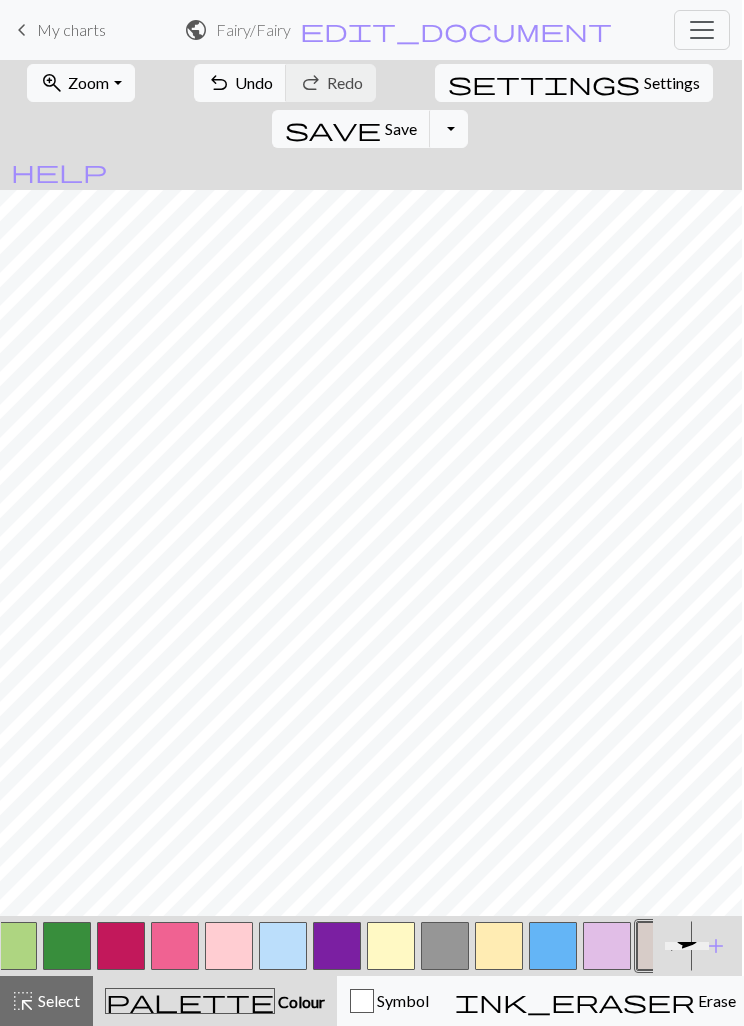 scroll, scrollTop: 0, scrollLeft: 72, axis: horizontal 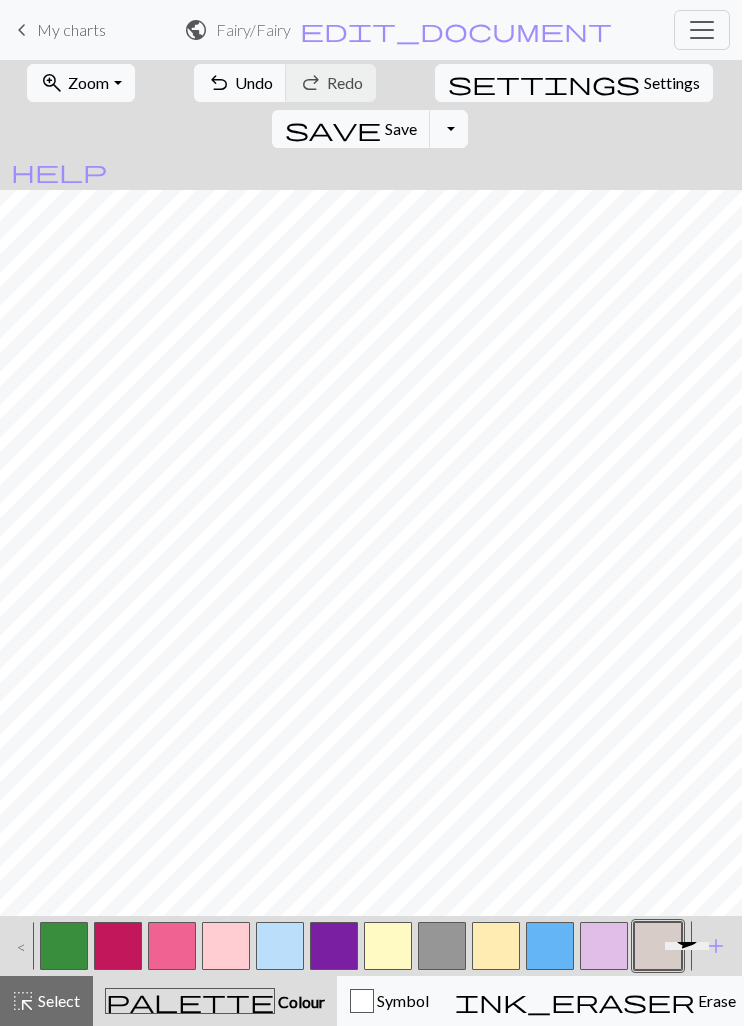 click at bounding box center (496, 946) 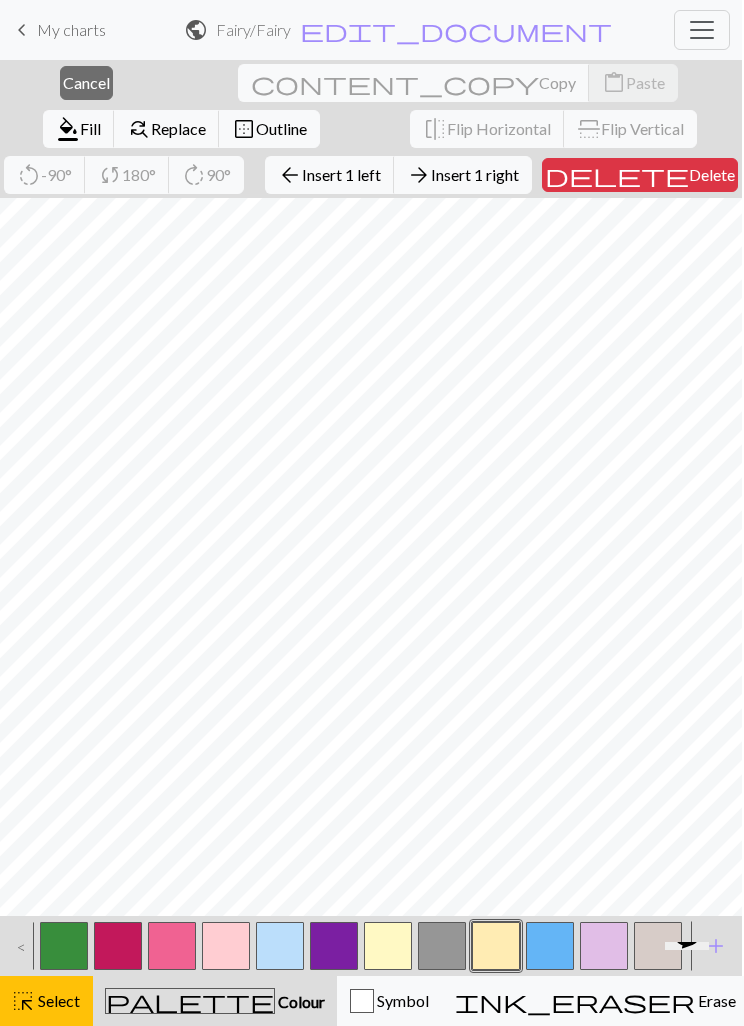 click on "Delete" at bounding box center (712, 174) 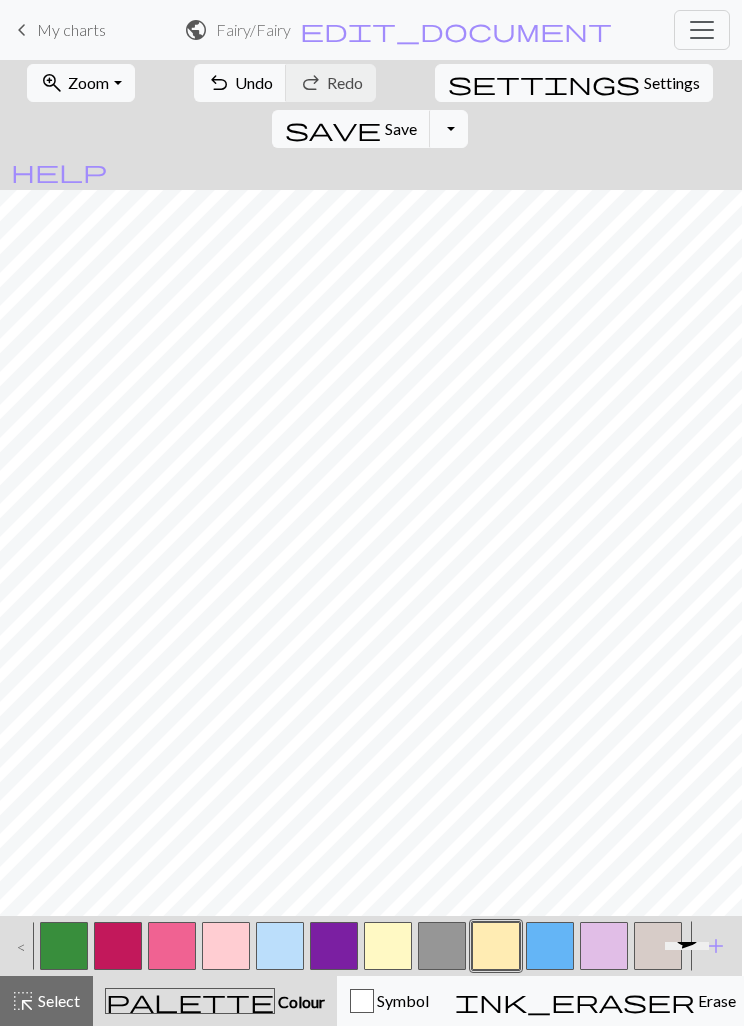 click at bounding box center (442, 946) 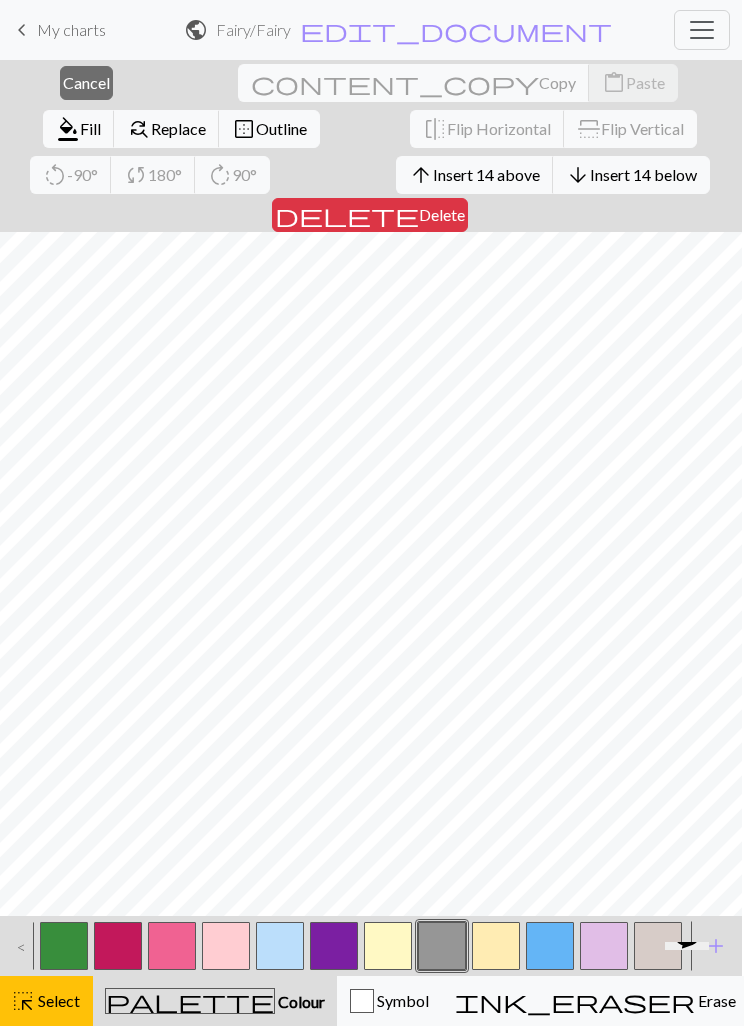 click on "Delete" at bounding box center (442, 214) 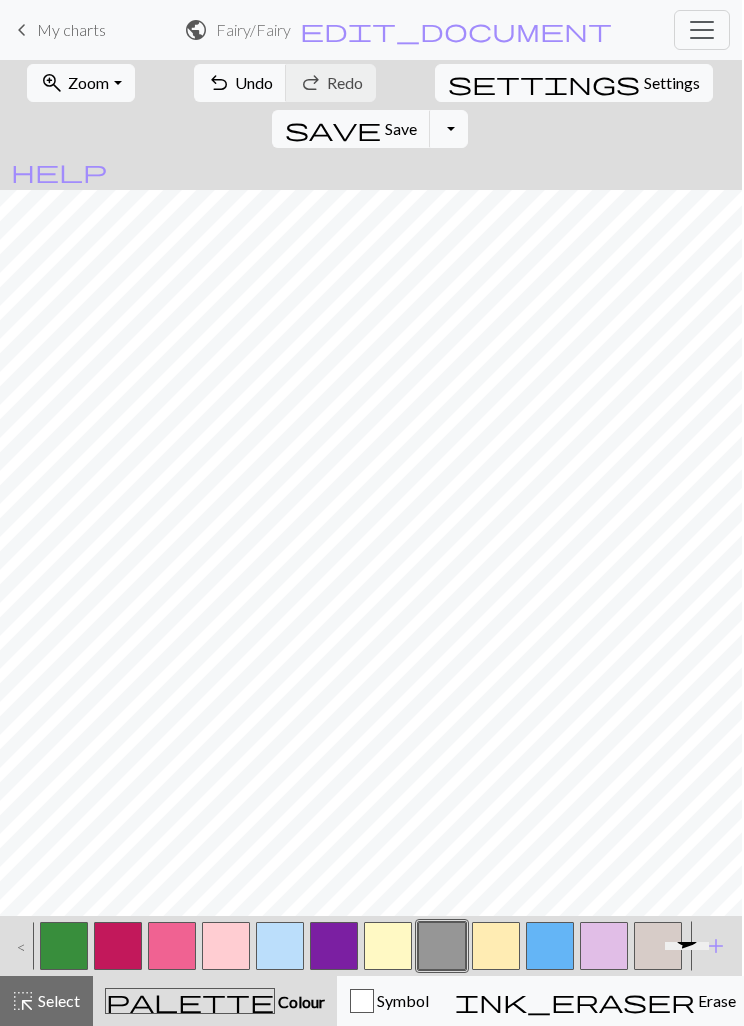 click on "Save" at bounding box center [401, 128] 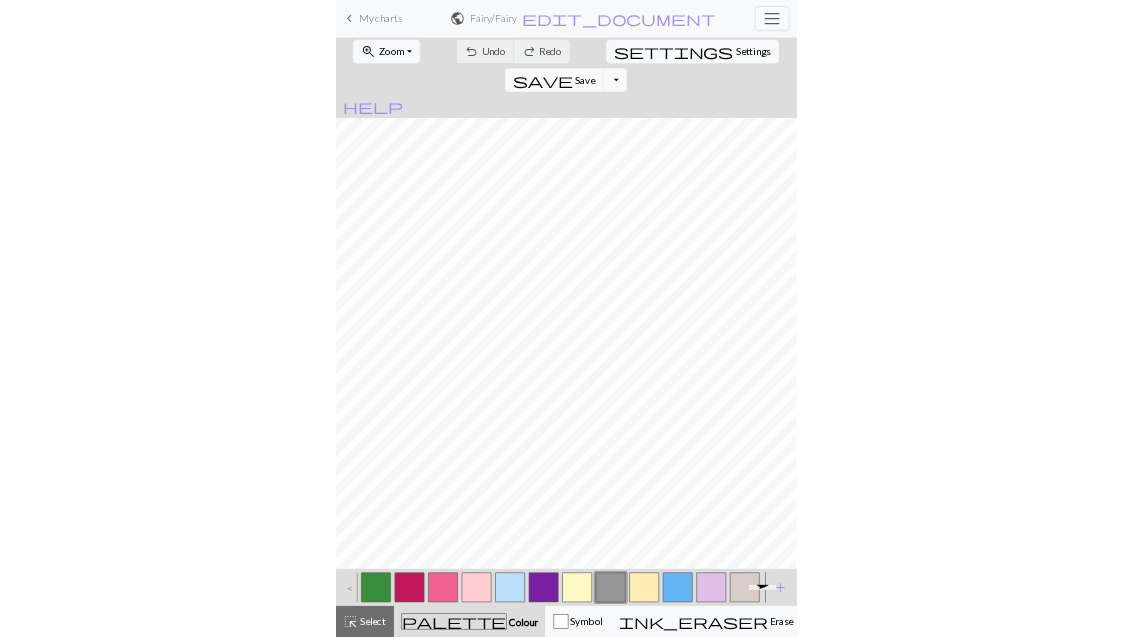 scroll, scrollTop: 0, scrollLeft: 0, axis: both 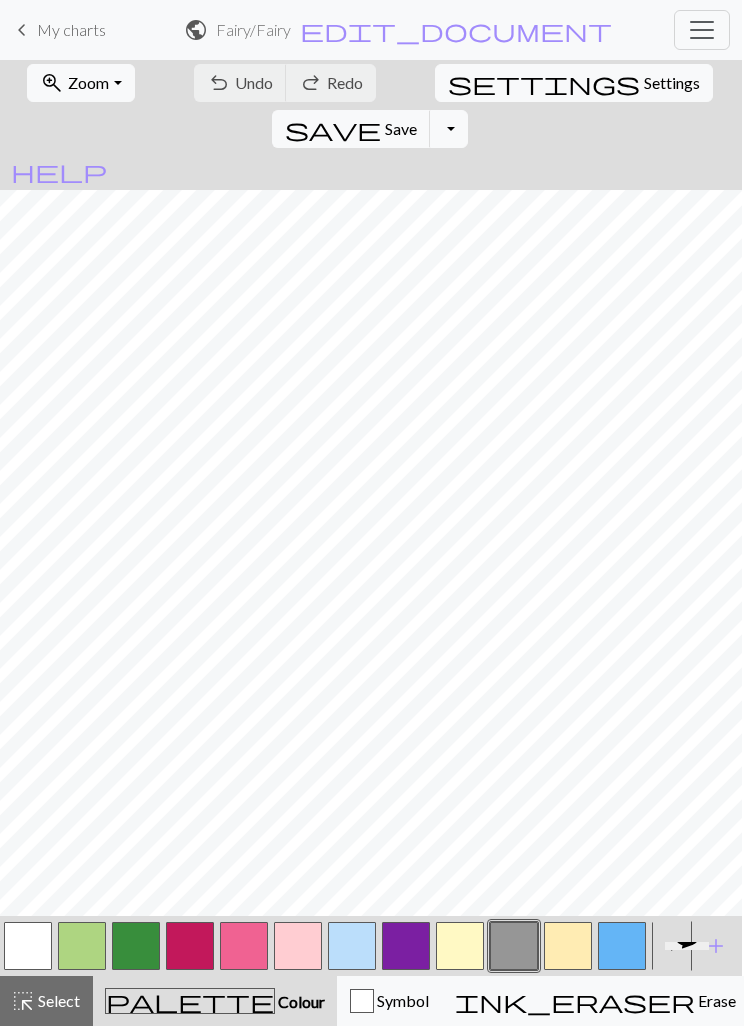 click on "Settings" at bounding box center [672, 83] 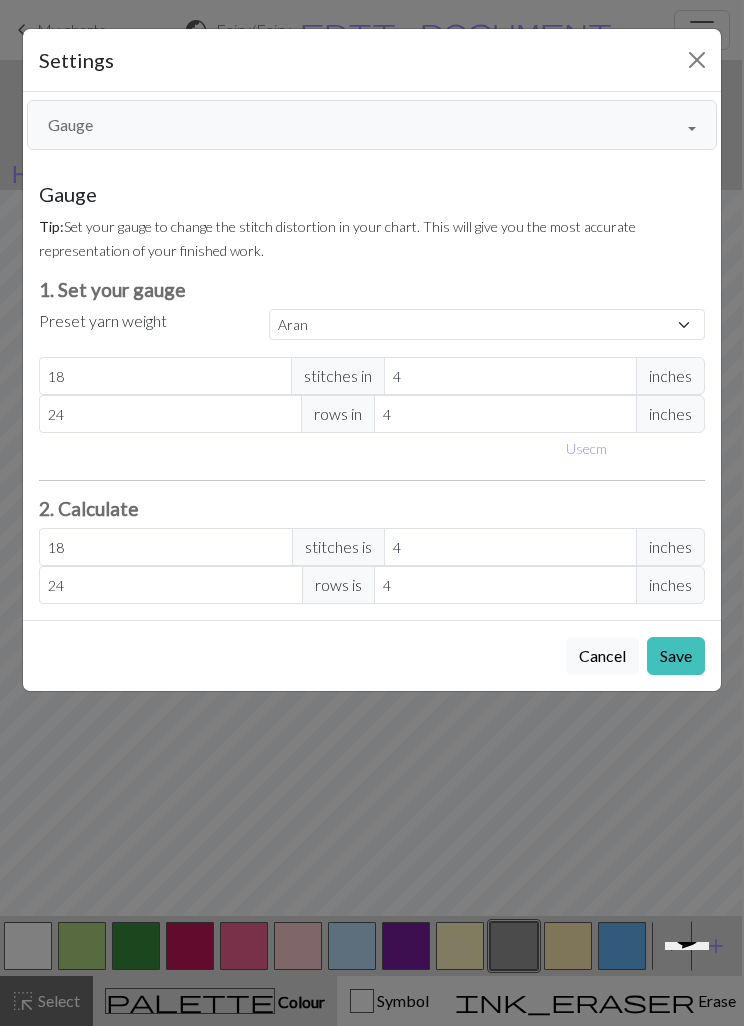 click on "Gauge" at bounding box center (372, 125) 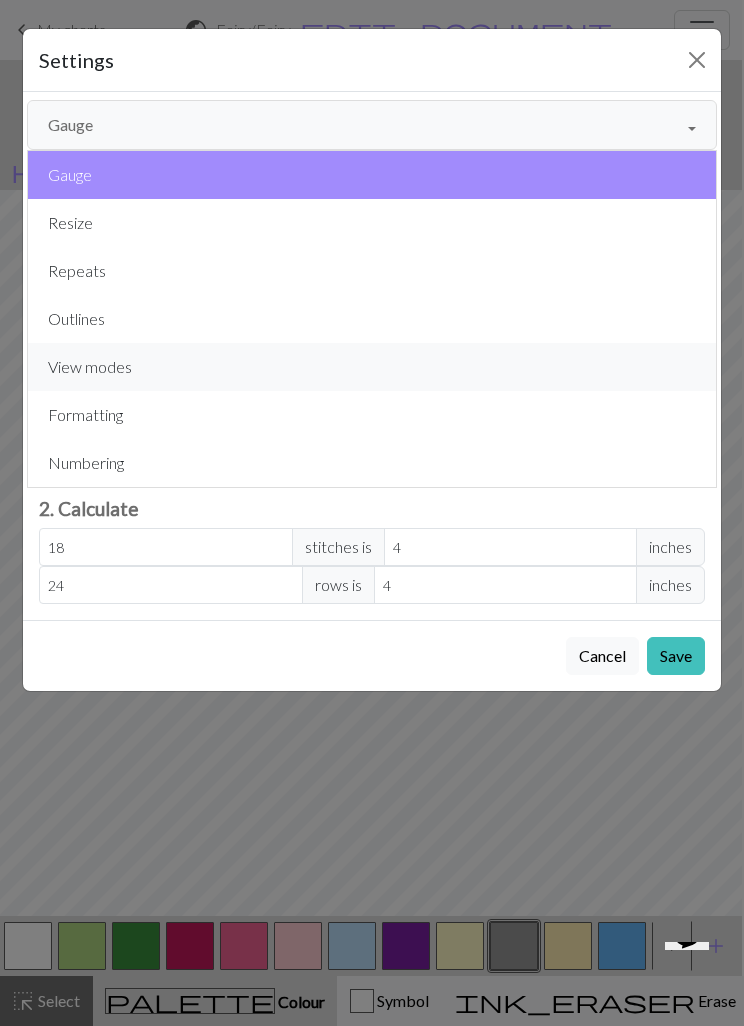 click on "View modes" at bounding box center [372, 367] 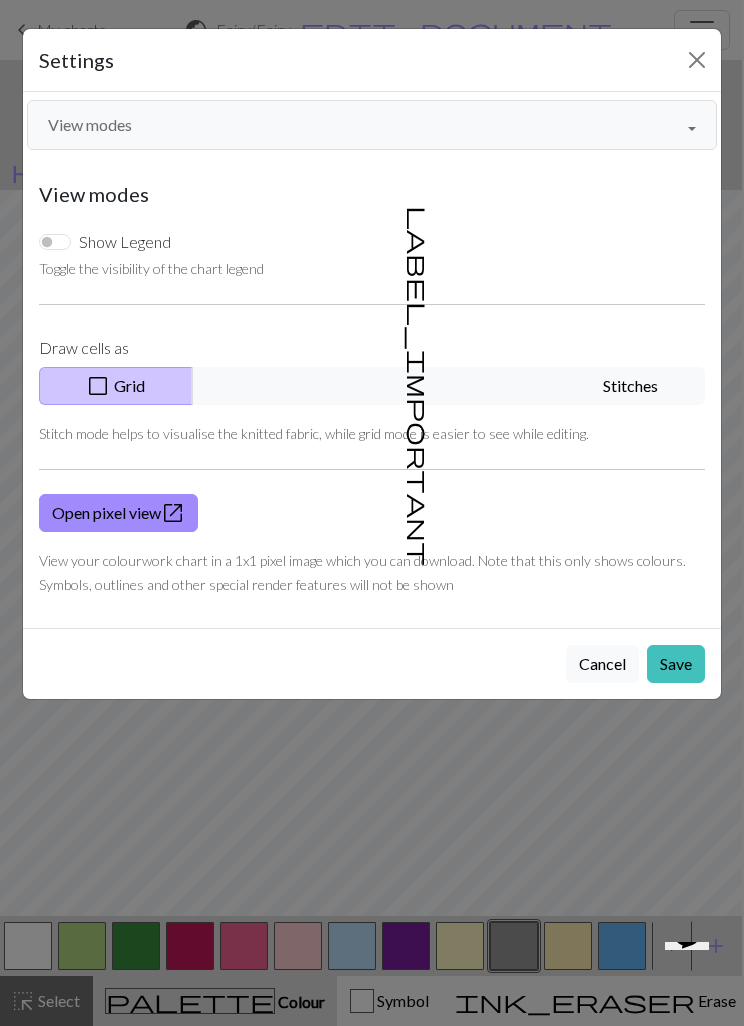 click on "label_important Stitches" at bounding box center (448, 386) 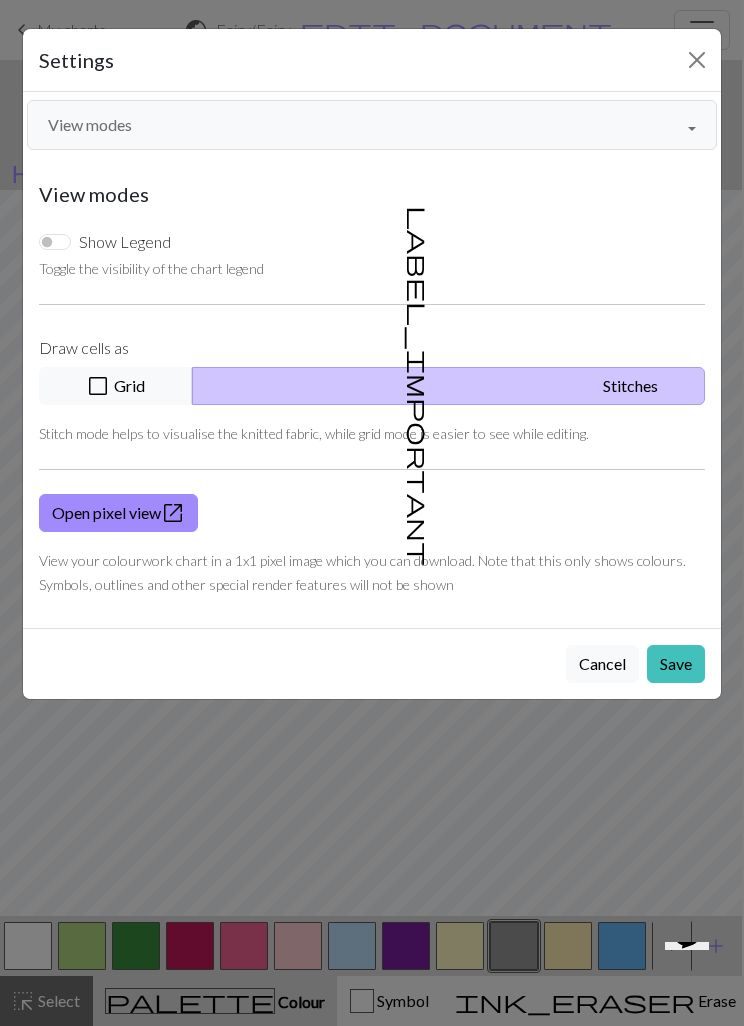 click on "Save" at bounding box center [676, 664] 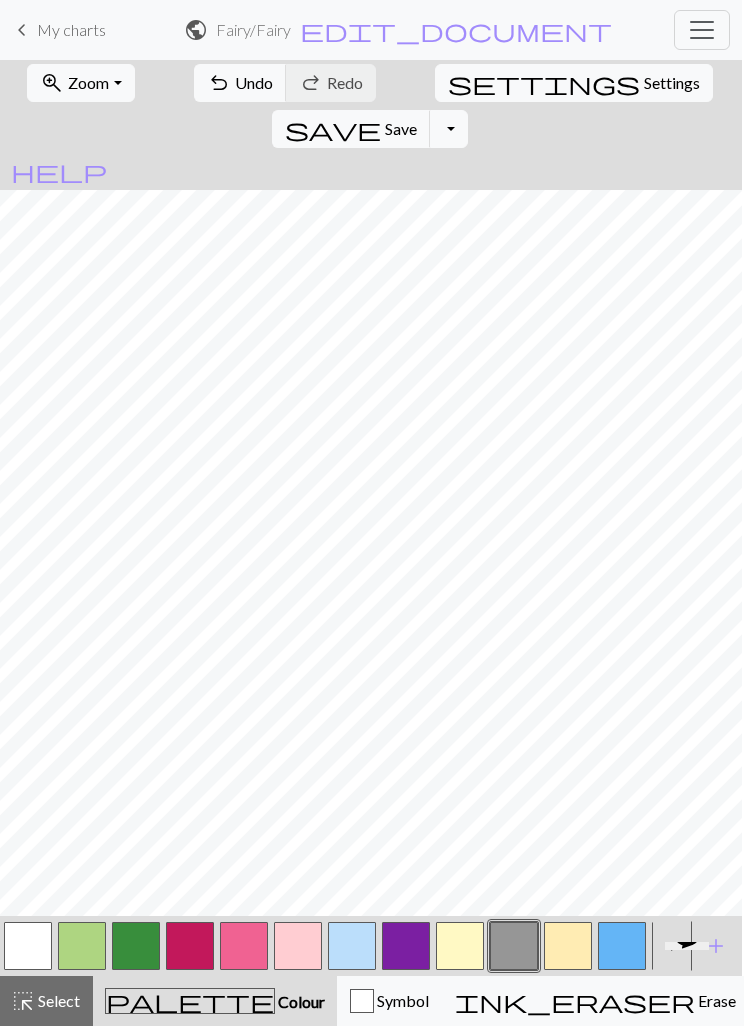 click on "save" at bounding box center (333, 129) 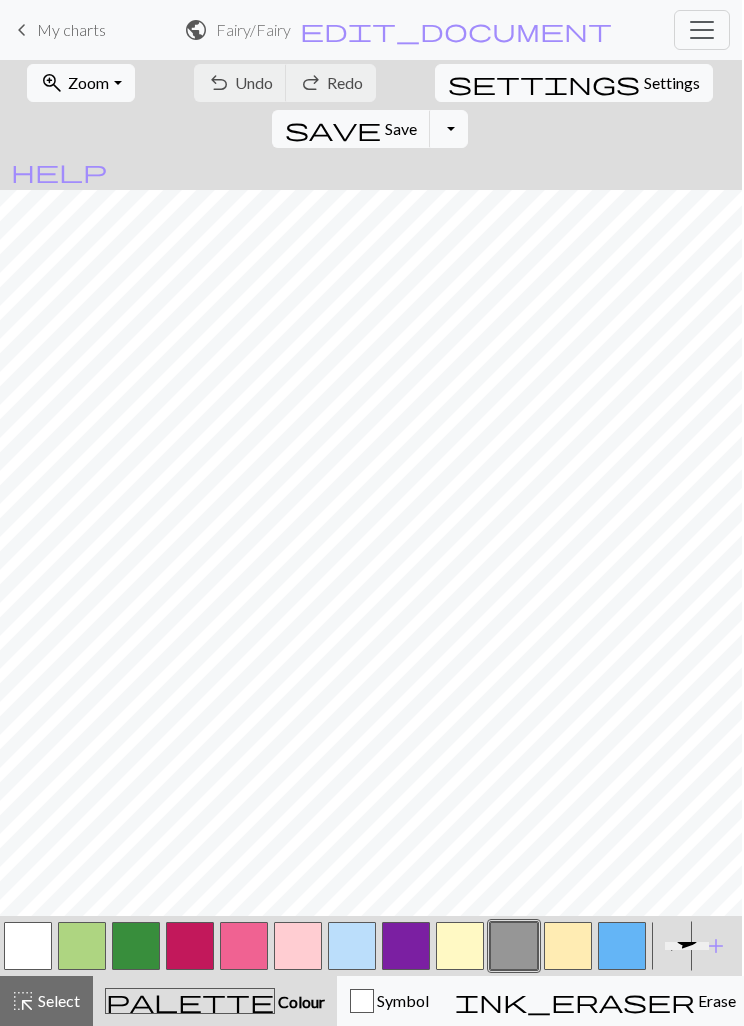 click on "Toggle Dropdown" at bounding box center (449, 129) 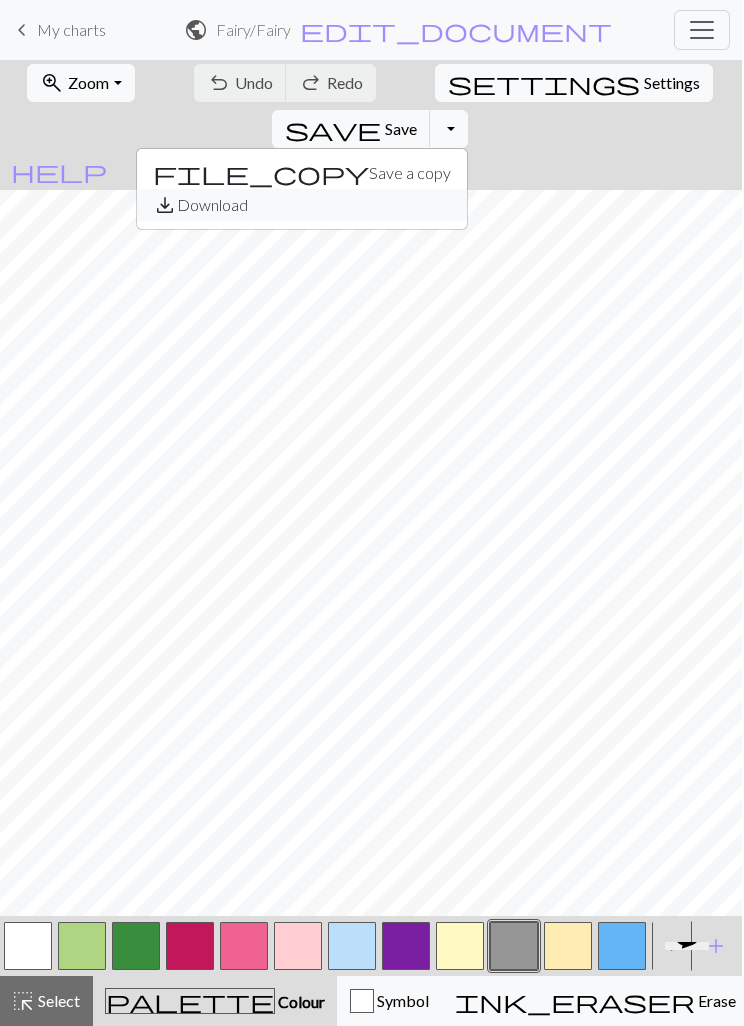 click on "save_alt  Download" at bounding box center (302, 205) 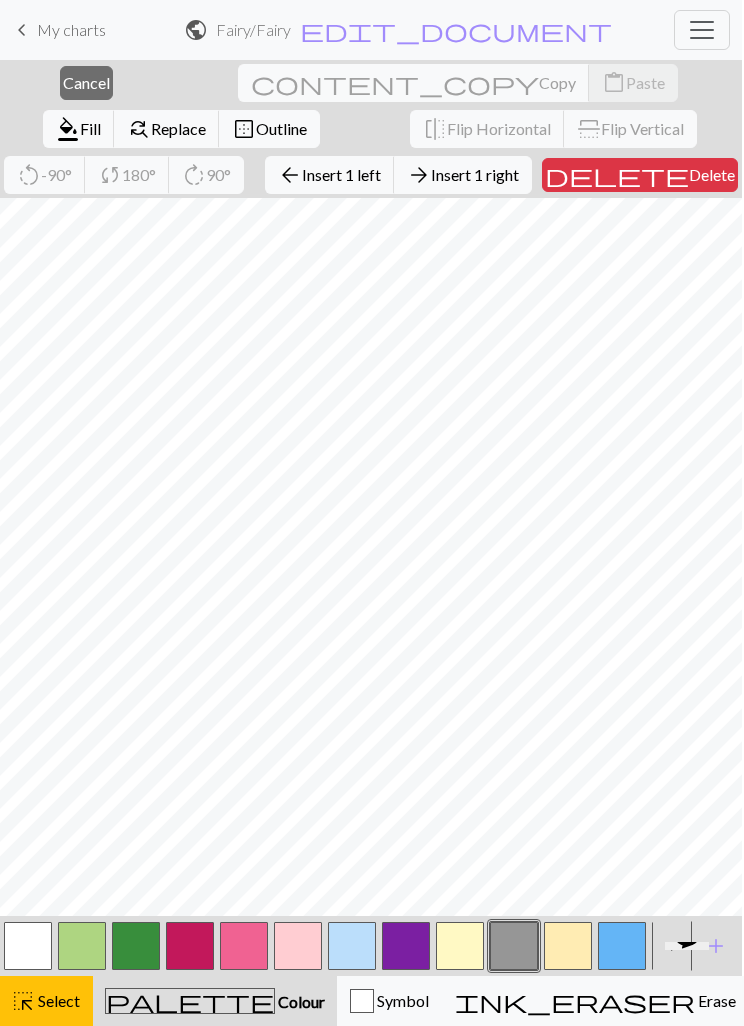 click on "Delete" at bounding box center (712, 174) 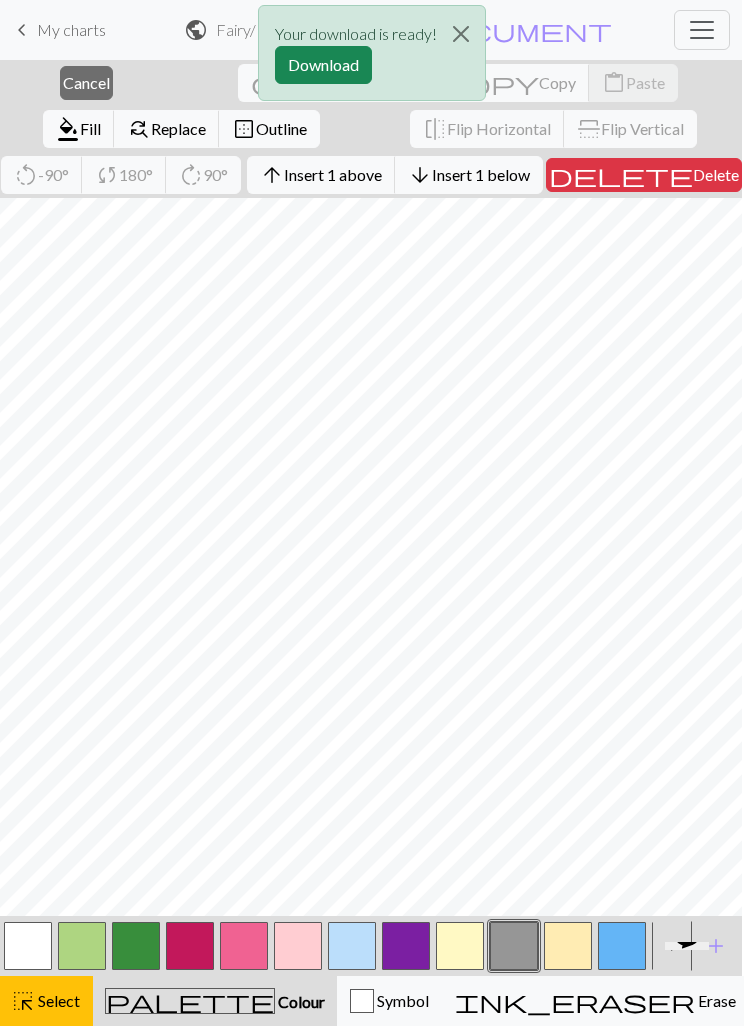 click on "Delete" at bounding box center (716, 174) 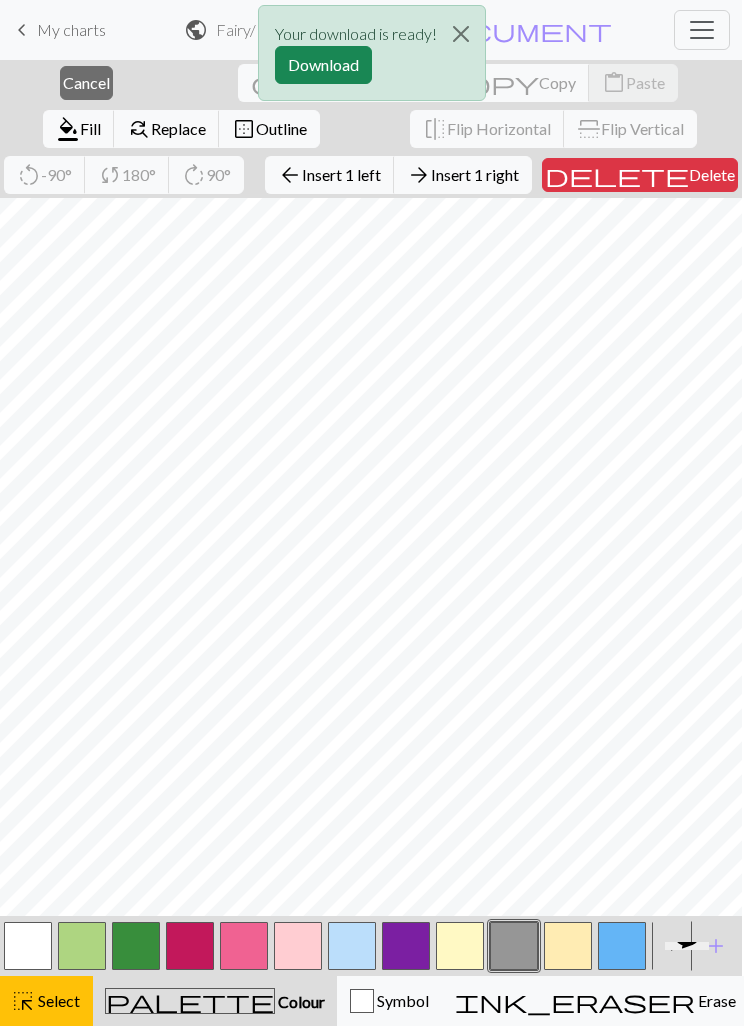 click on "Delete" at bounding box center (712, 174) 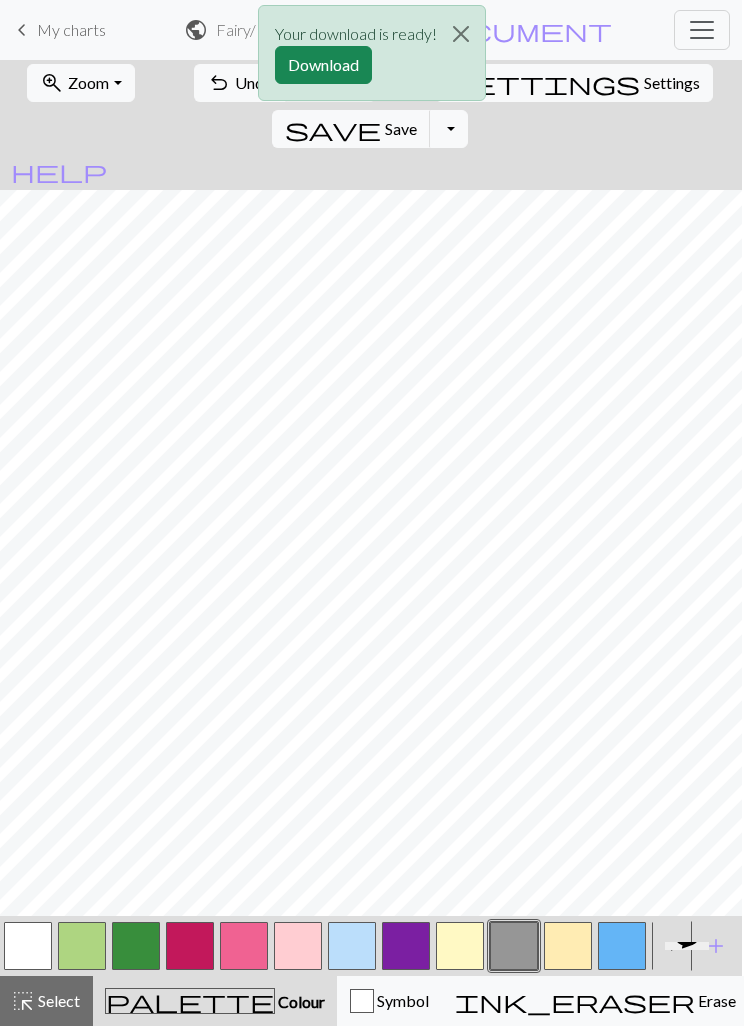click on "Your download is ready! Download" at bounding box center (372, 58) 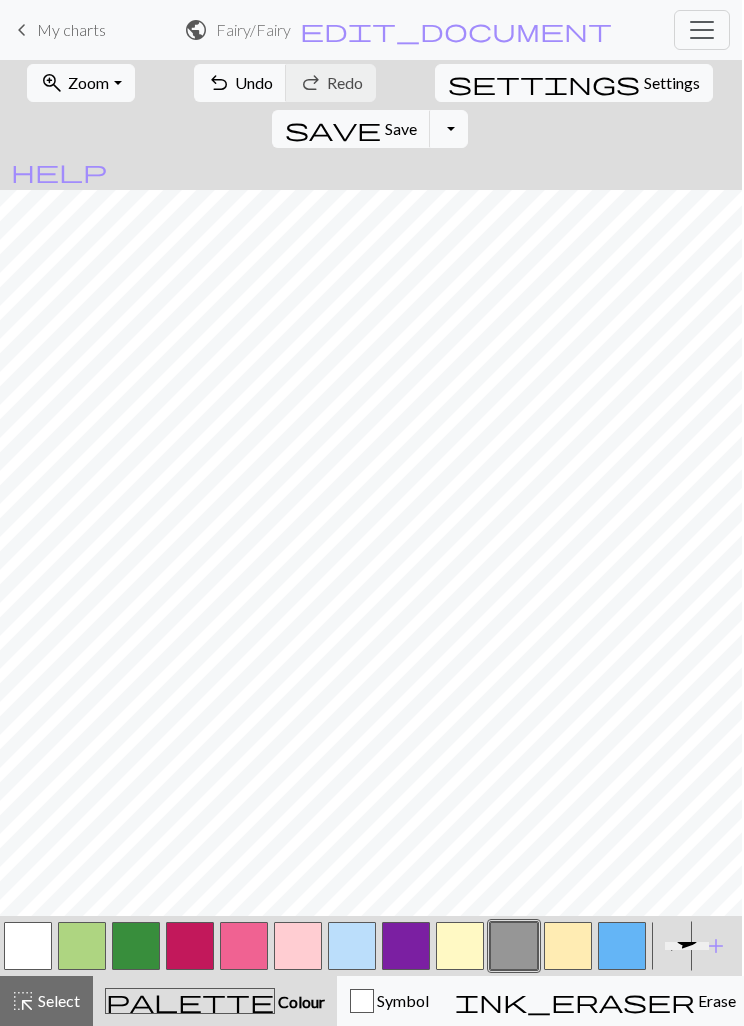 click on "Save" at bounding box center (401, 128) 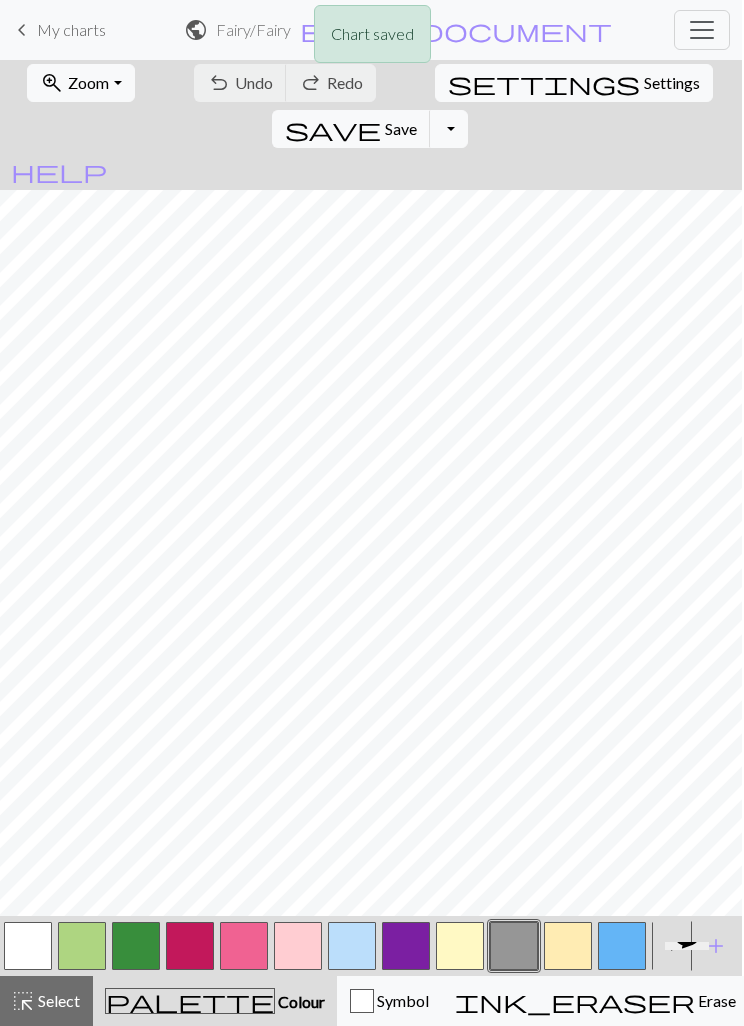 click on "Toggle Dropdown" at bounding box center (449, 129) 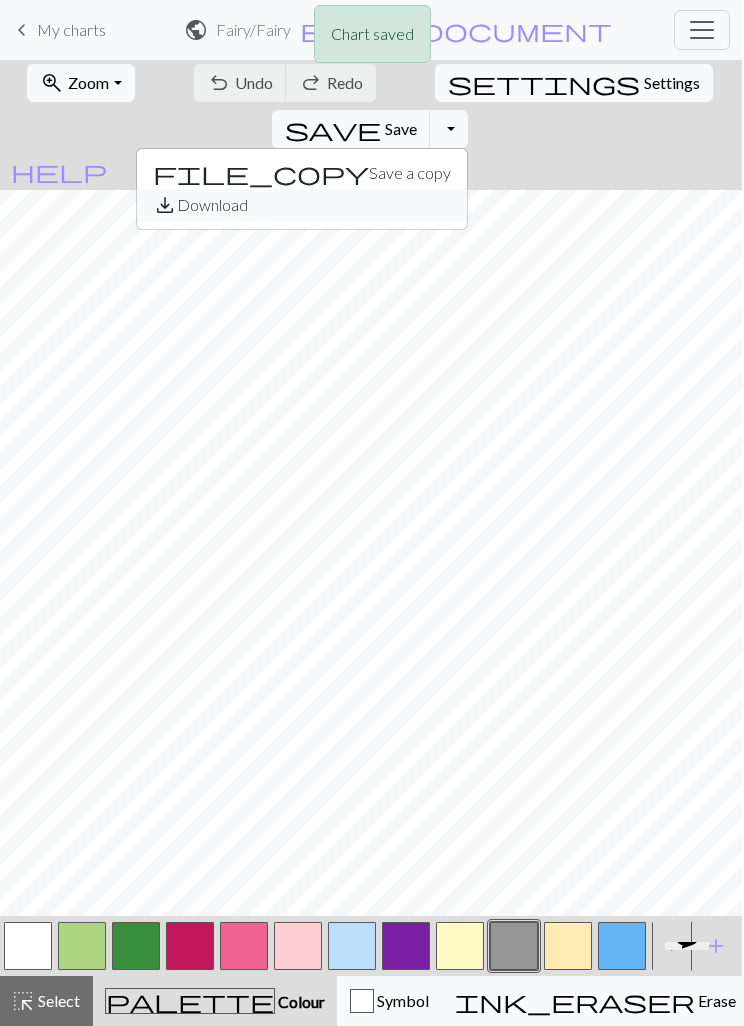 click on "save_alt  Download" at bounding box center [302, 205] 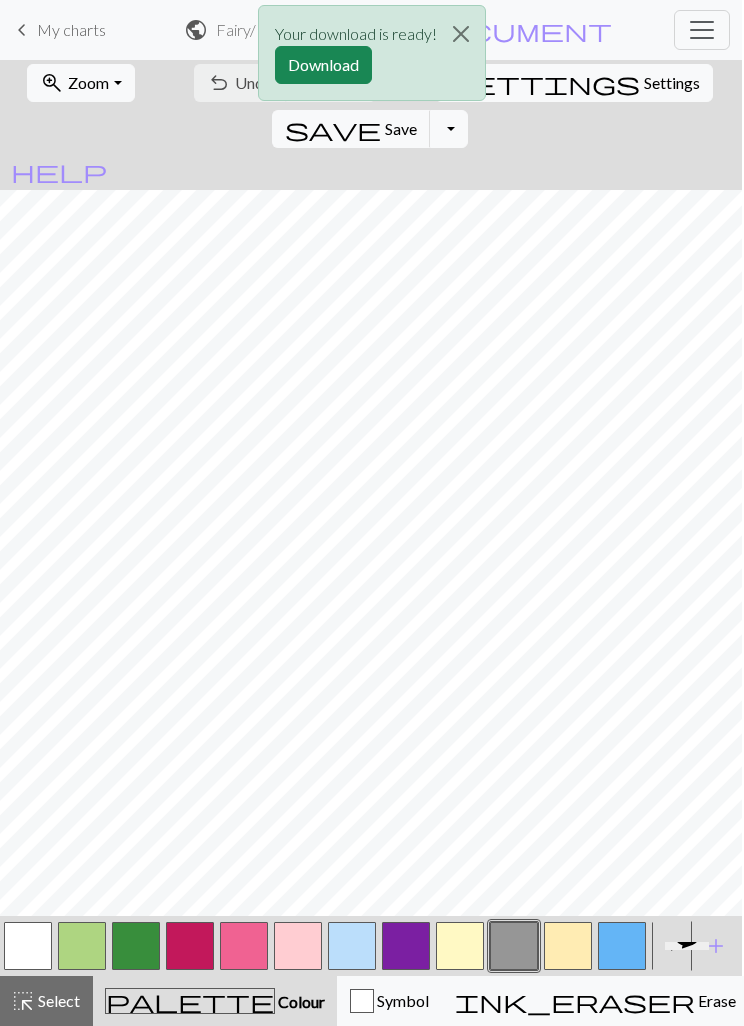 click on "Download" at bounding box center (323, 65) 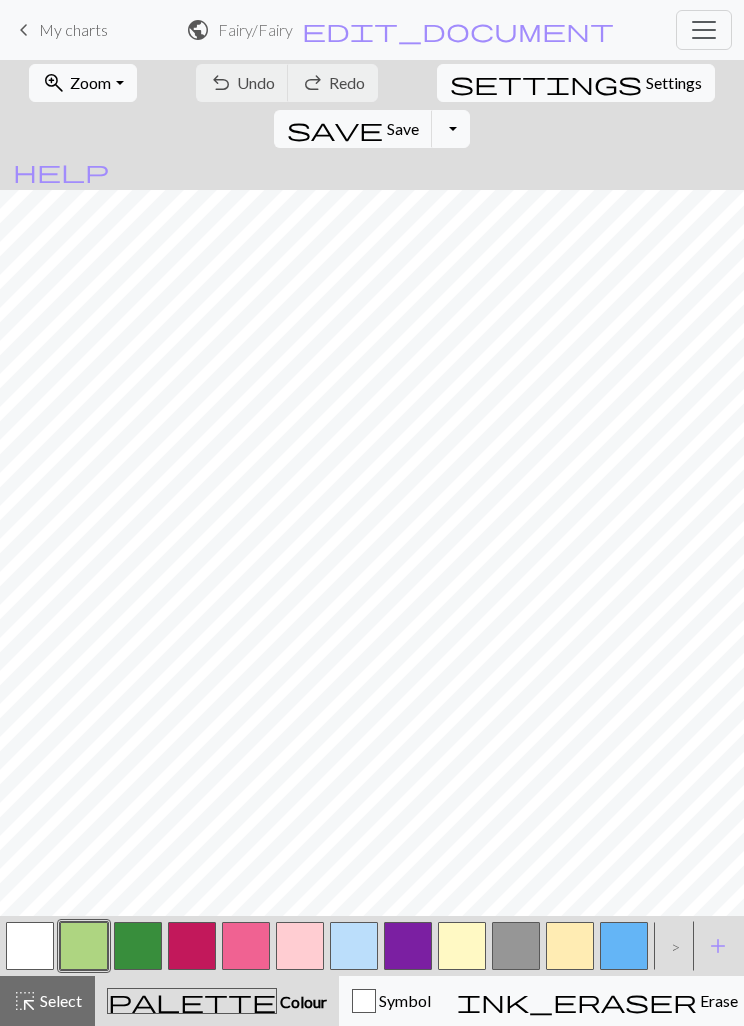 scroll, scrollTop: 0, scrollLeft: 2, axis: horizontal 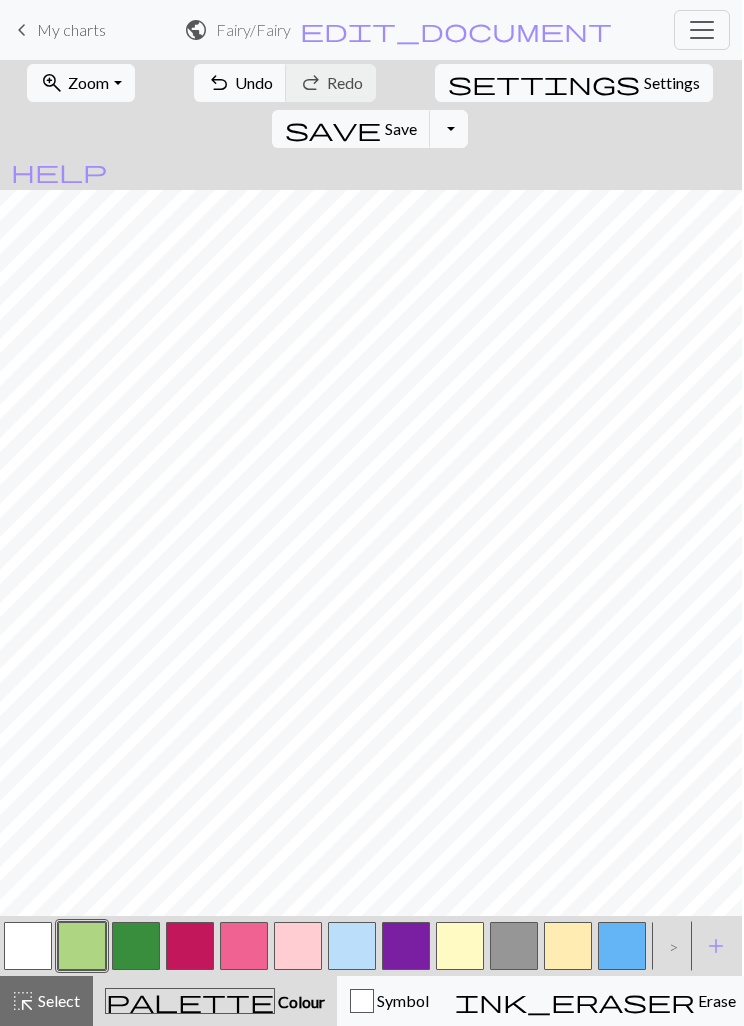 click on "Undo" at bounding box center (254, 82) 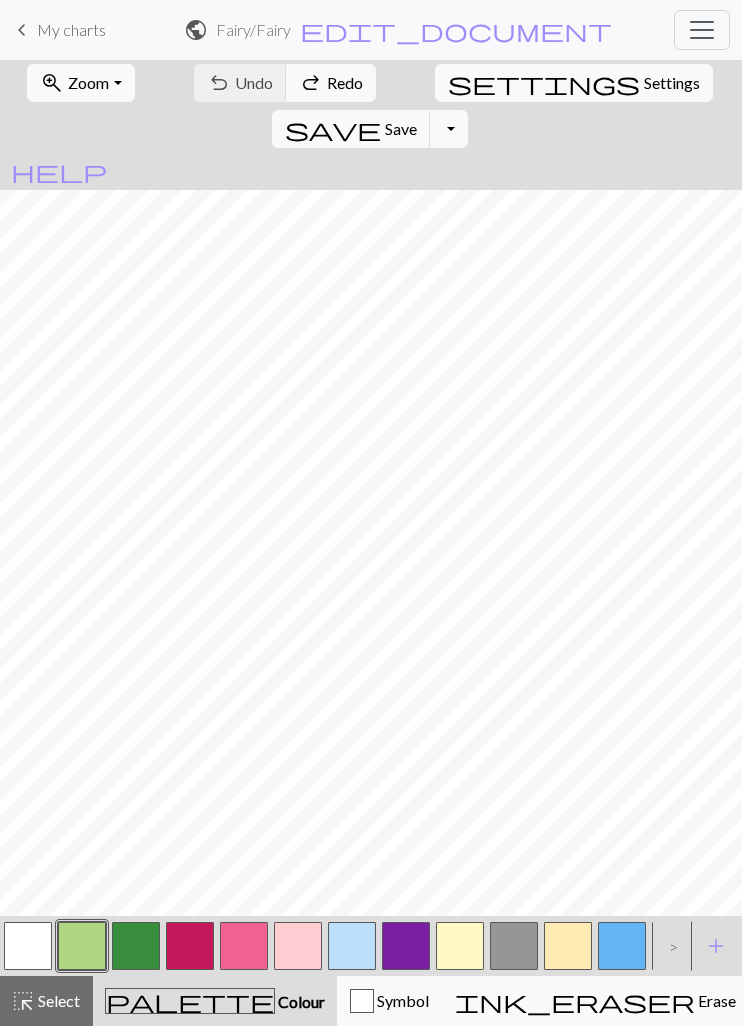 click on "keyboard_arrow_left   My charts" at bounding box center (58, 30) 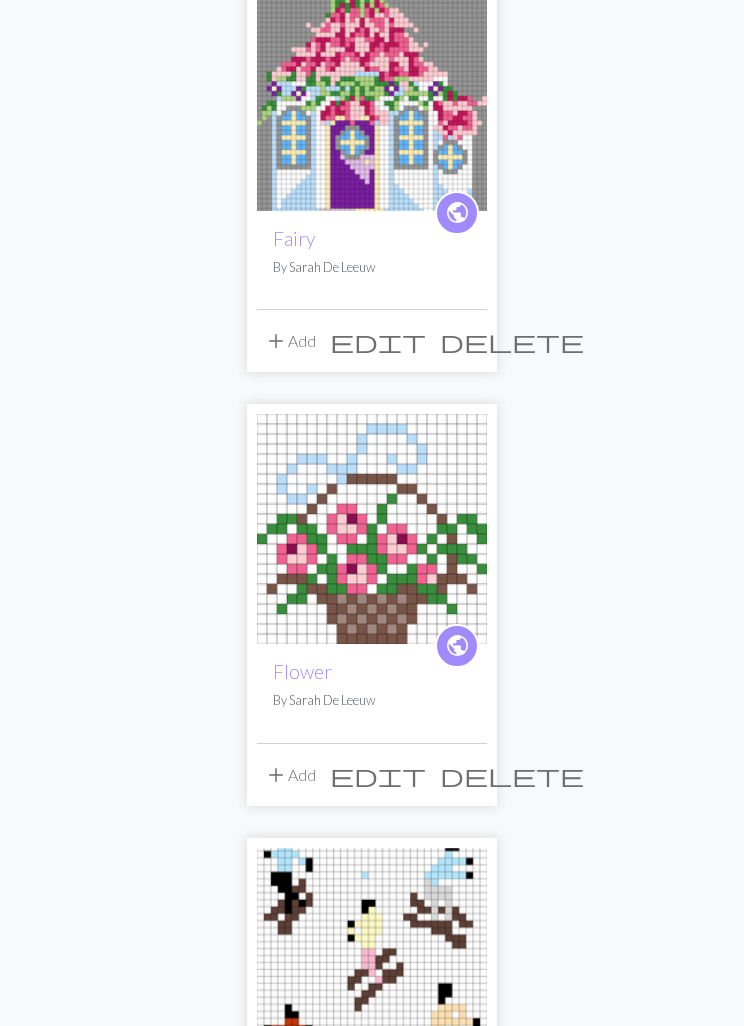 scroll, scrollTop: 0, scrollLeft: 0, axis: both 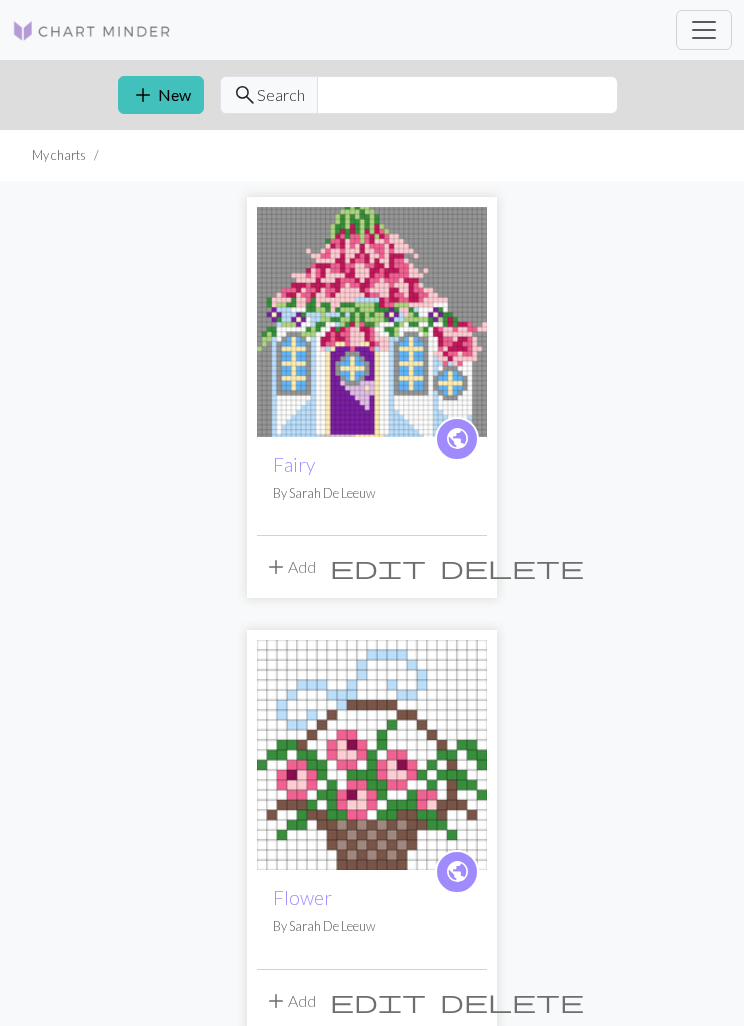 click on "add   New" at bounding box center (161, 95) 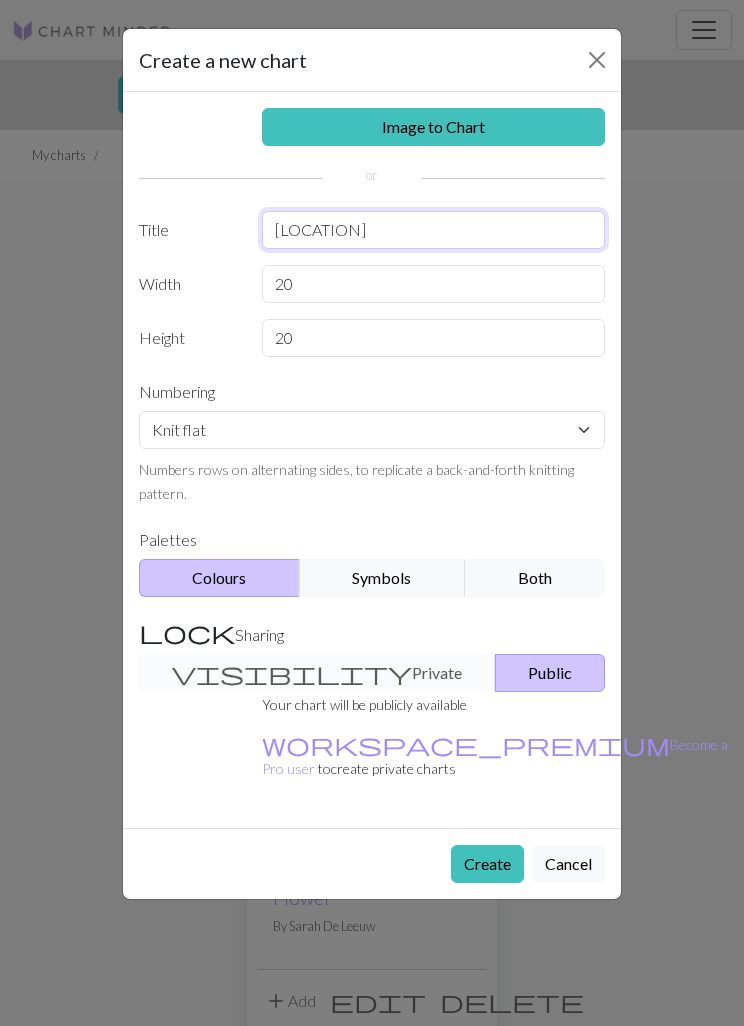 click on "Soling" at bounding box center [434, 230] 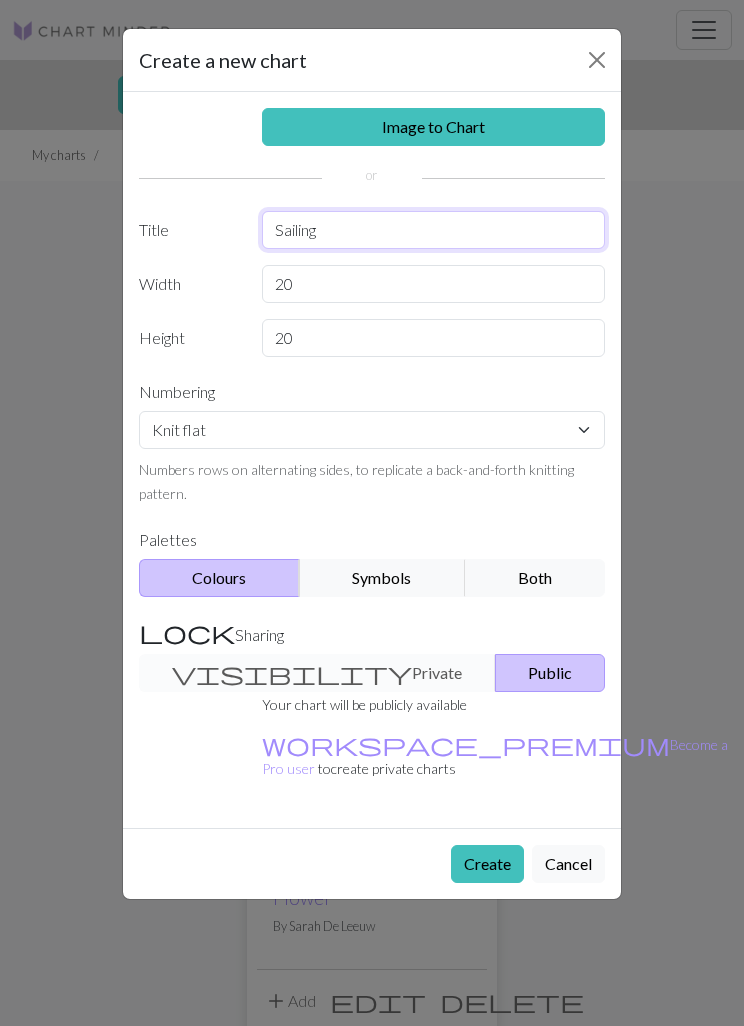 type on "Sailing" 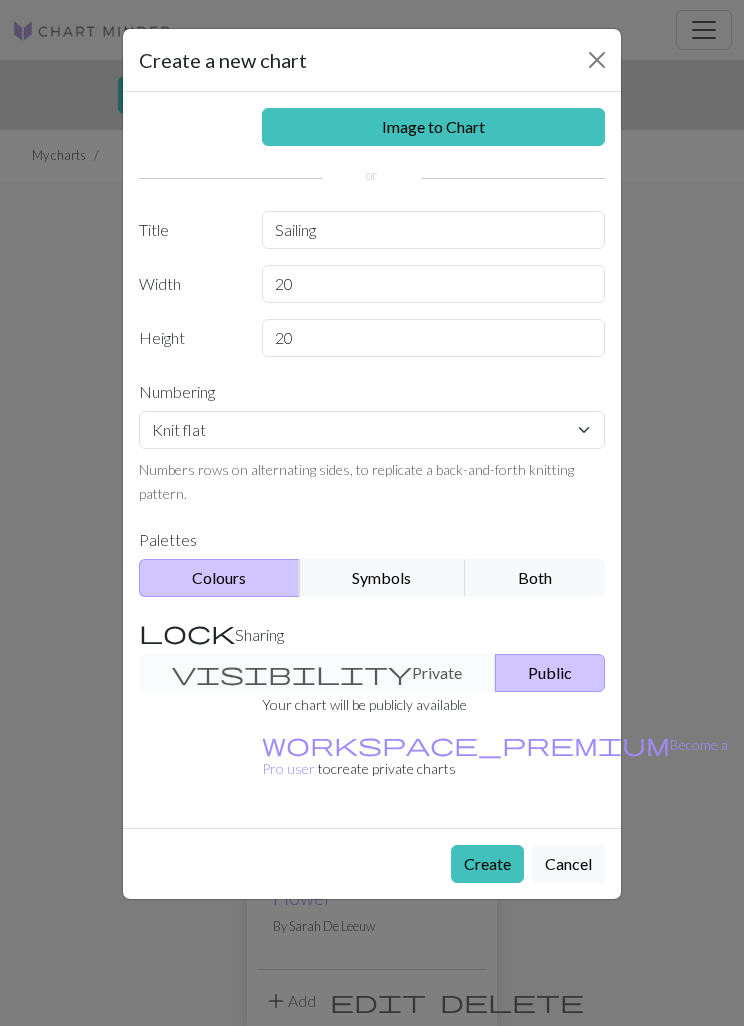 click on "Create" at bounding box center (487, 864) 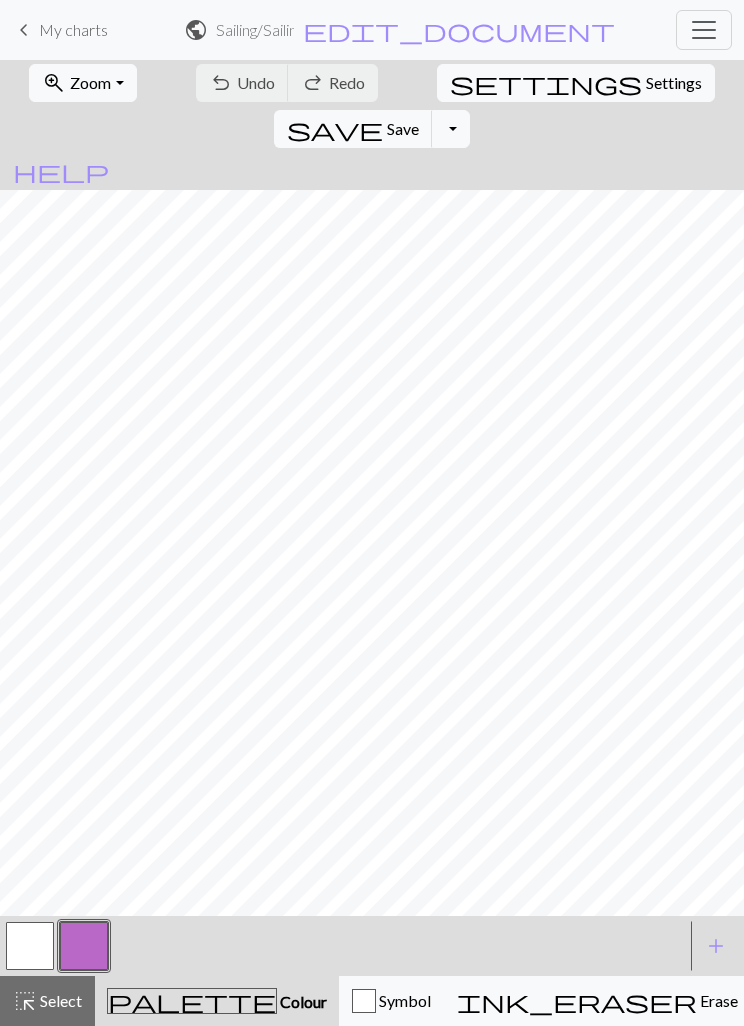 click at bounding box center [84, 946] 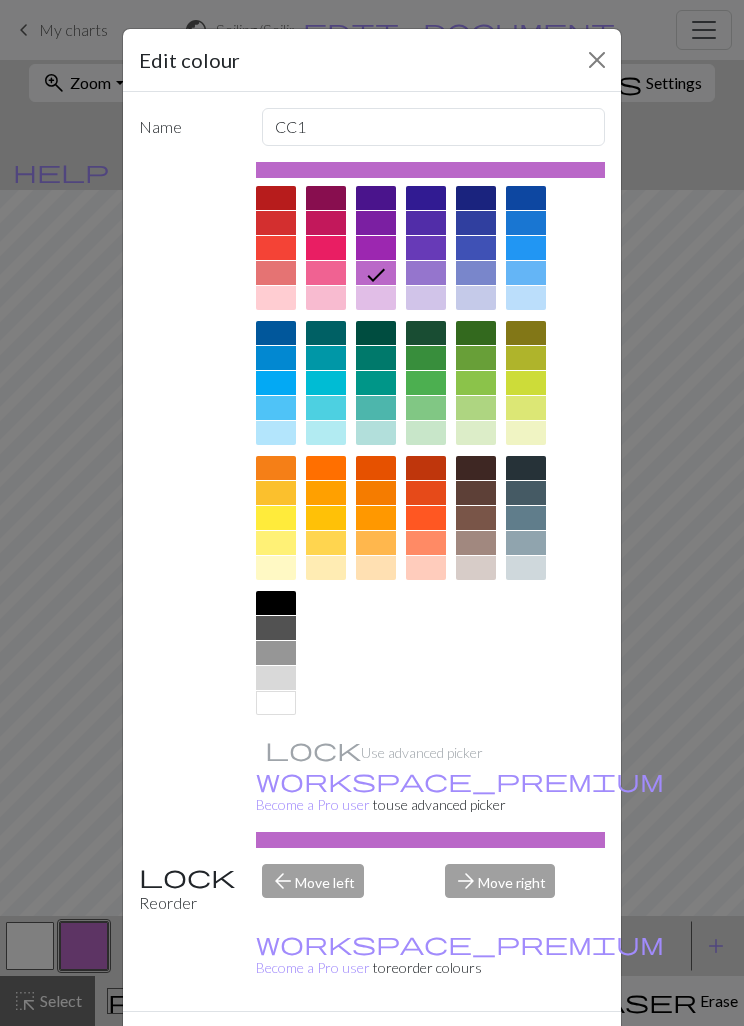 click at bounding box center [476, 198] 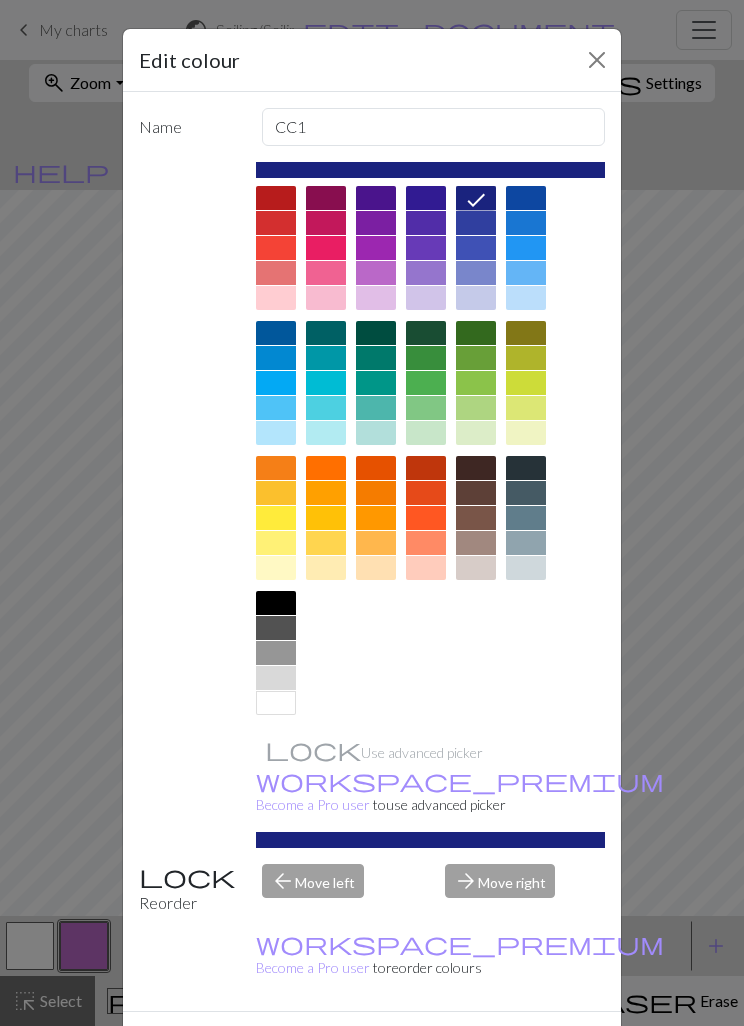 click on "Done" at bounding box center [492, 1047] 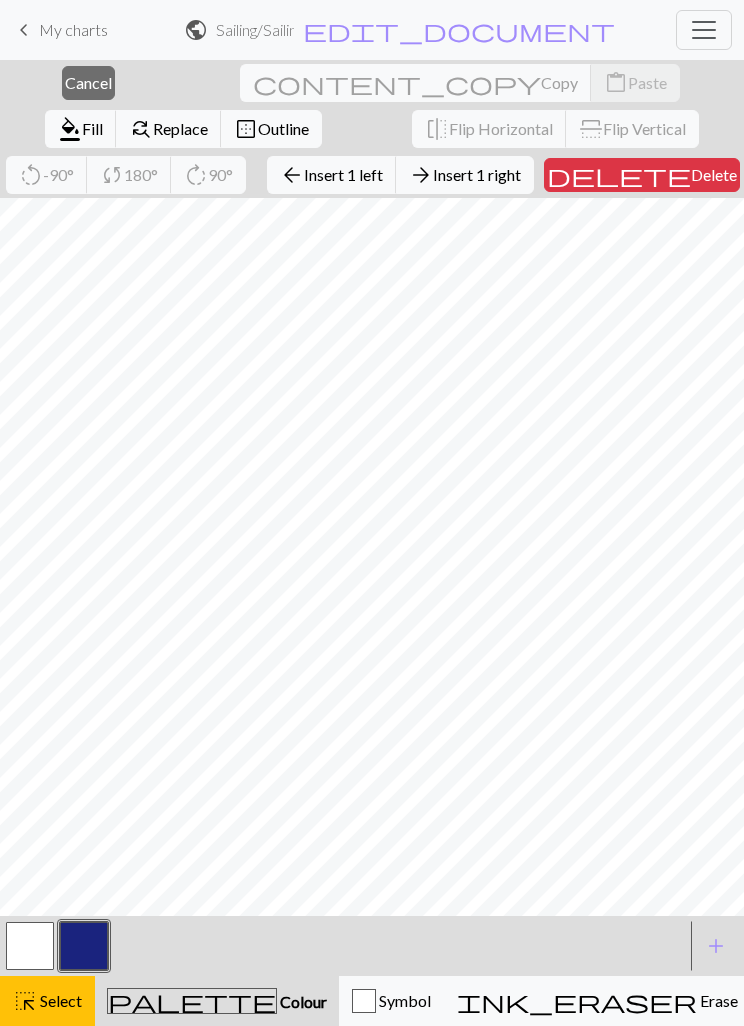 click on "Insert 1 right" at bounding box center (477, 174) 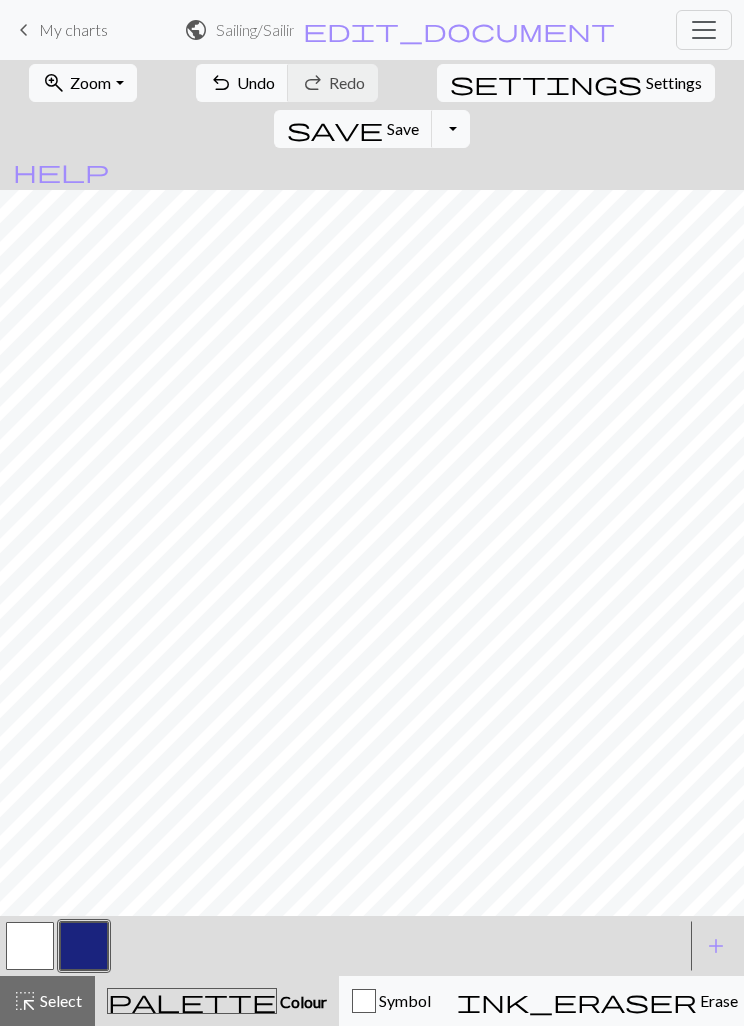 click on "add" at bounding box center [716, 946] 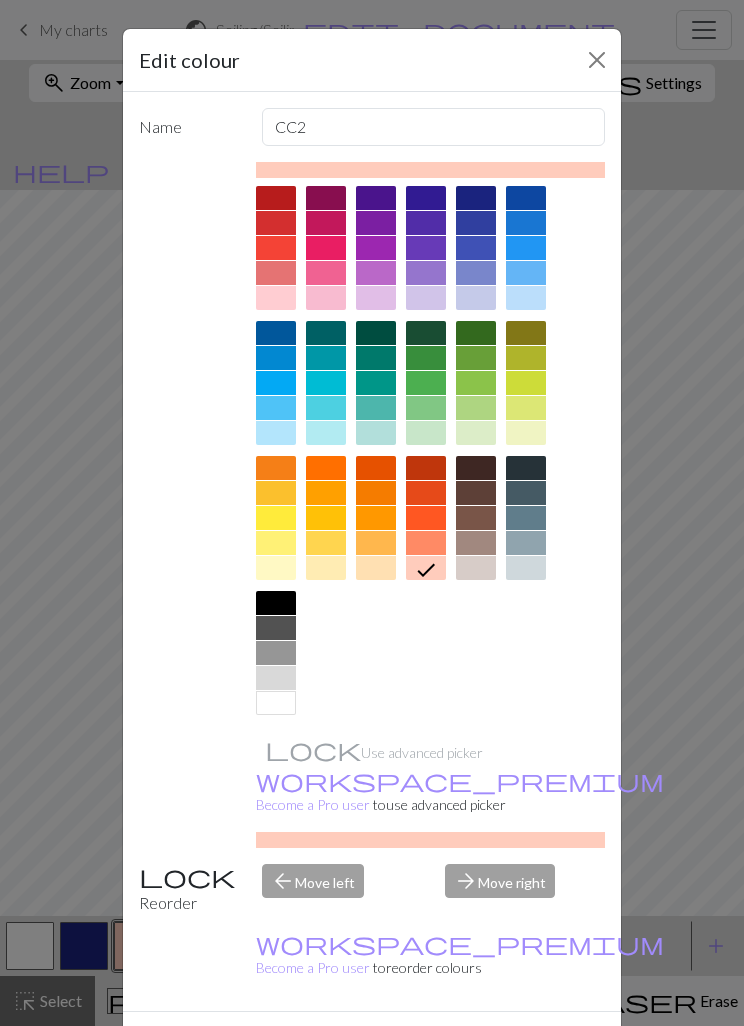 click at bounding box center [276, 603] 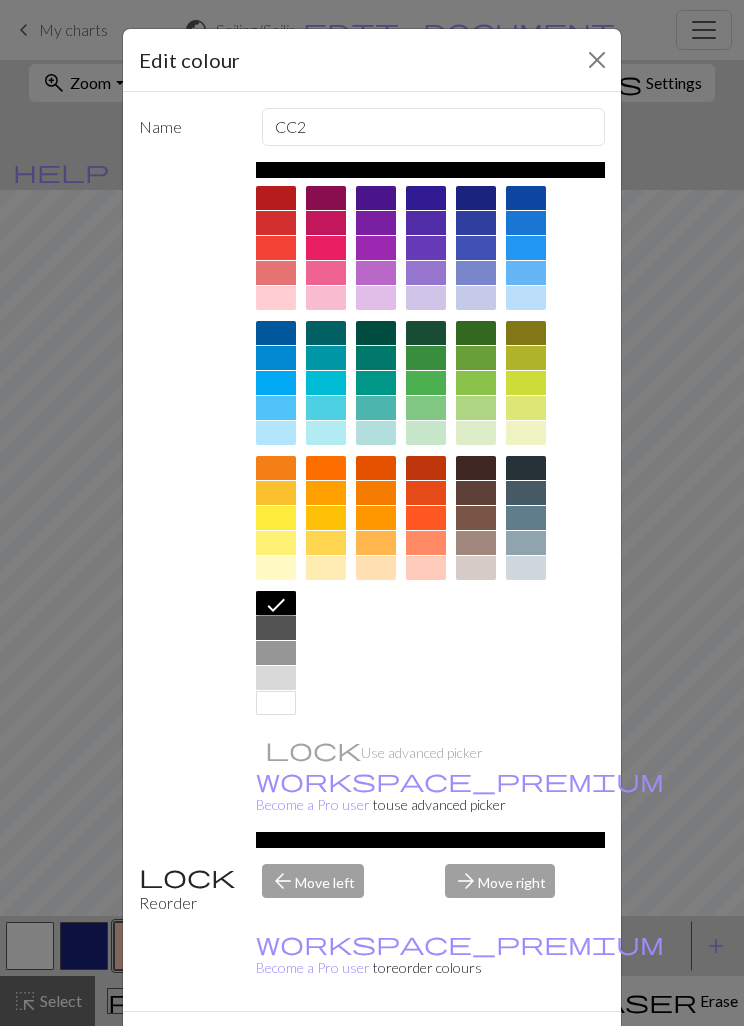 click at bounding box center [526, 468] 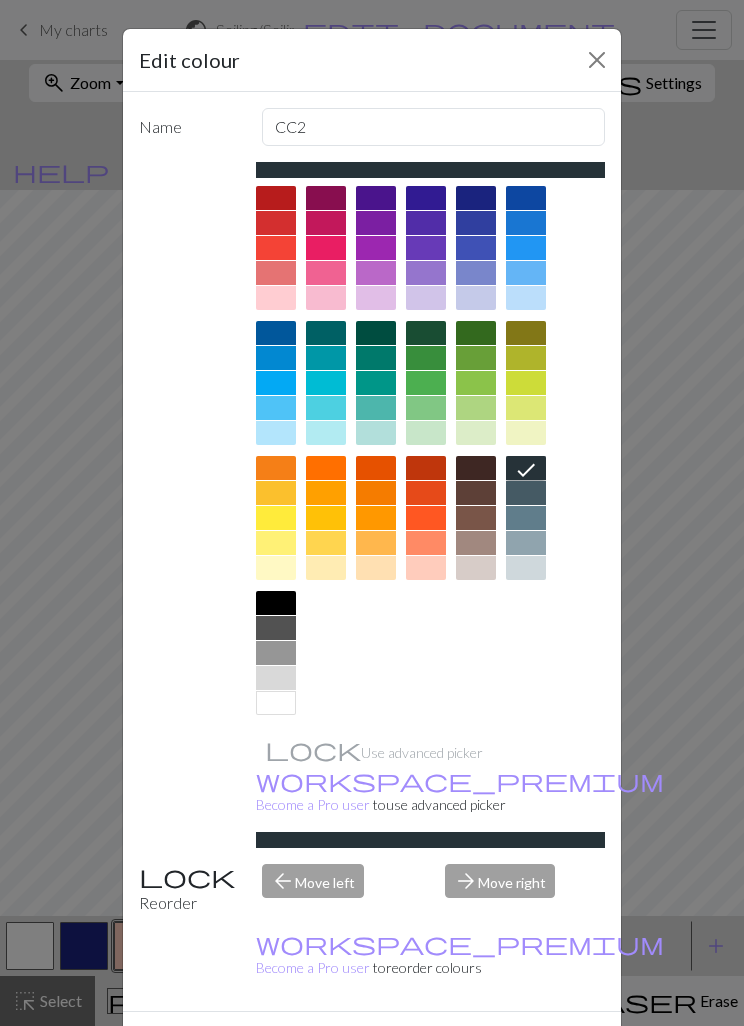 click on "Done" at bounding box center [492, 1047] 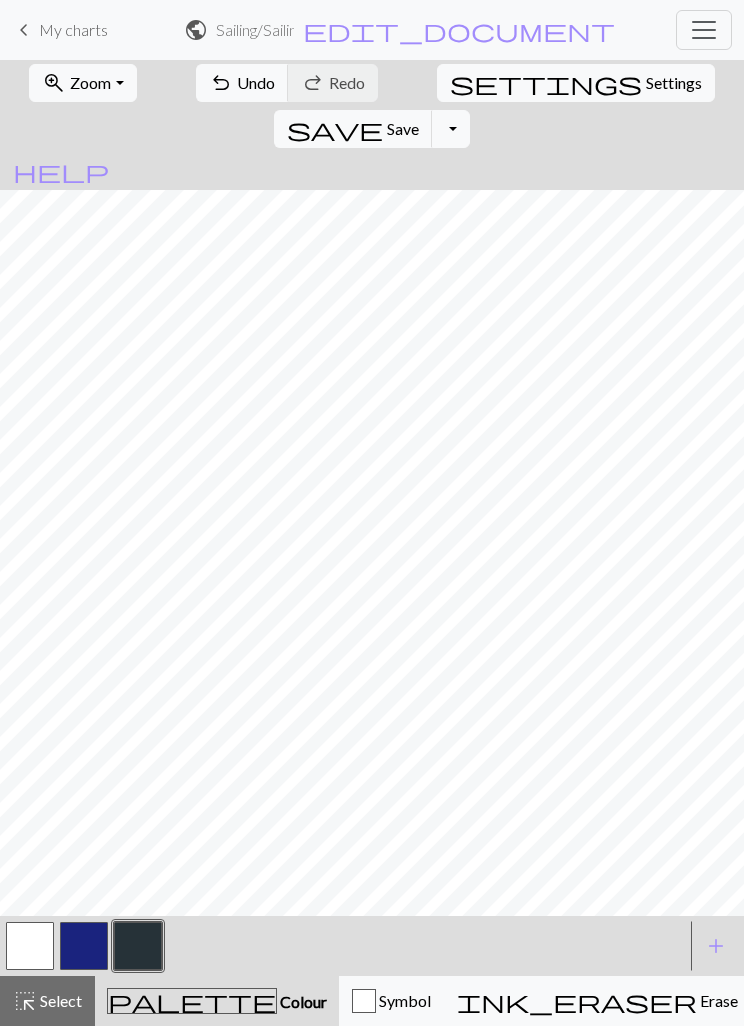 click at bounding box center (138, 946) 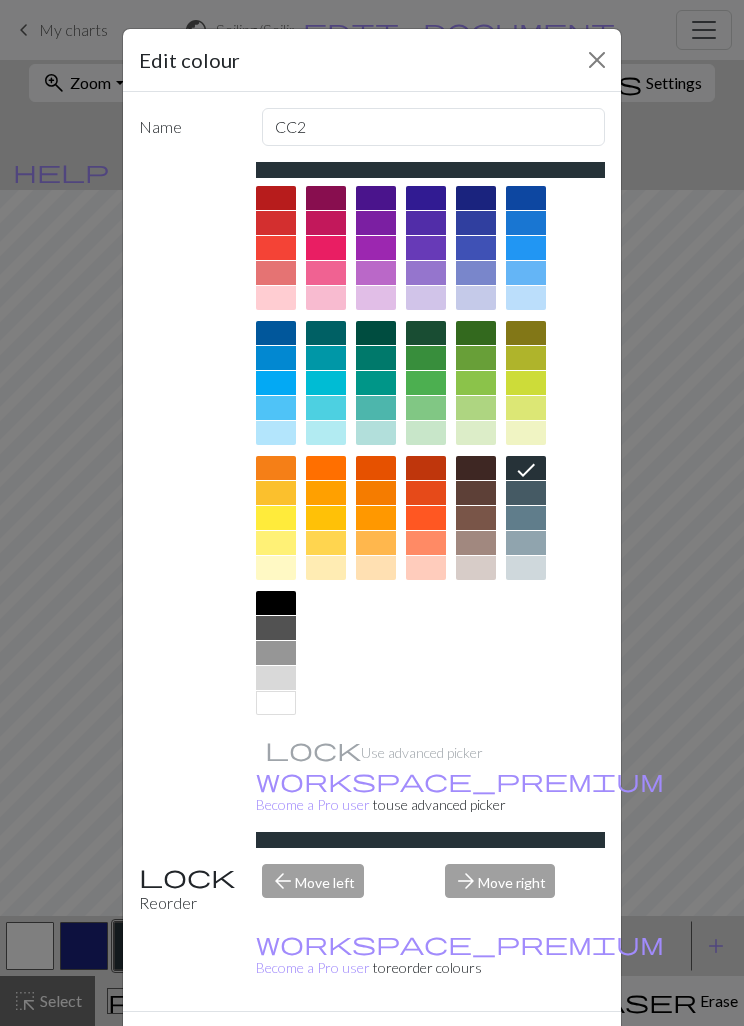 click at bounding box center [276, 603] 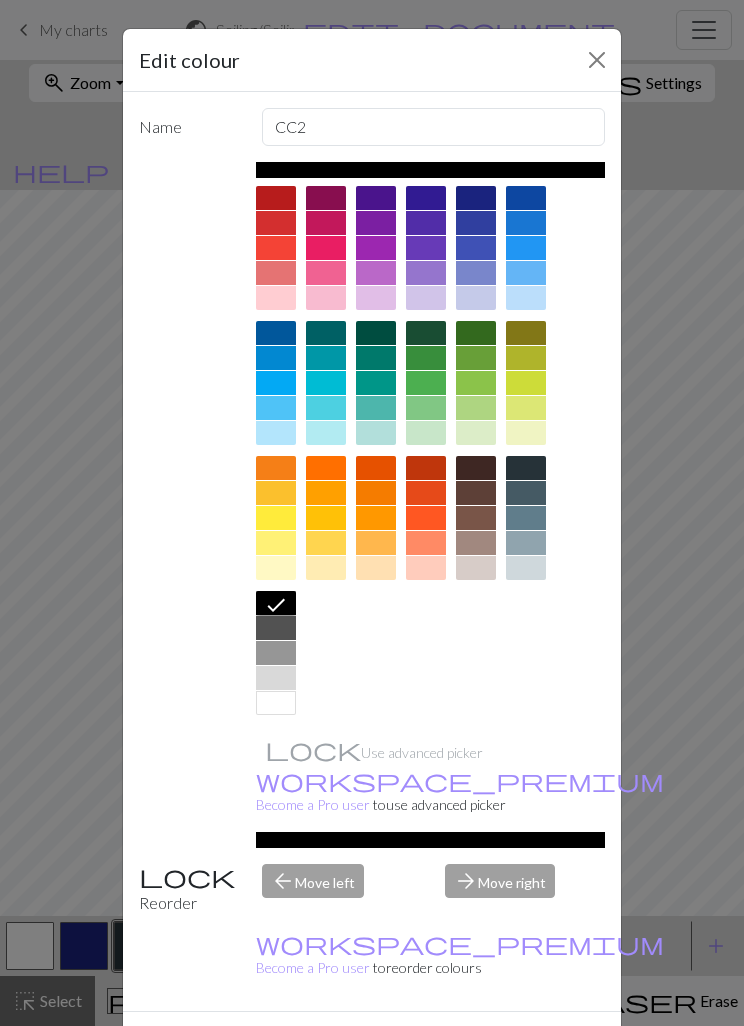 click on "Done" at bounding box center (492, 1047) 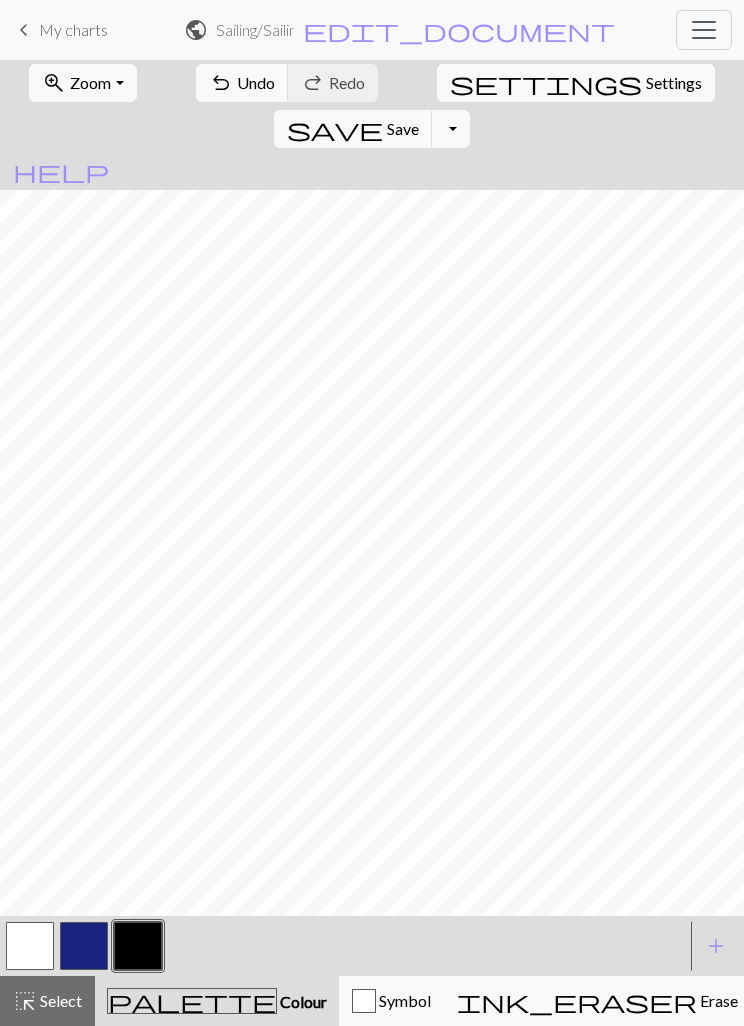 click at bounding box center (84, 946) 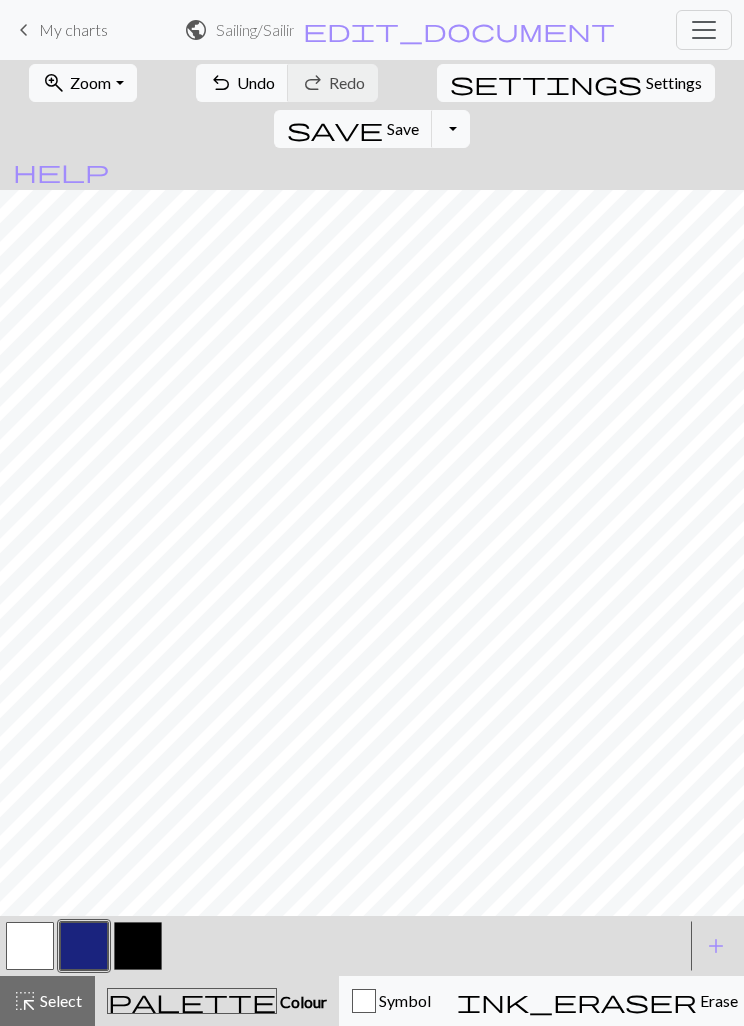 click on "Undo" at bounding box center (256, 82) 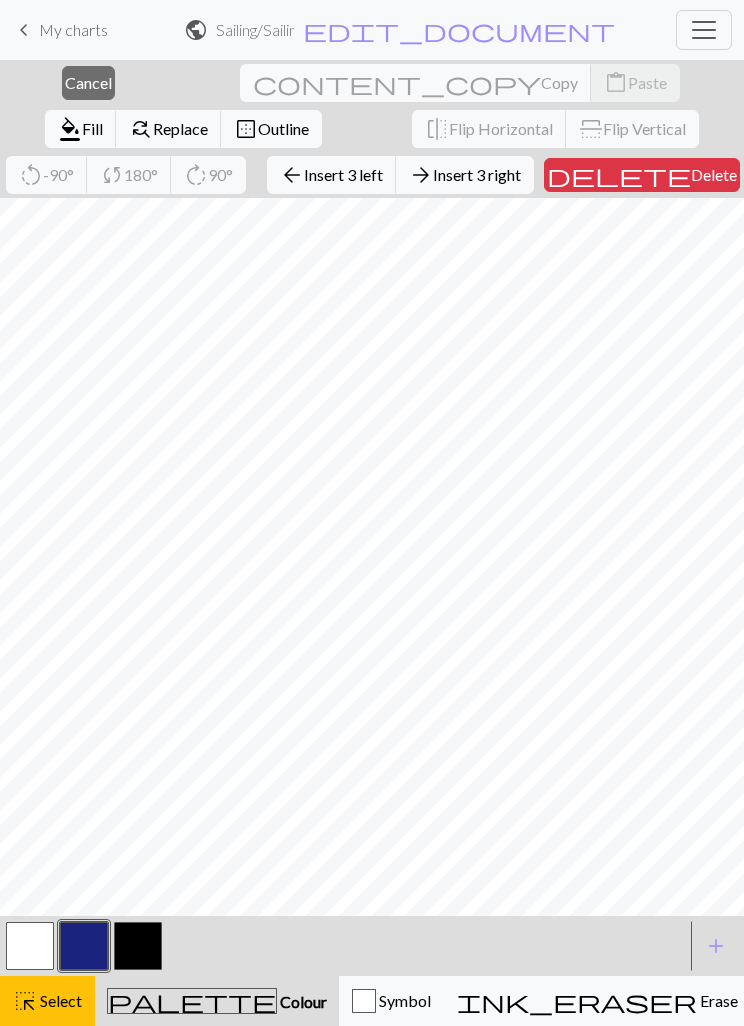click on "Insert 3 right" at bounding box center (477, 174) 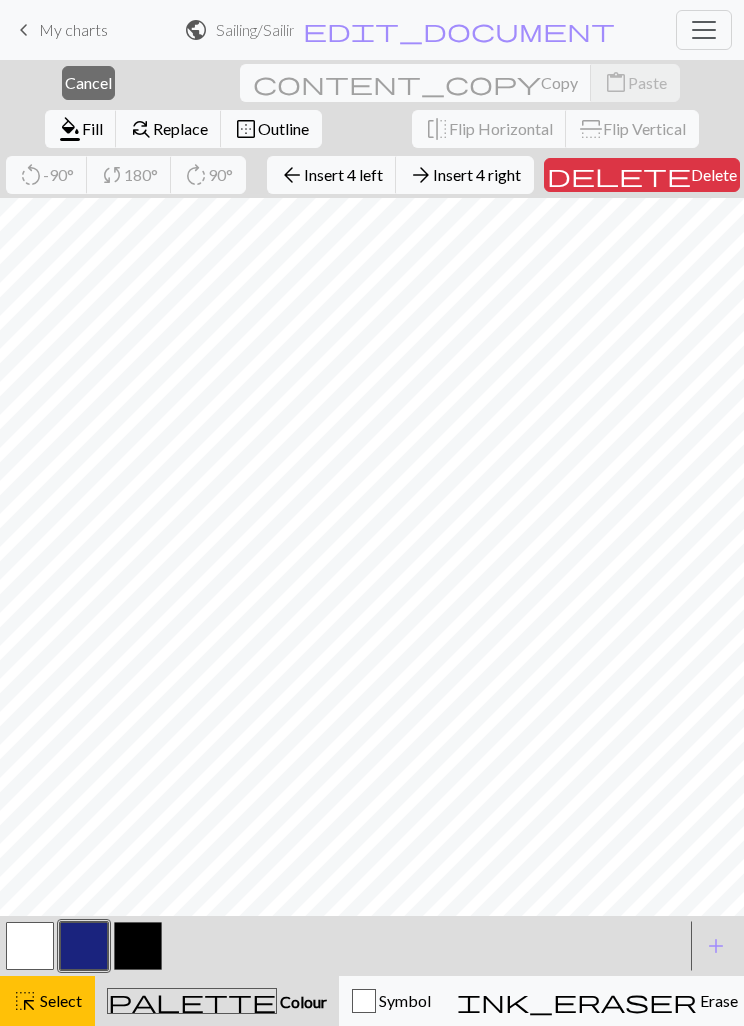 click on "Insert 4 left" at bounding box center [343, 174] 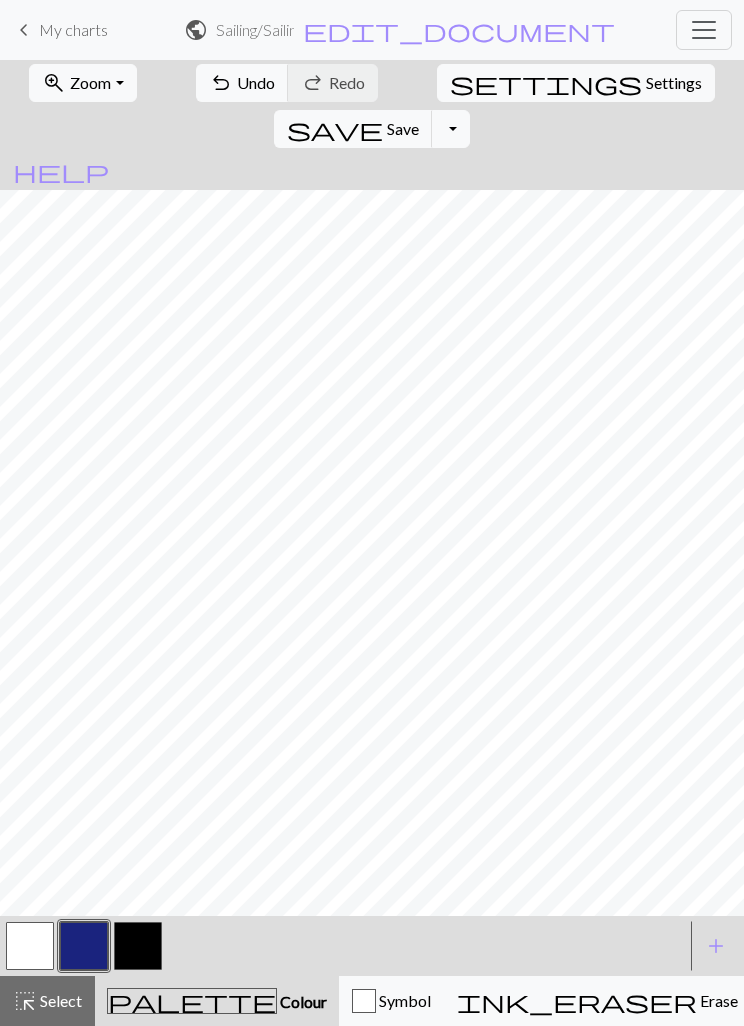 click on "Zoom" at bounding box center (90, 82) 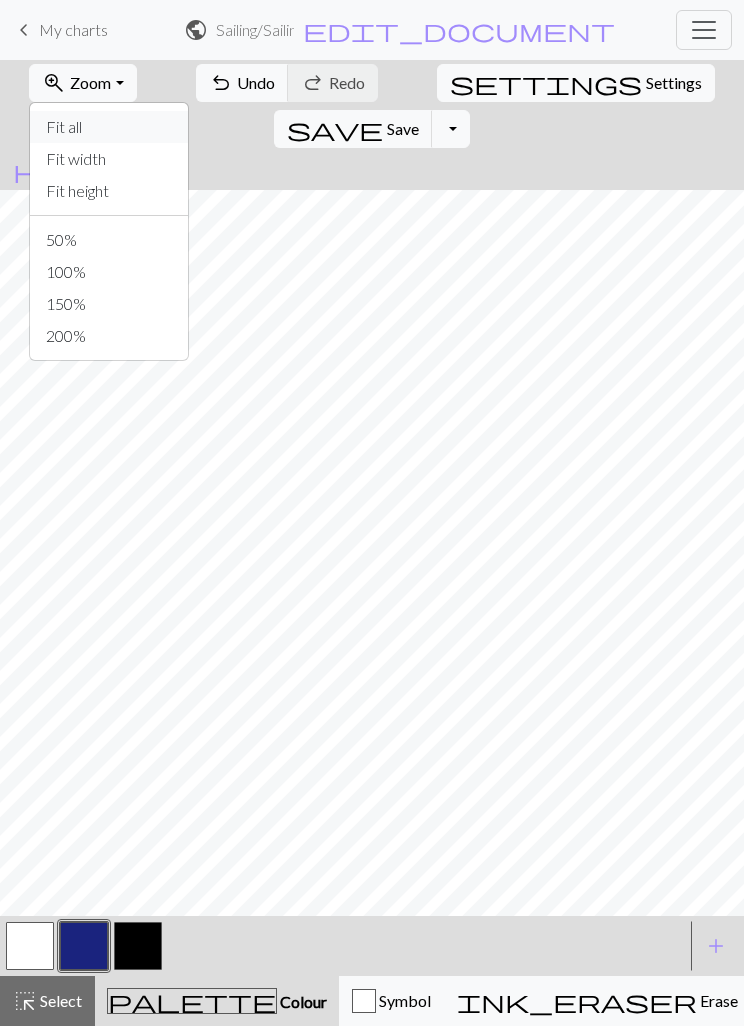 click on "Fit all" at bounding box center (109, 127) 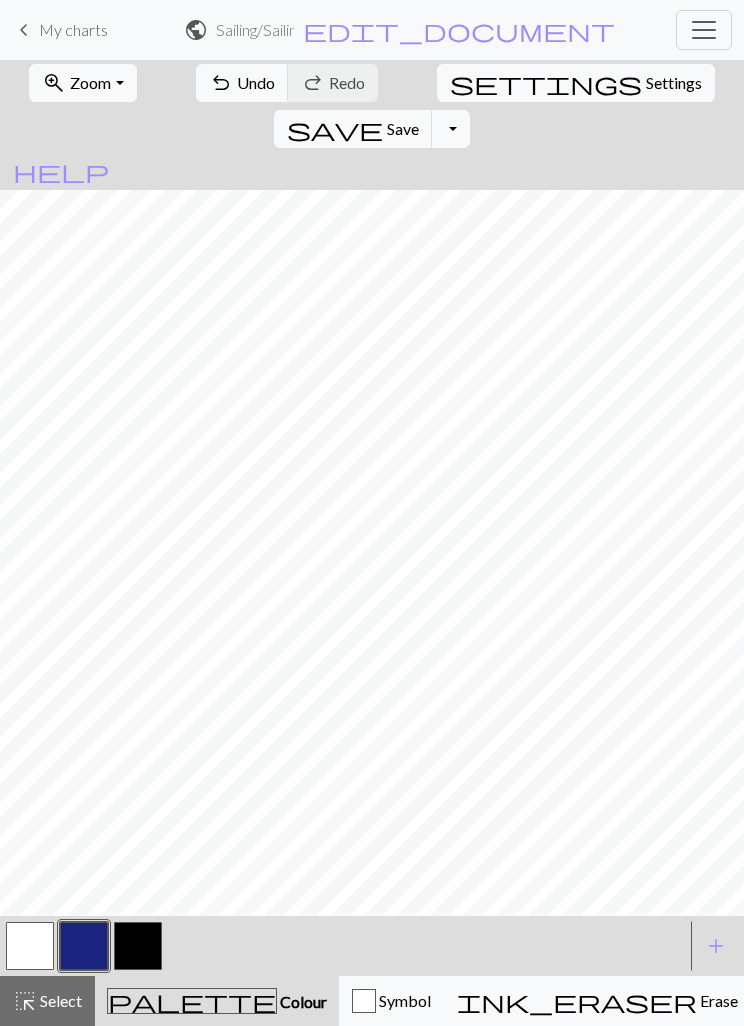 click at bounding box center [30, 946] 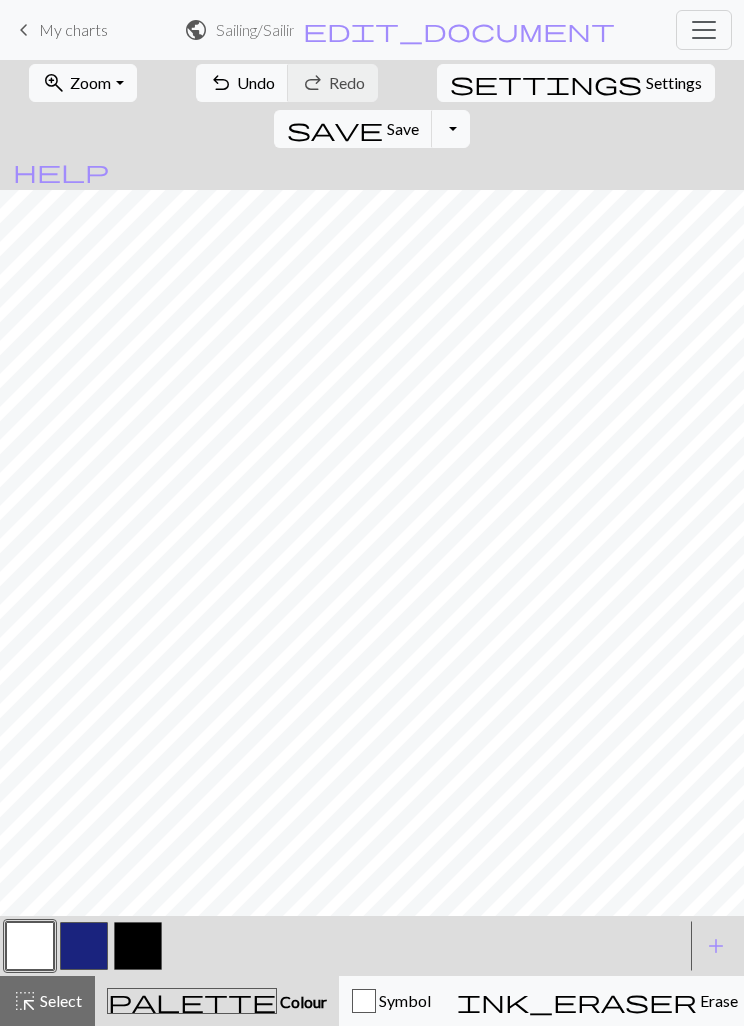 click at bounding box center (84, 946) 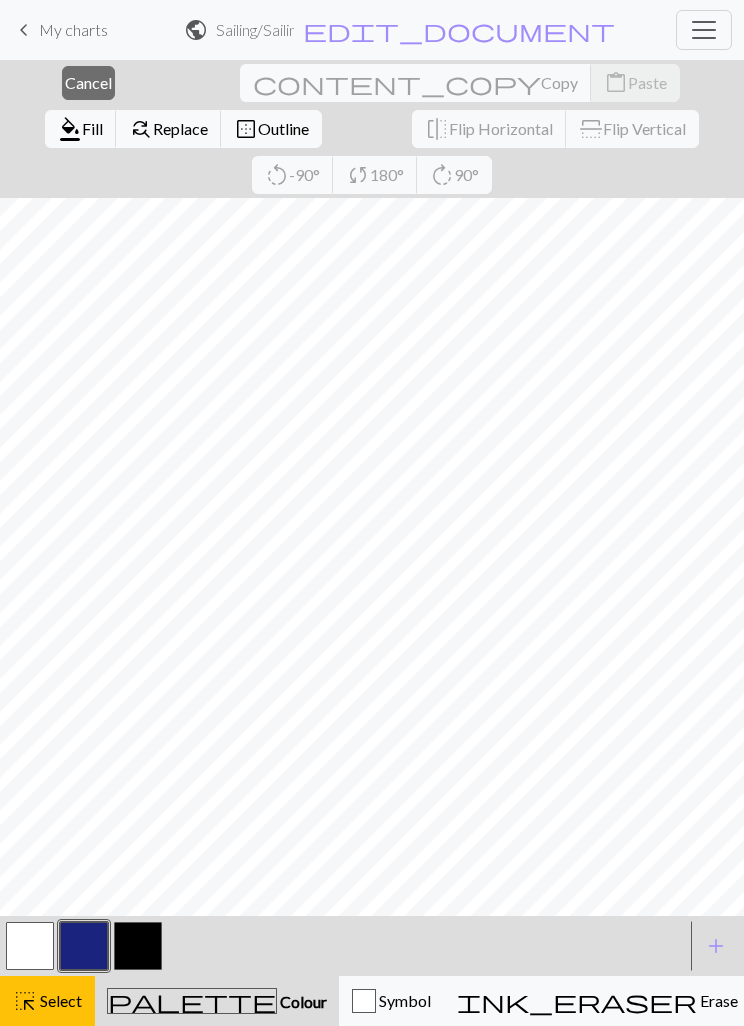 click on "Select" at bounding box center [59, 1000] 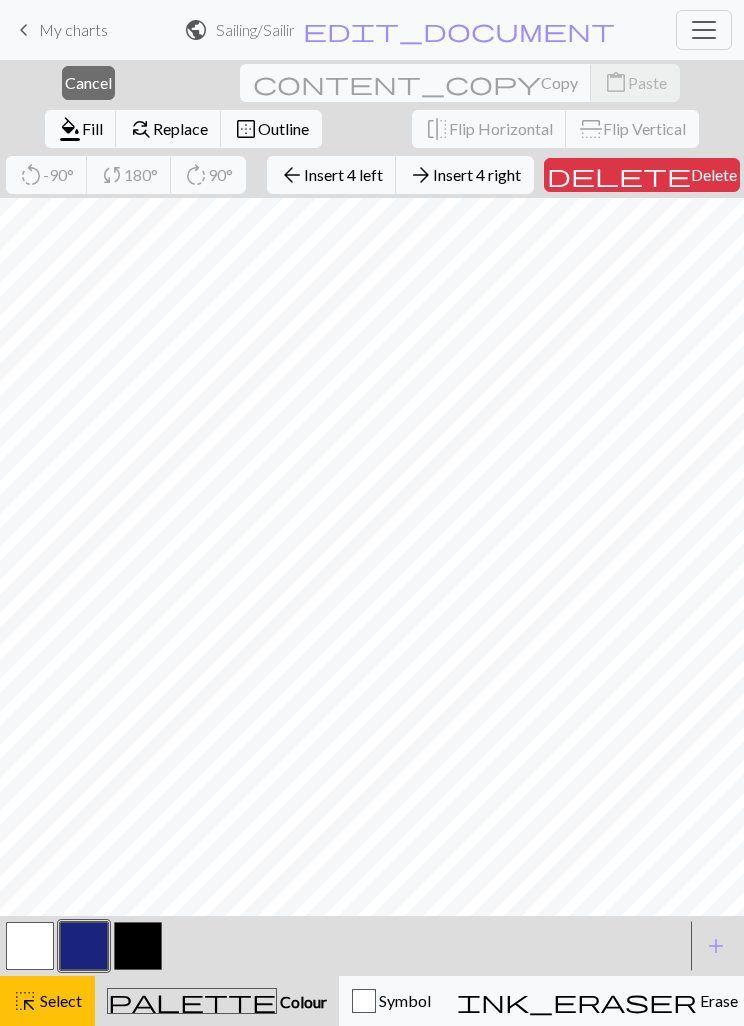 click on "arrow_forward Insert 4 right" at bounding box center (465, 175) 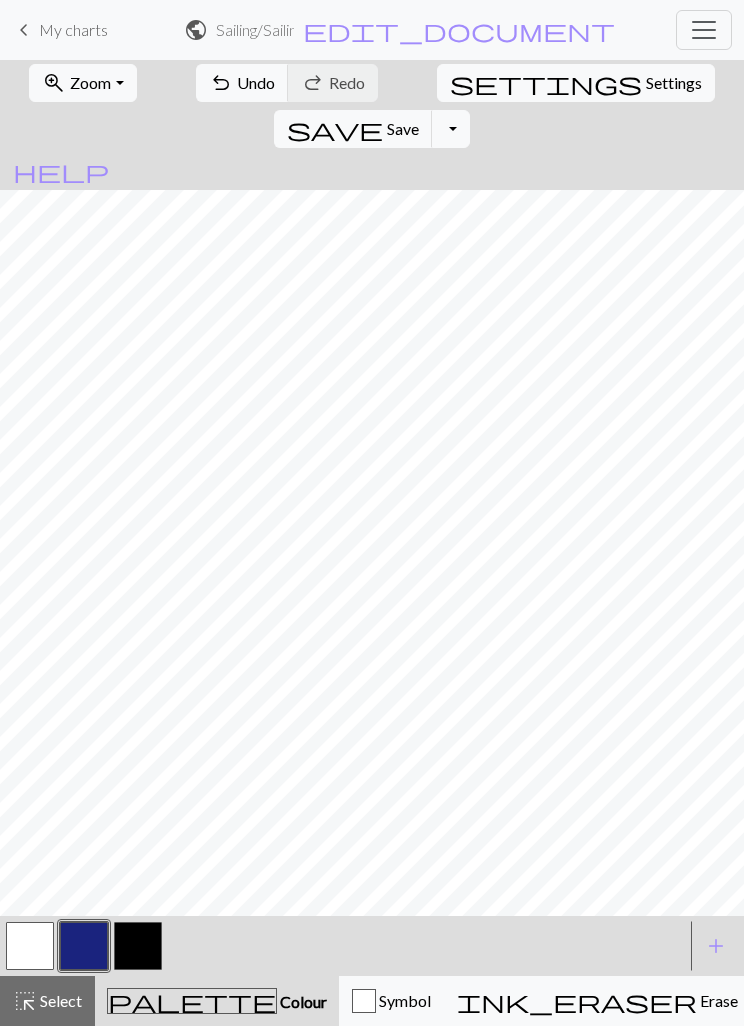 click on "Zoom" at bounding box center [90, 82] 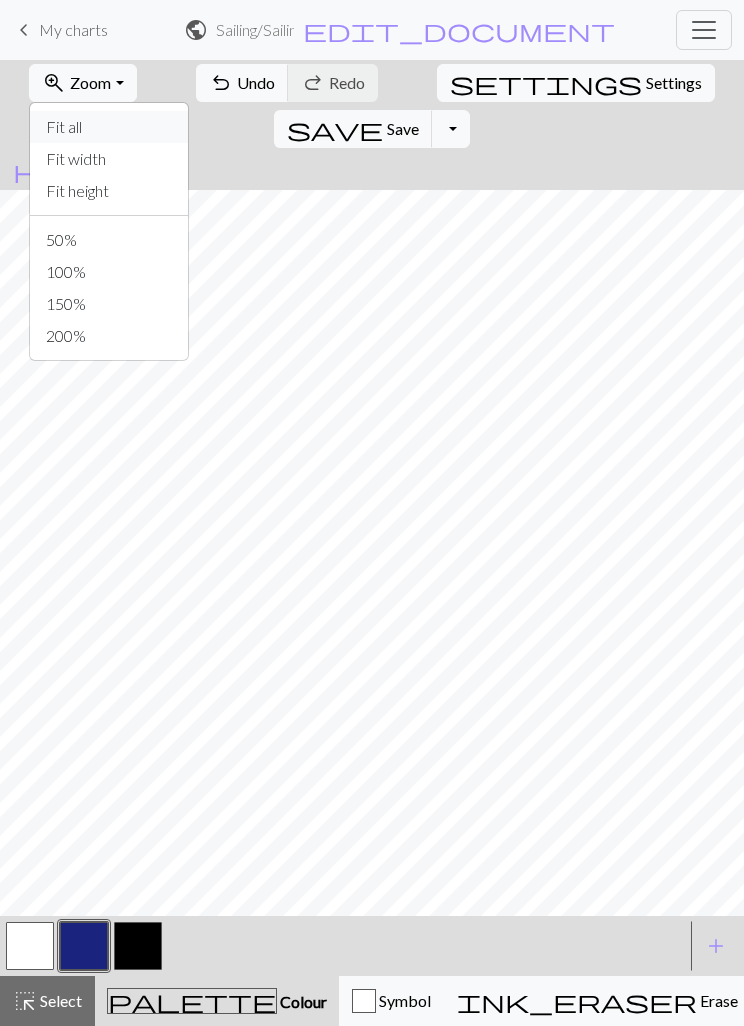 click on "Fit all" at bounding box center (109, 127) 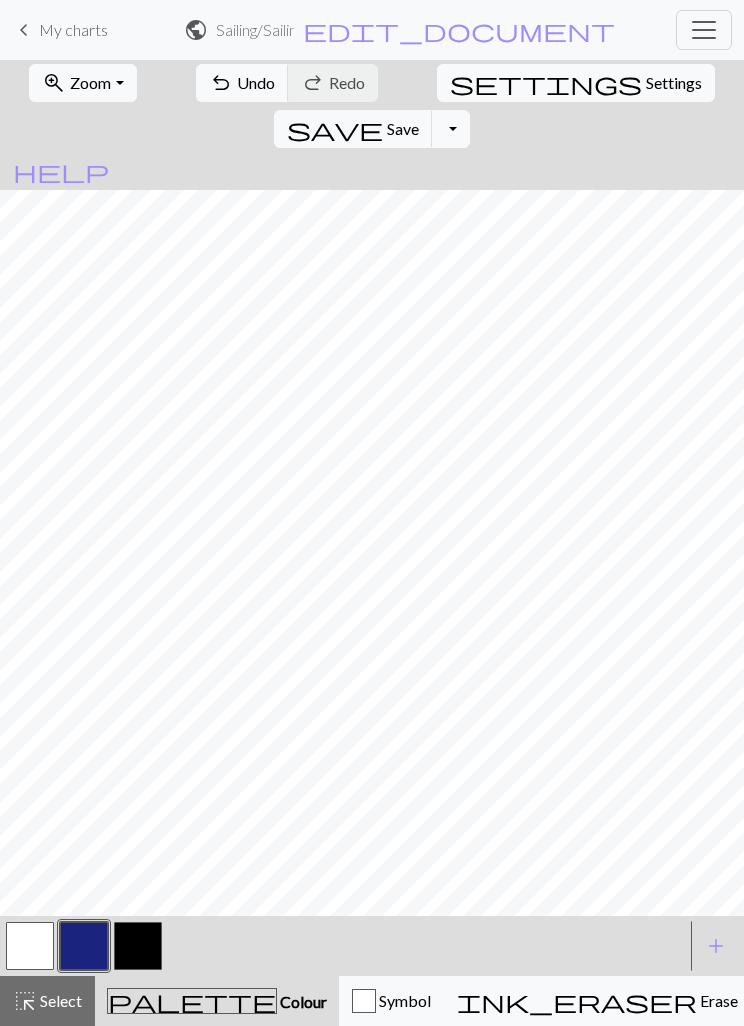 click at bounding box center (138, 946) 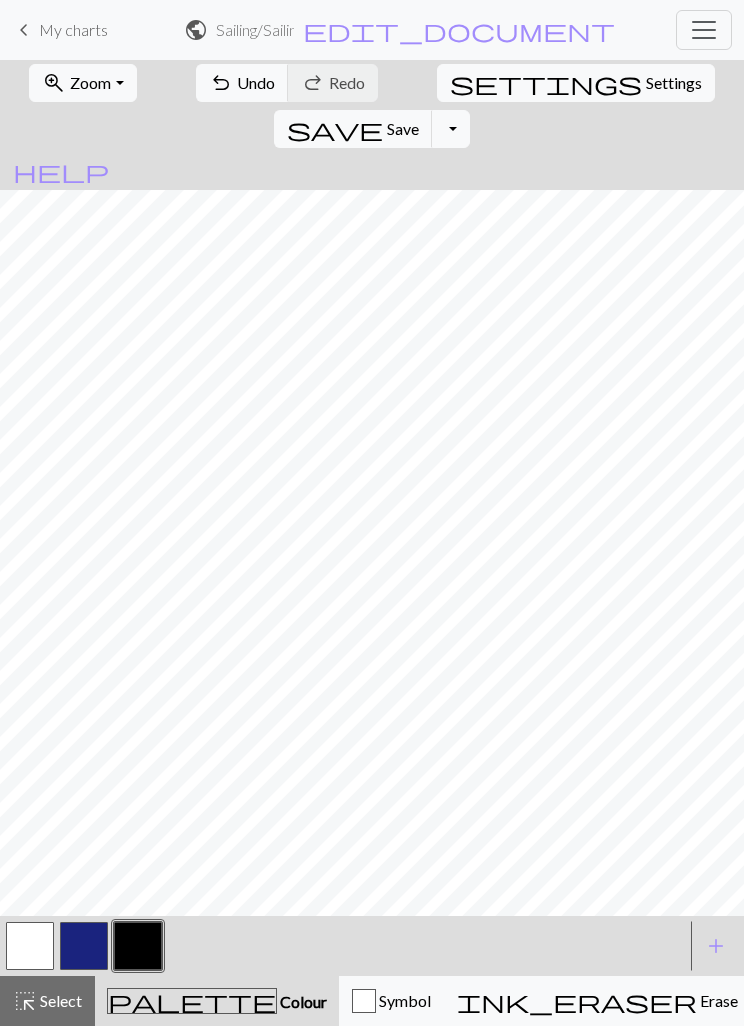 click on "add" at bounding box center [716, 946] 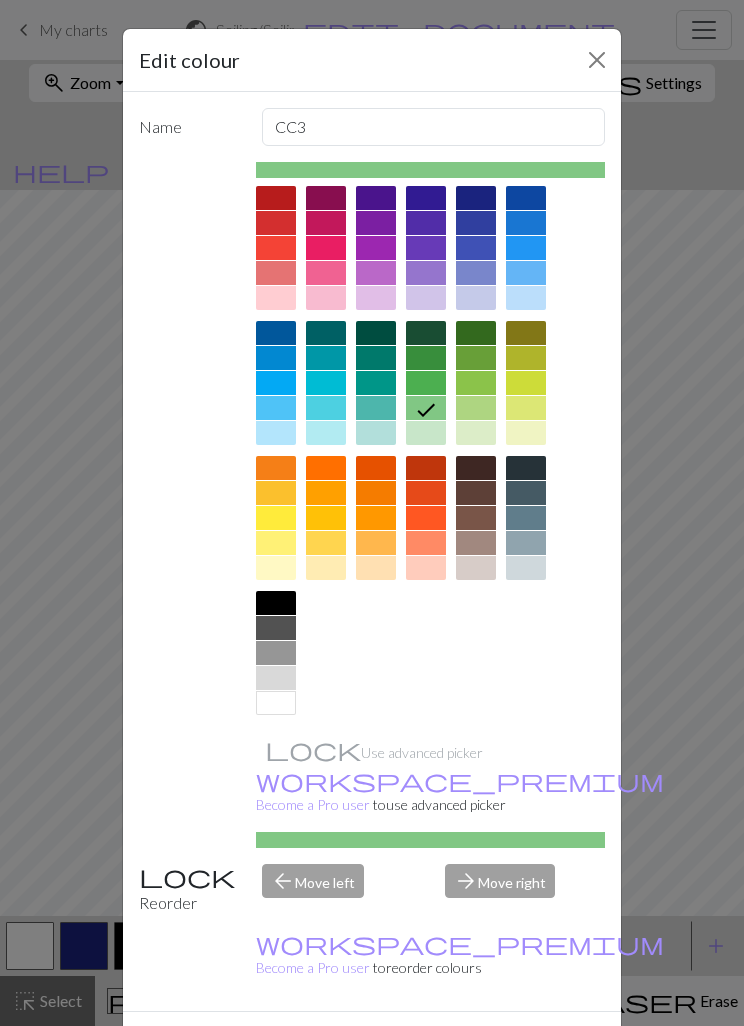 click at bounding box center (276, 198) 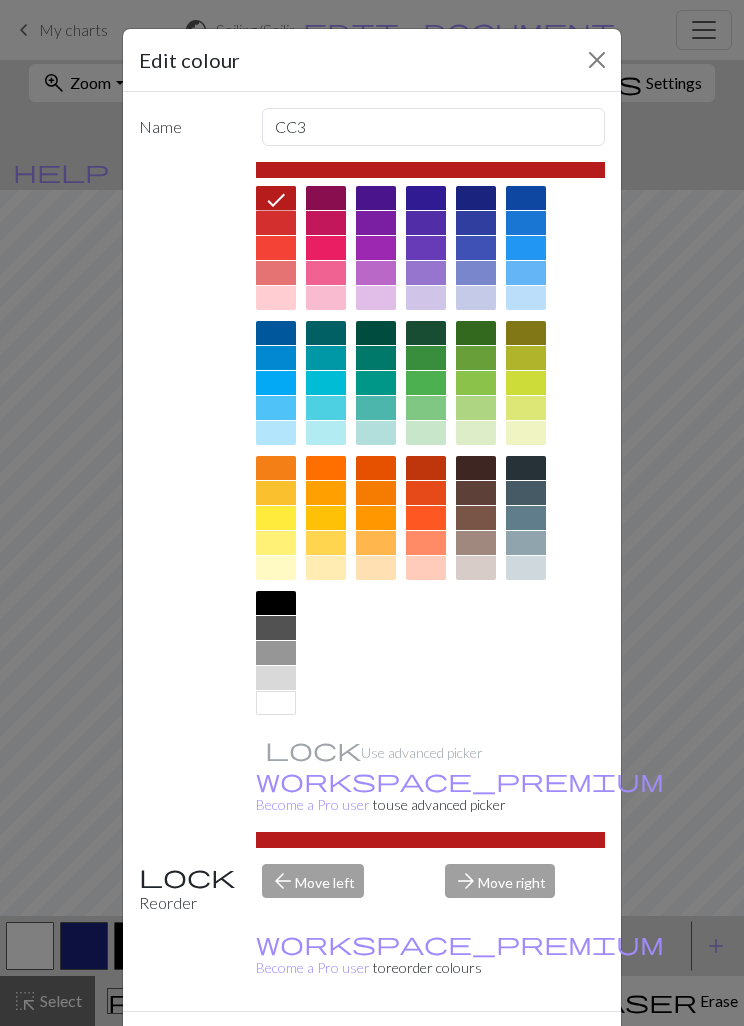 click on "Done" at bounding box center (492, 1047) 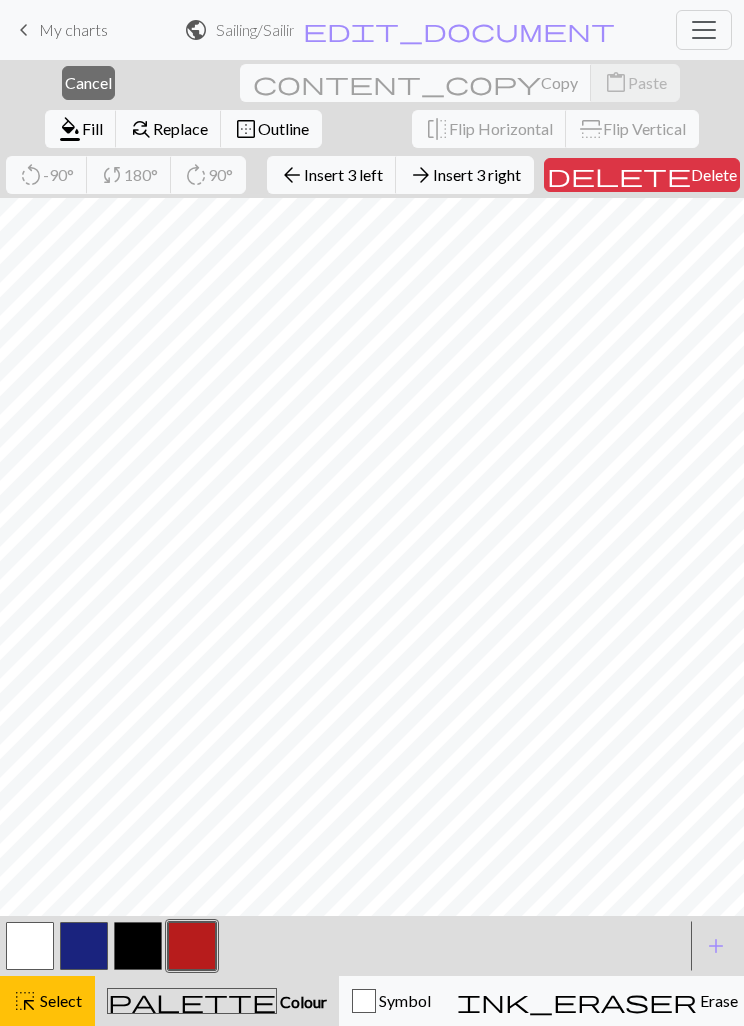 click on "Insert 3 right" at bounding box center [477, 174] 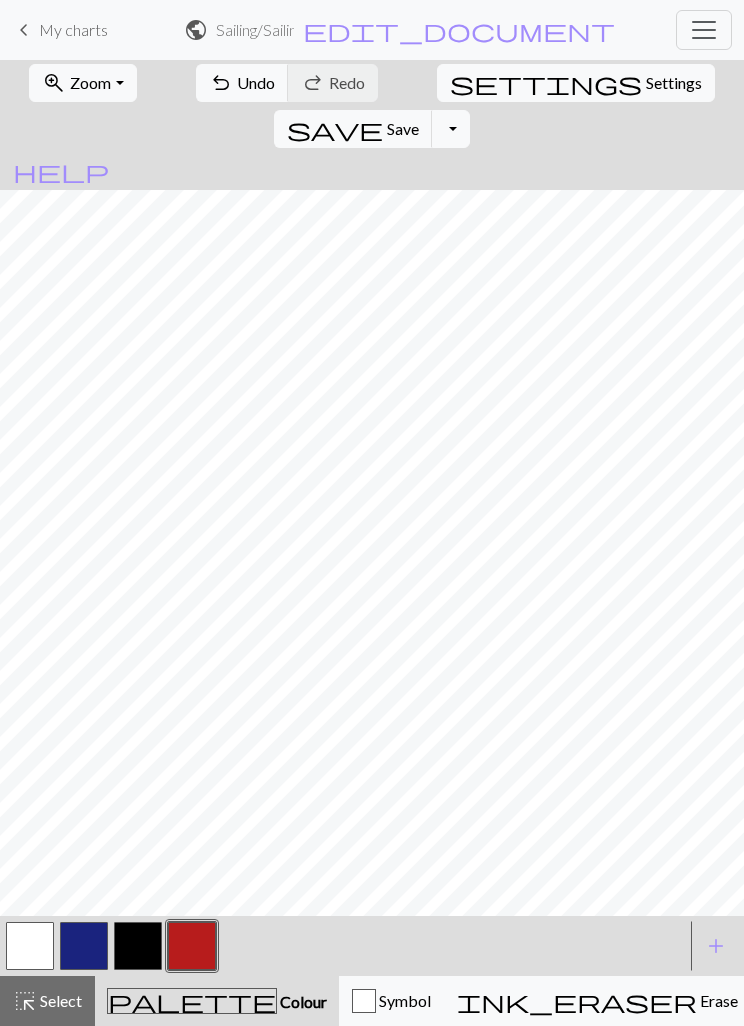 click on "zoom_in Zoom Zoom" at bounding box center (82, 83) 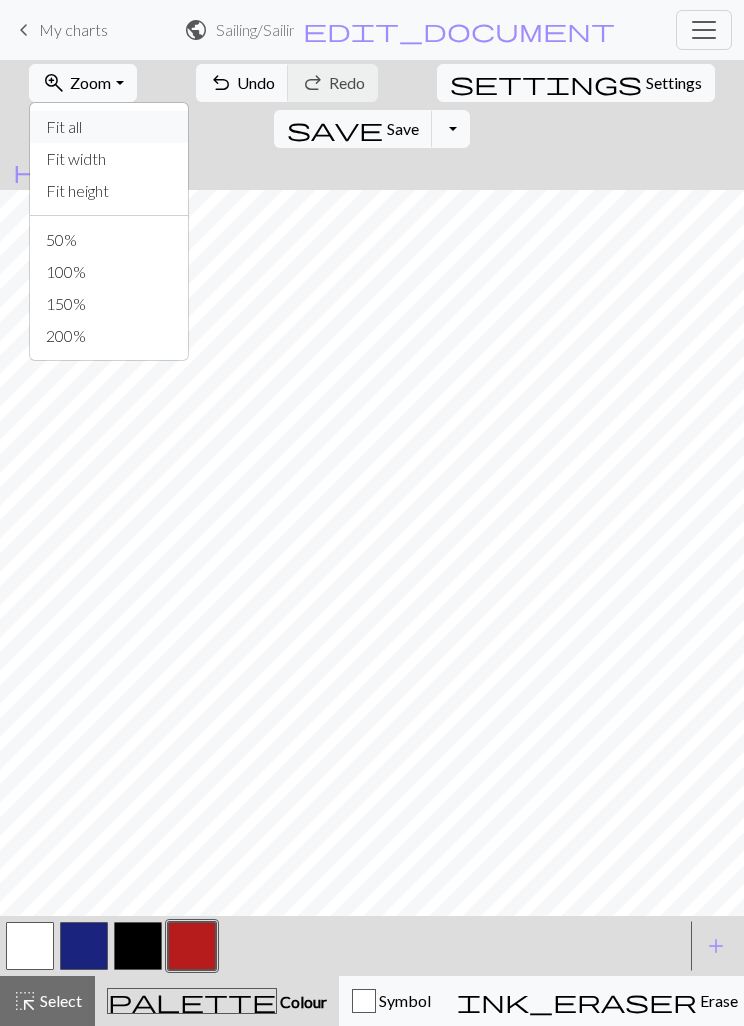 click on "Fit all" at bounding box center [109, 127] 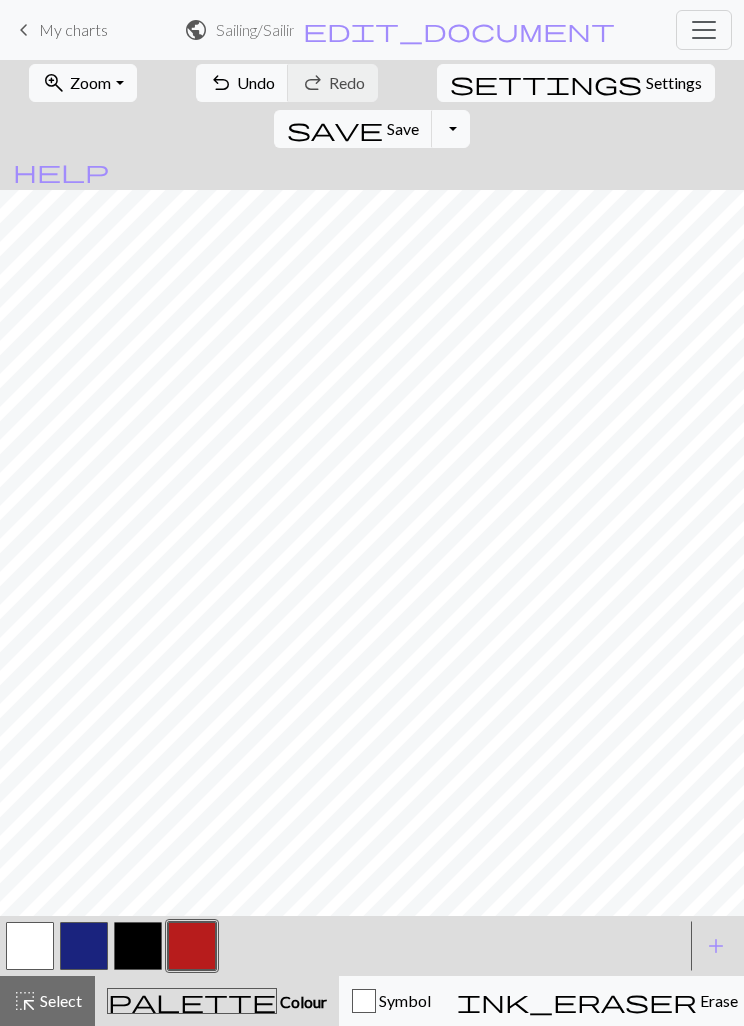 click on "add" at bounding box center [716, 946] 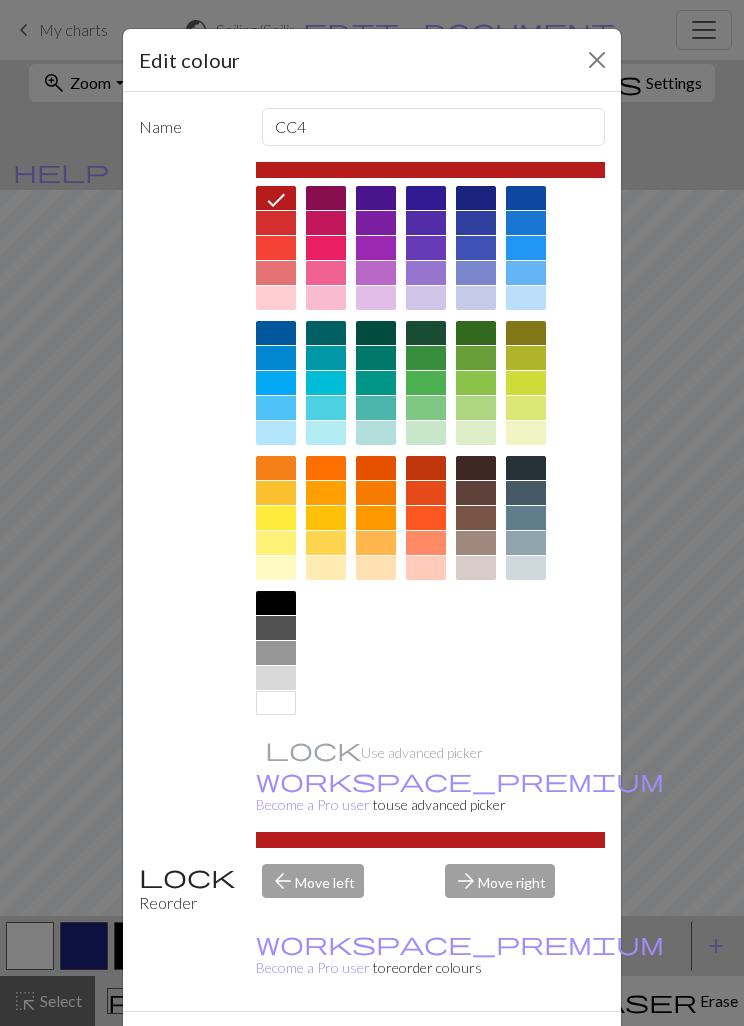 click at bounding box center [276, 568] 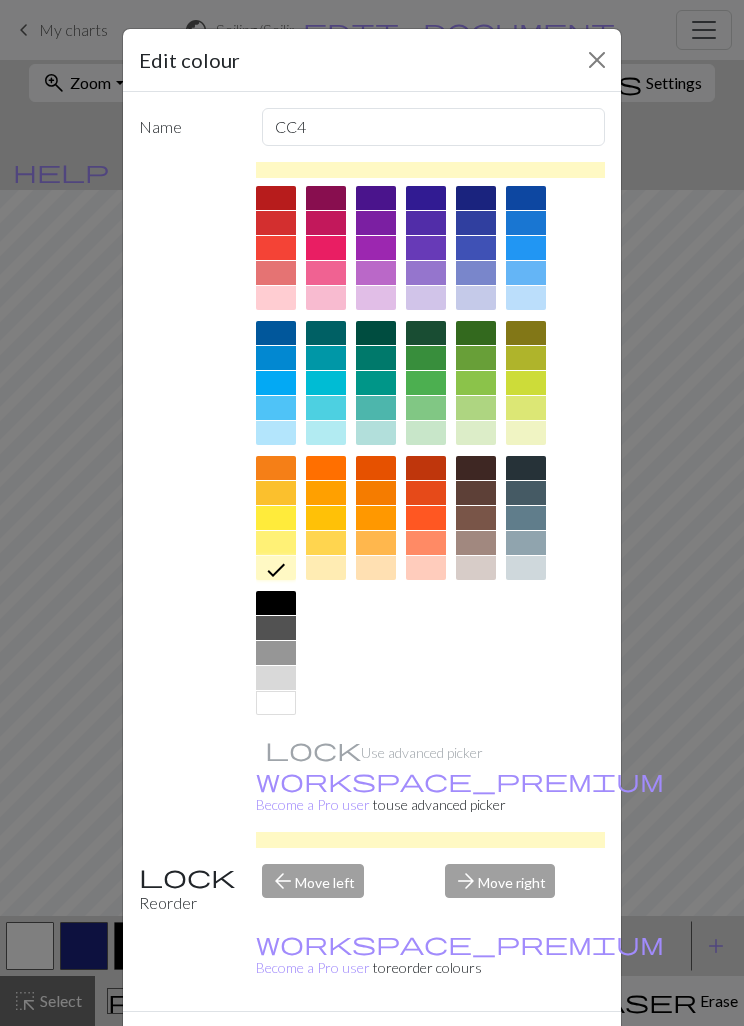 click on "Done" at bounding box center [492, 1047] 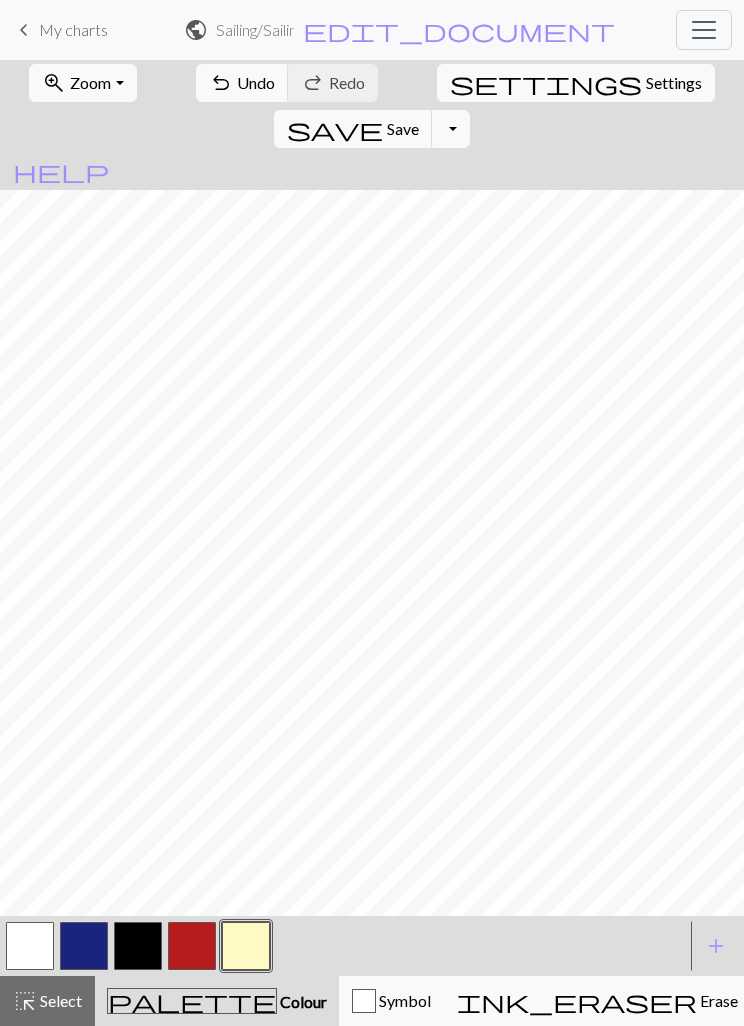 click at bounding box center (246, 946) 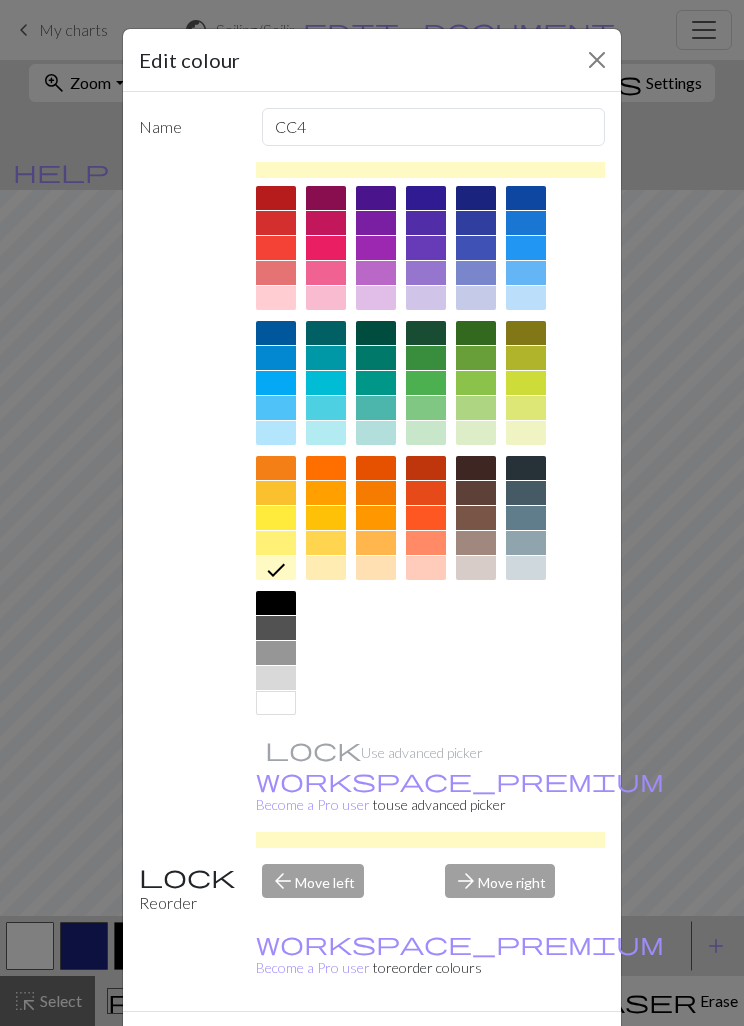click at bounding box center (476, 568) 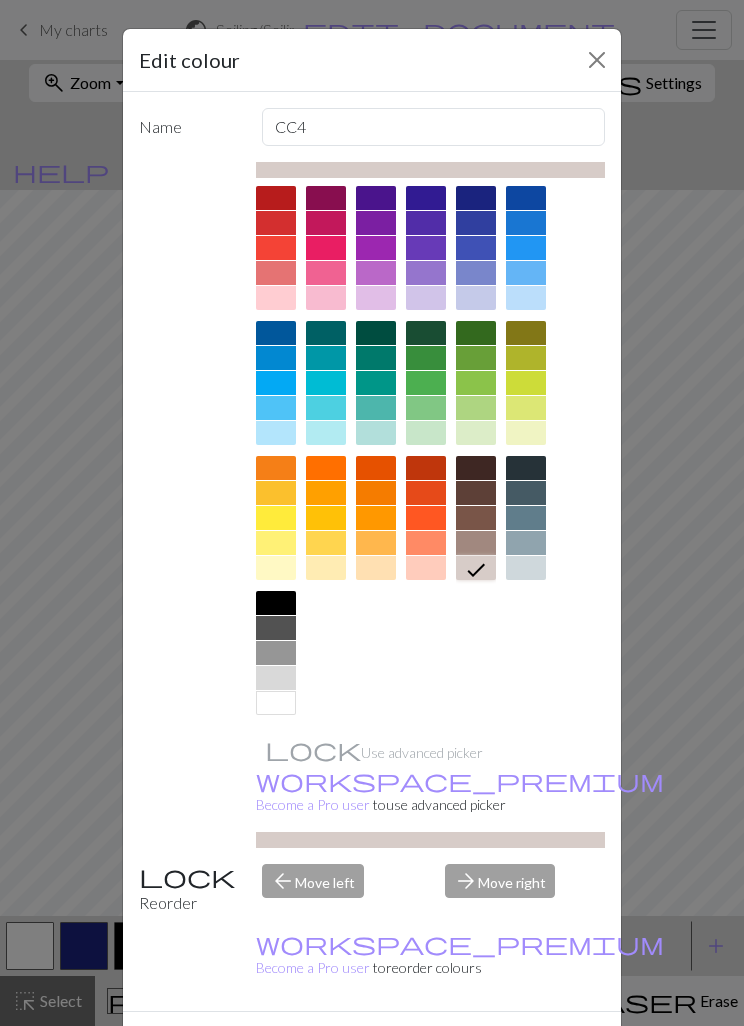click on "Done" at bounding box center (492, 1047) 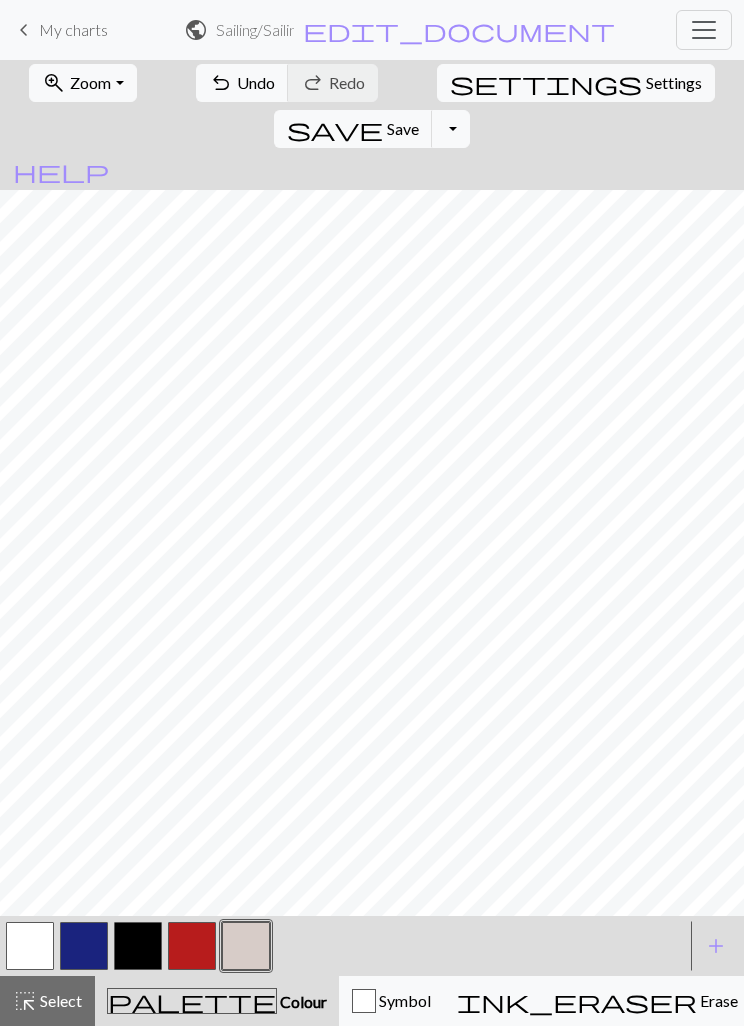click on "add" at bounding box center [716, 946] 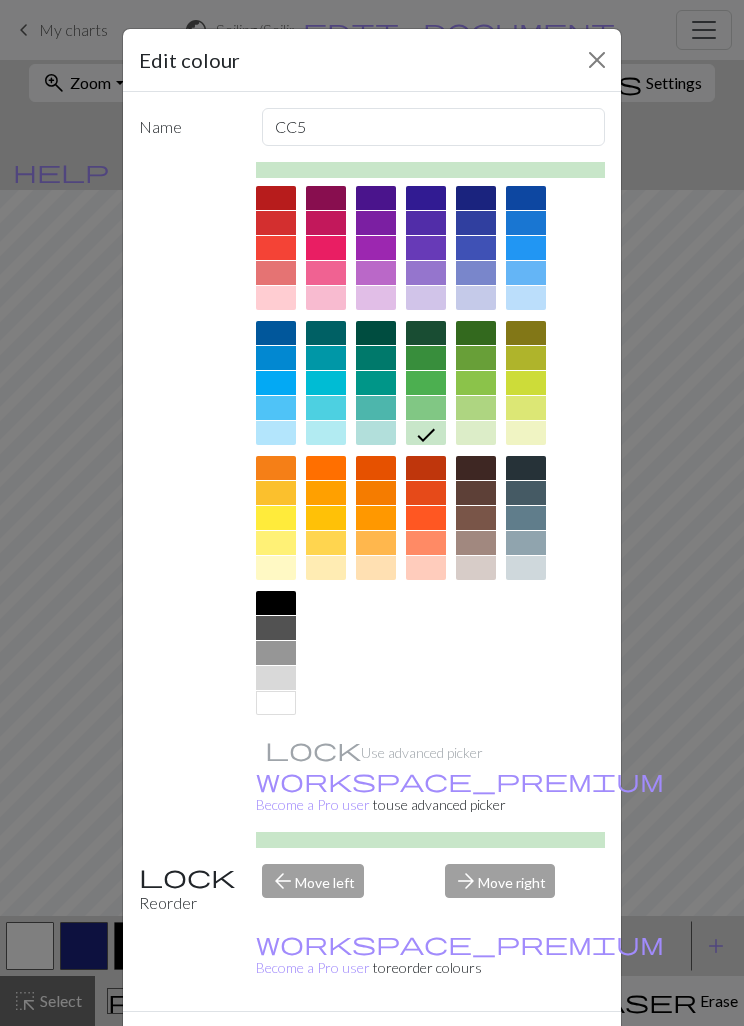 click at bounding box center [276, 568] 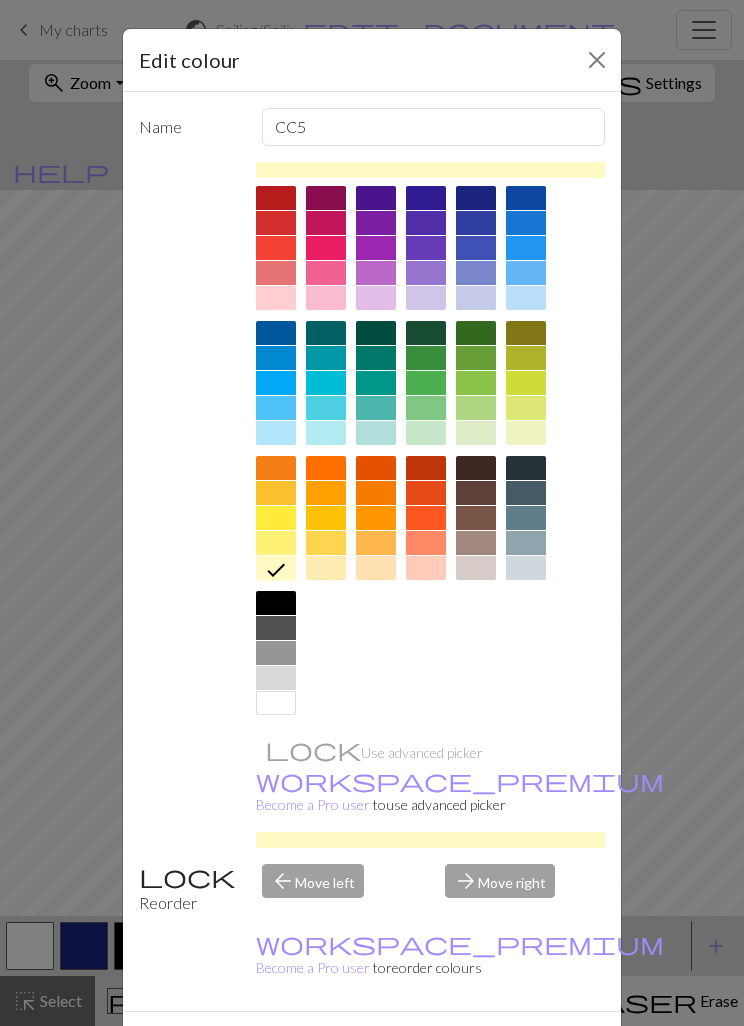 click on "Done" at bounding box center (492, 1047) 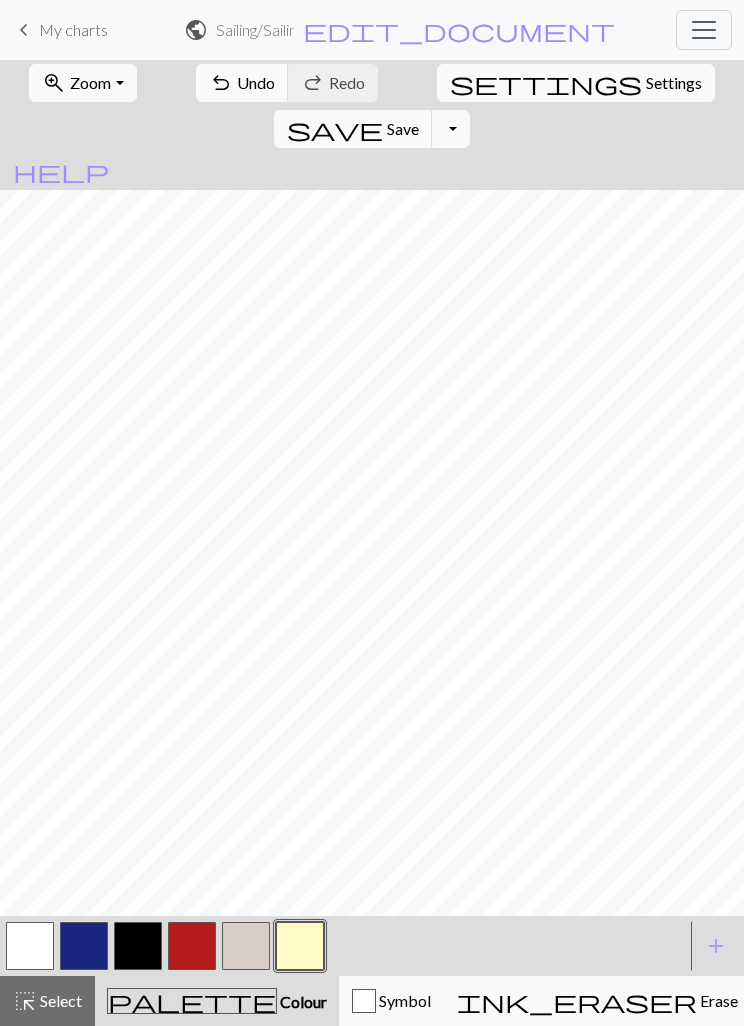 click on "add" at bounding box center [716, 946] 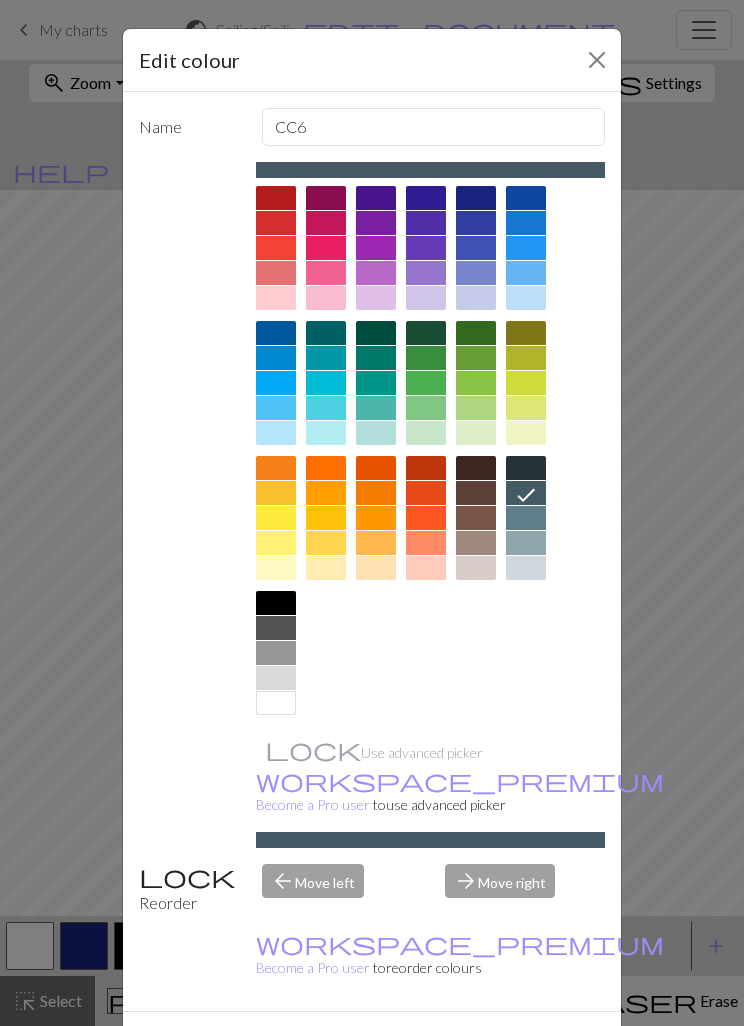 click at bounding box center (526, 298) 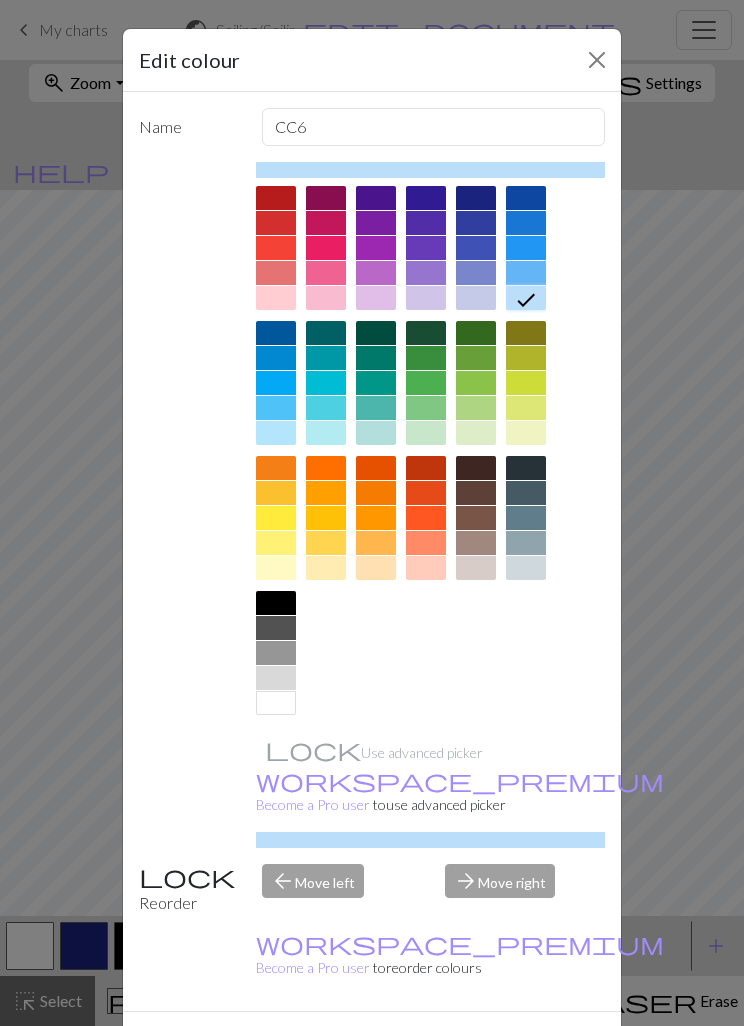 click on "Done" at bounding box center [492, 1047] 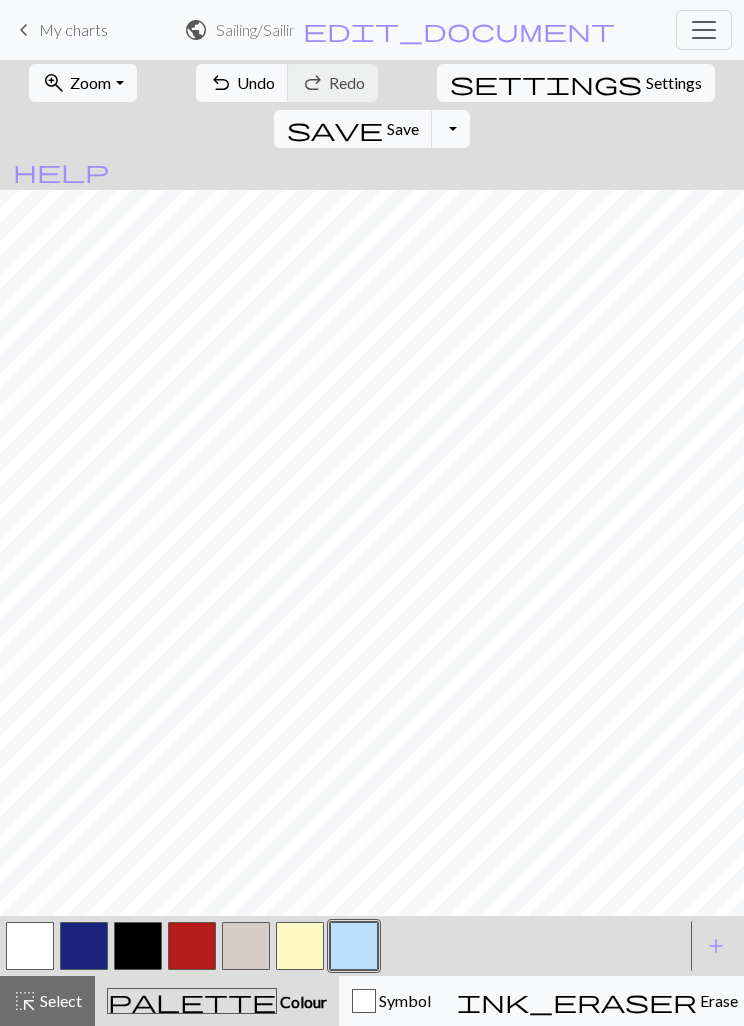 click on "add" at bounding box center (716, 946) 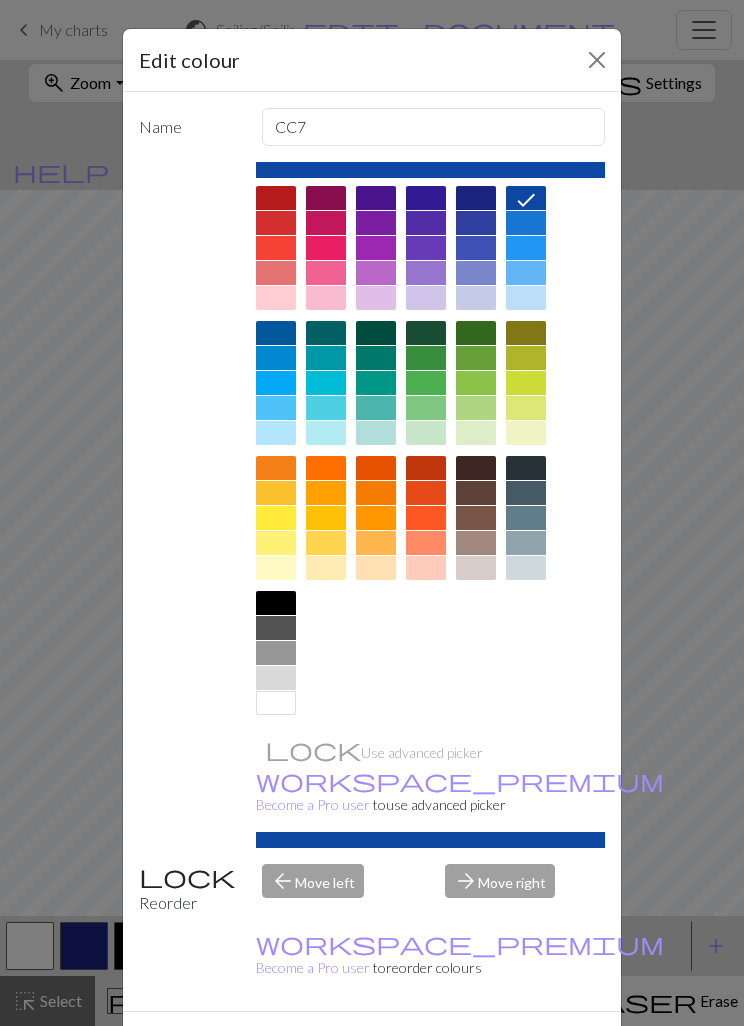 click at bounding box center [476, 518] 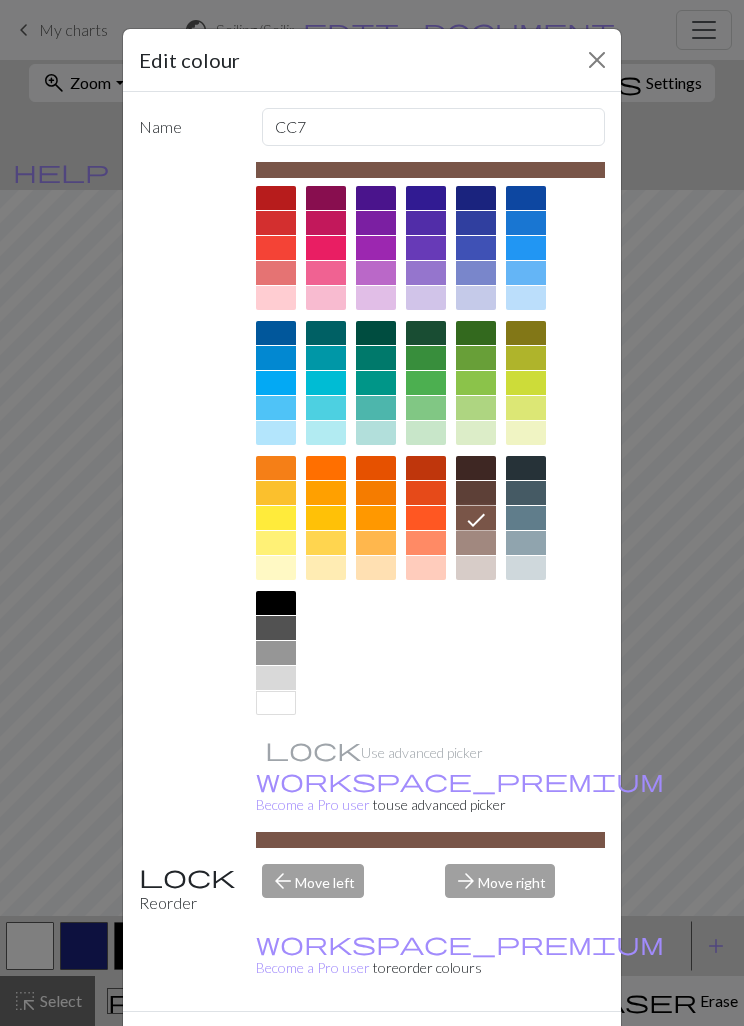 click on "Done" at bounding box center [492, 1047] 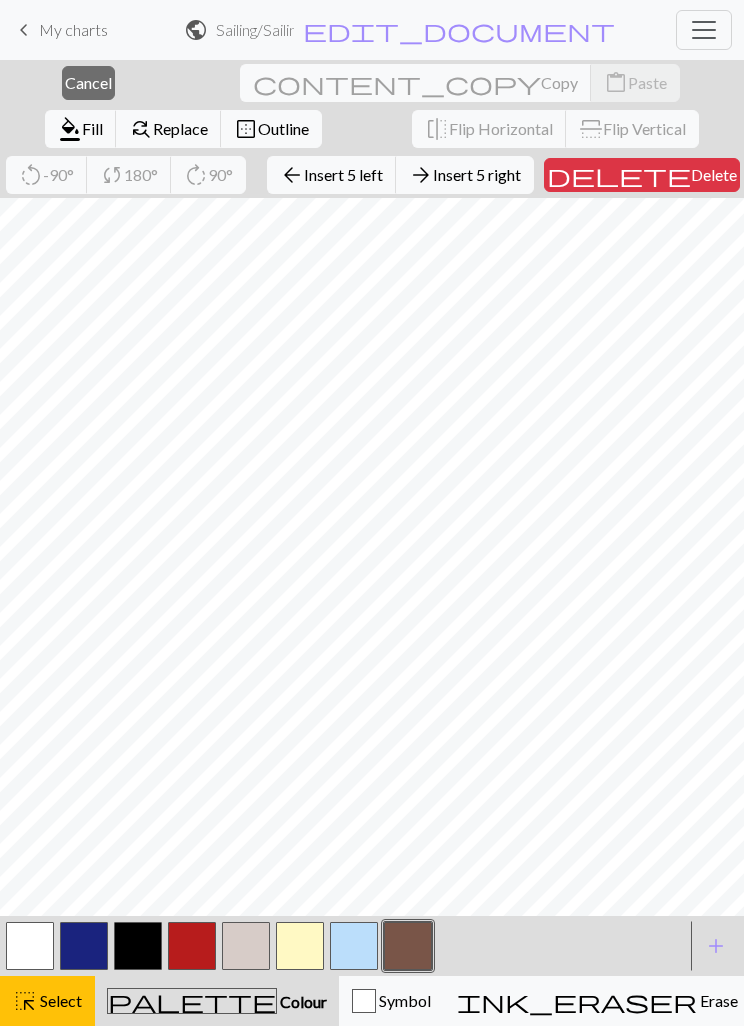 click on "arrow_forward Insert 5 right" at bounding box center [465, 175] 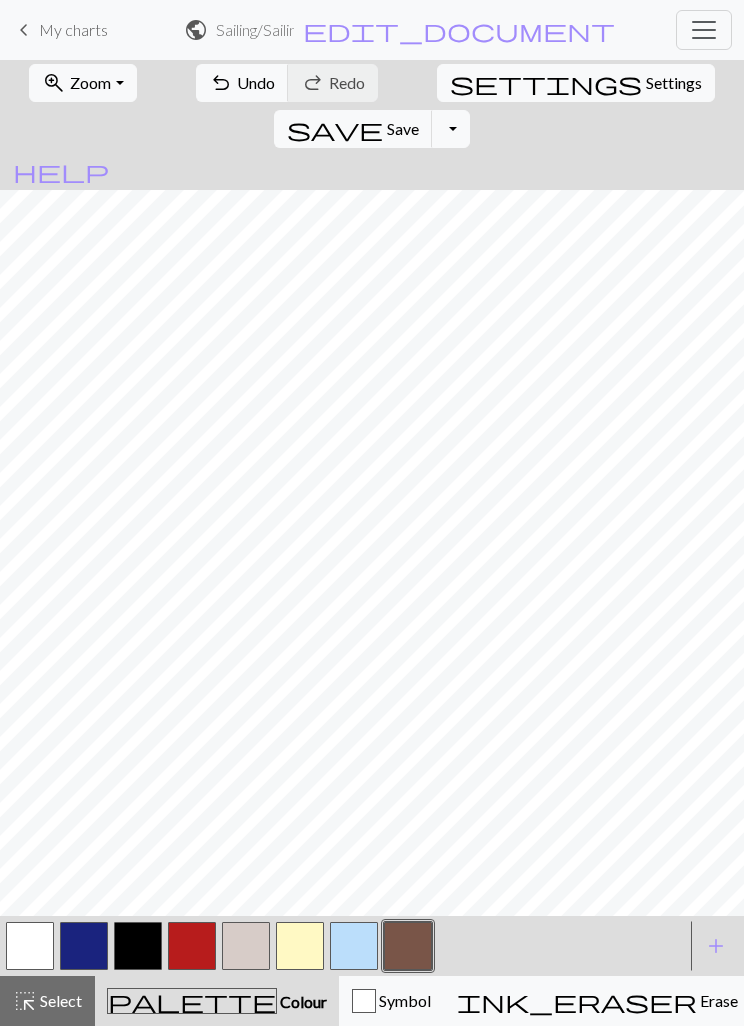 click on "zoom_in Zoom Zoom" at bounding box center (82, 83) 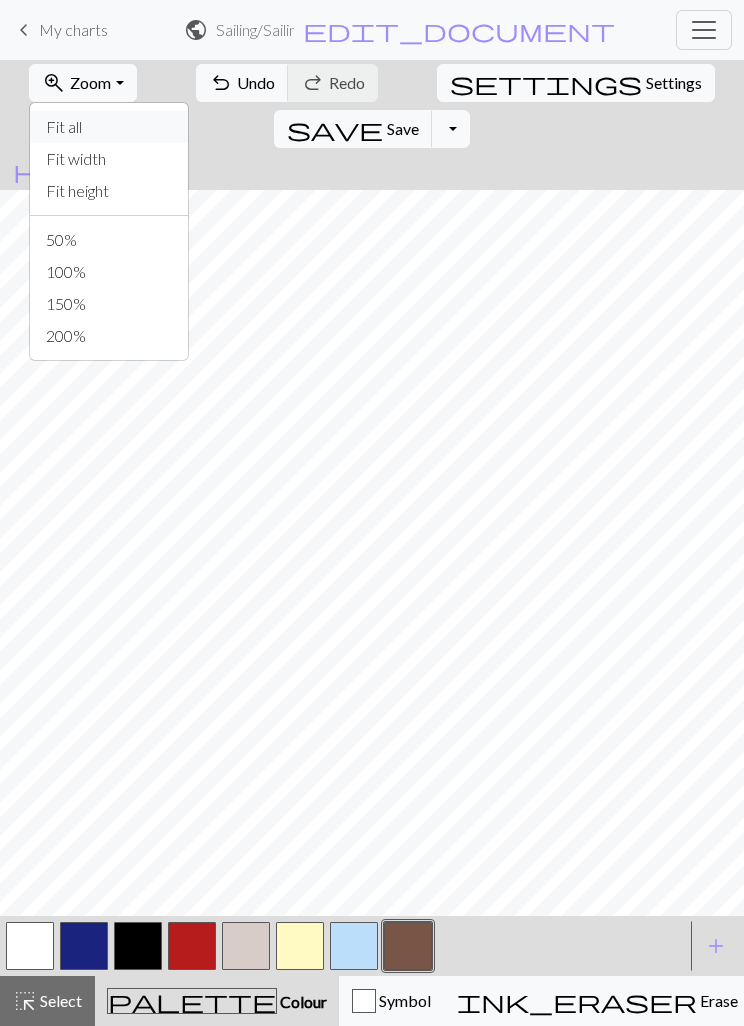 click on "Fit all" at bounding box center [109, 127] 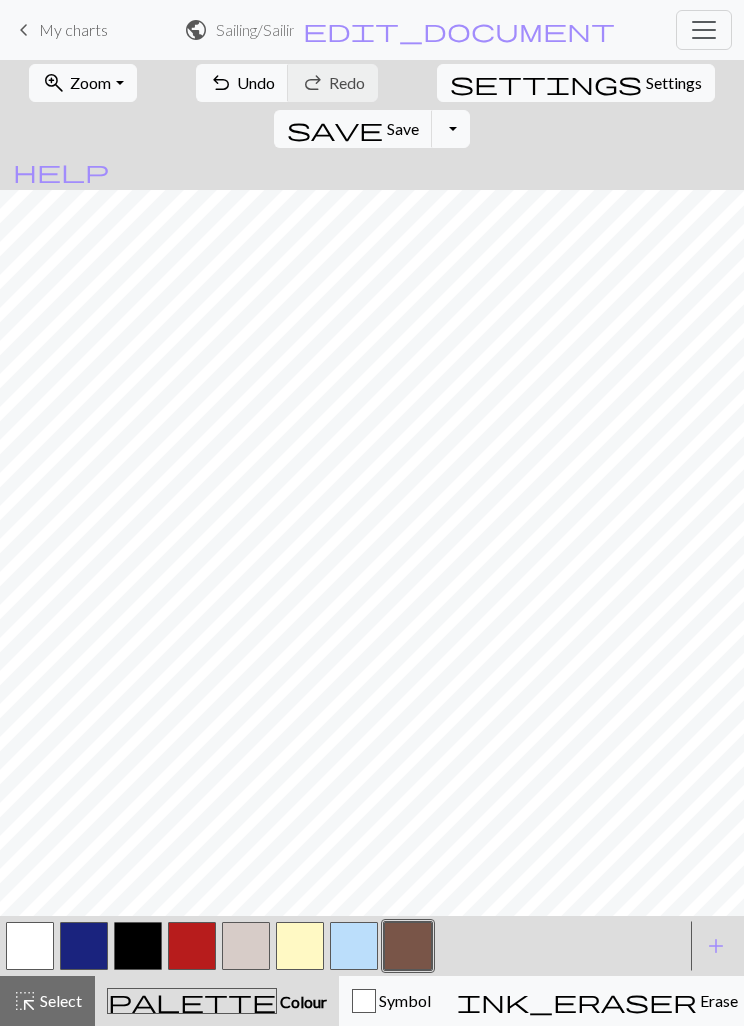 click at bounding box center (300, 946) 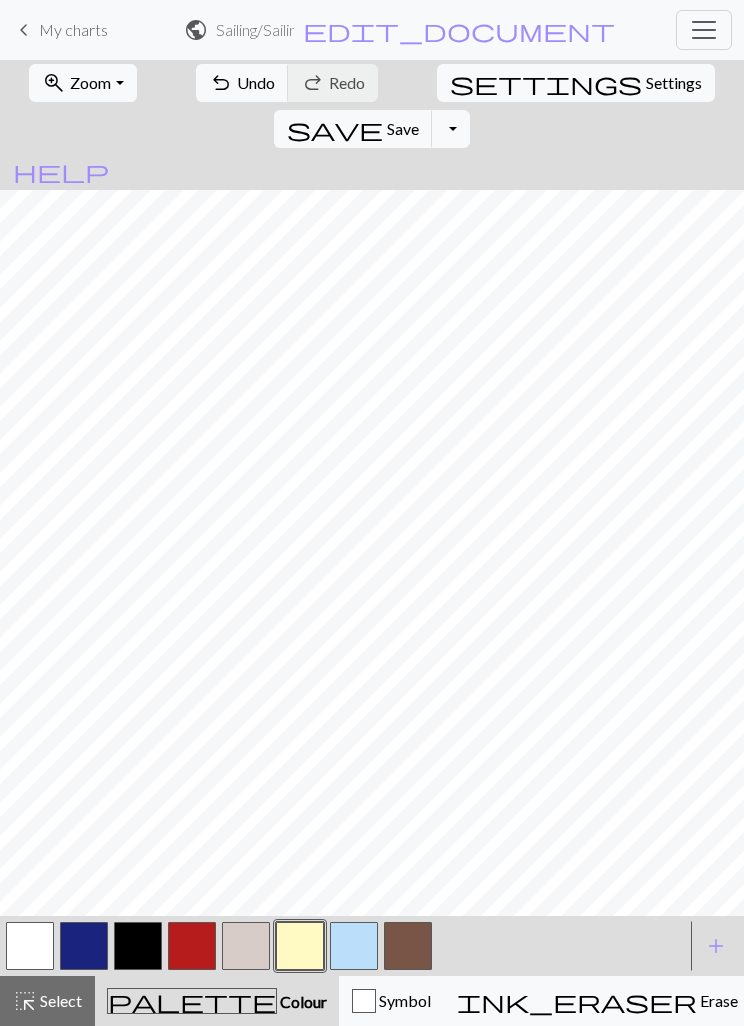 click at bounding box center [408, 946] 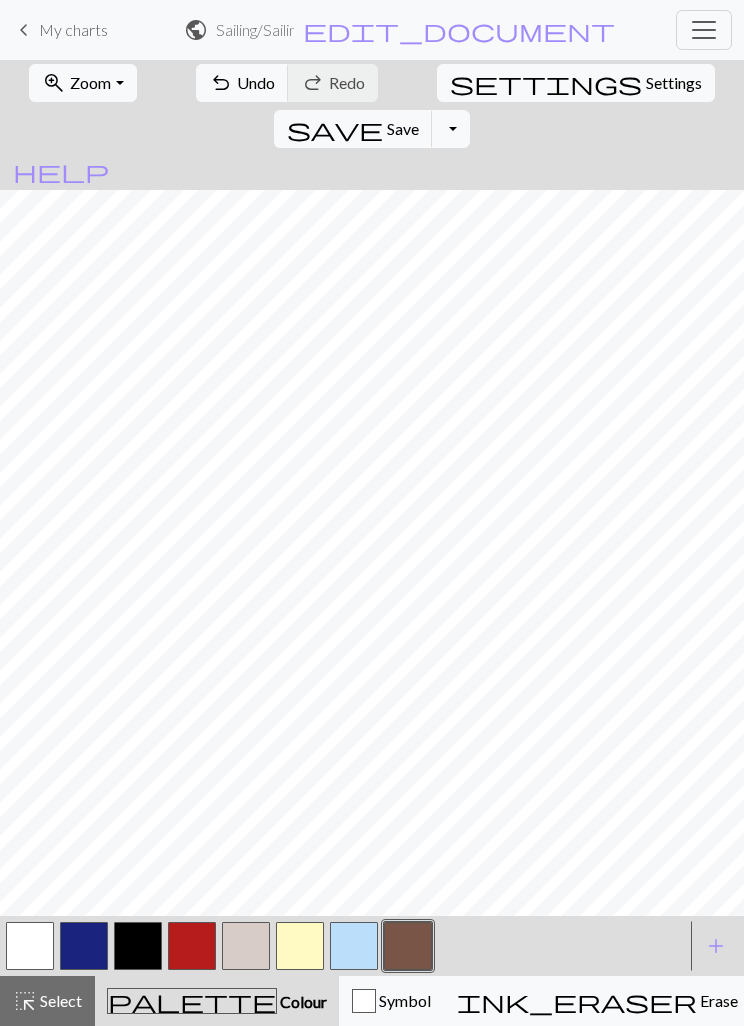 click at bounding box center [30, 946] 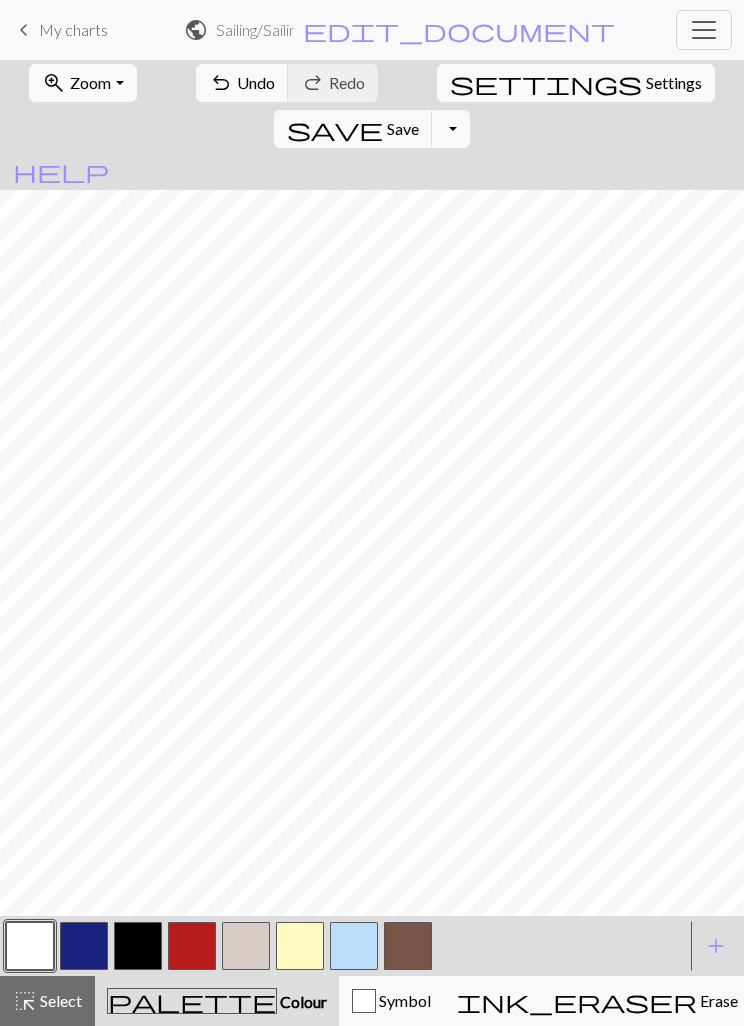 click at bounding box center (408, 946) 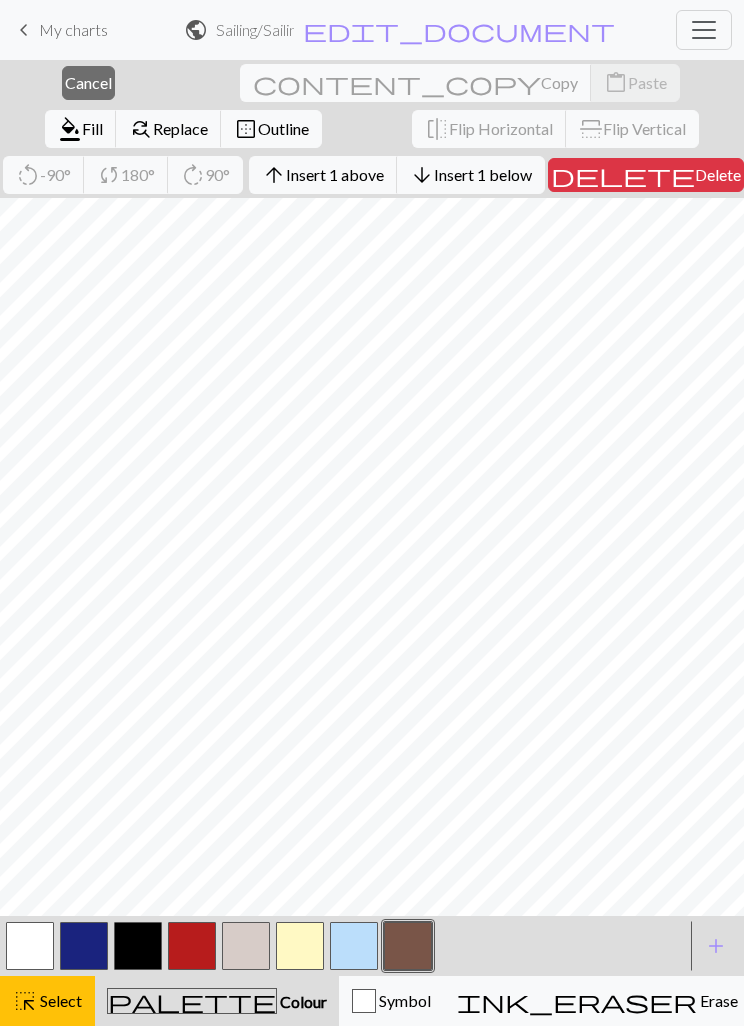 click on "Select" at bounding box center [59, 1000] 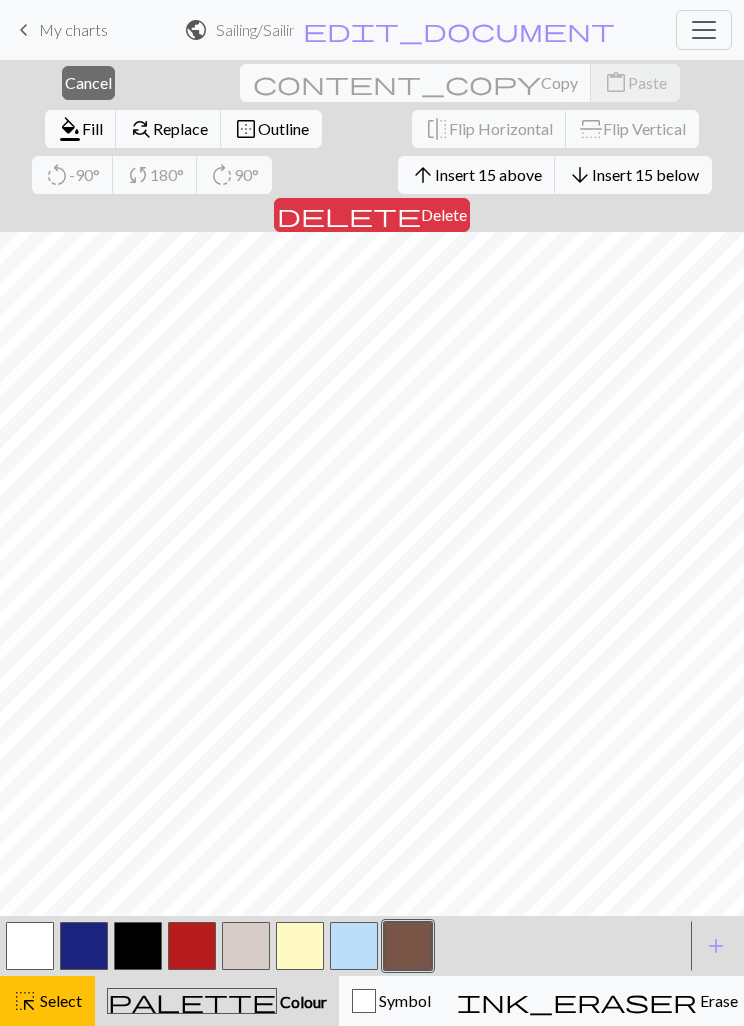 click on "arrow_upward  Insert 15 above" at bounding box center (477, 175) 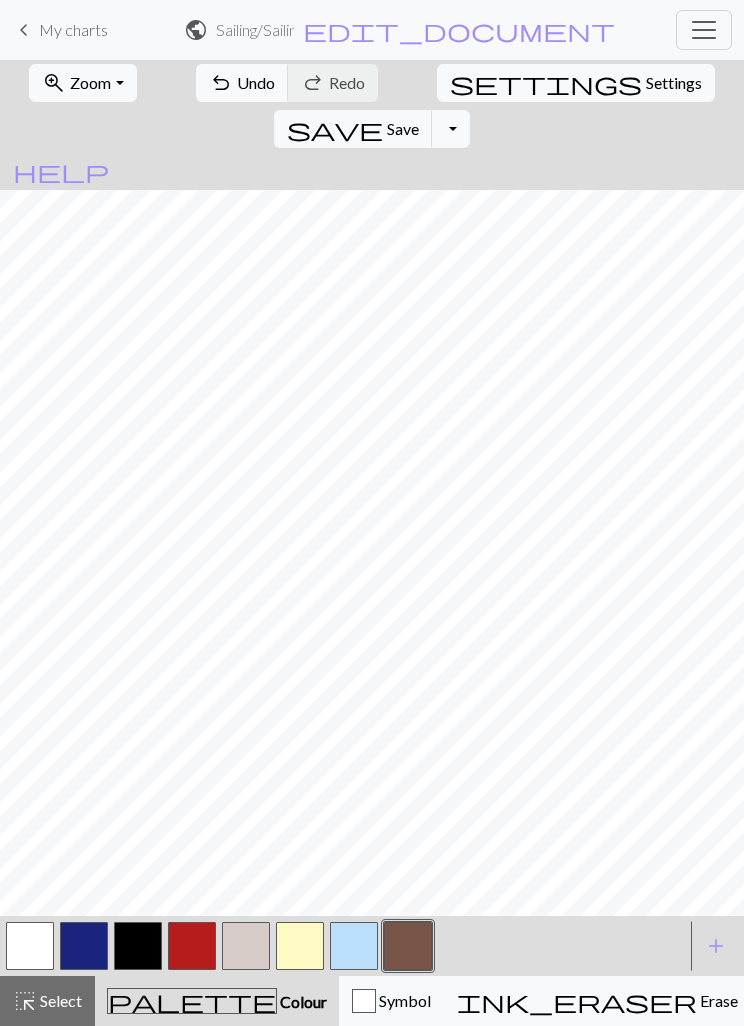 click on "Zoom" at bounding box center [90, 82] 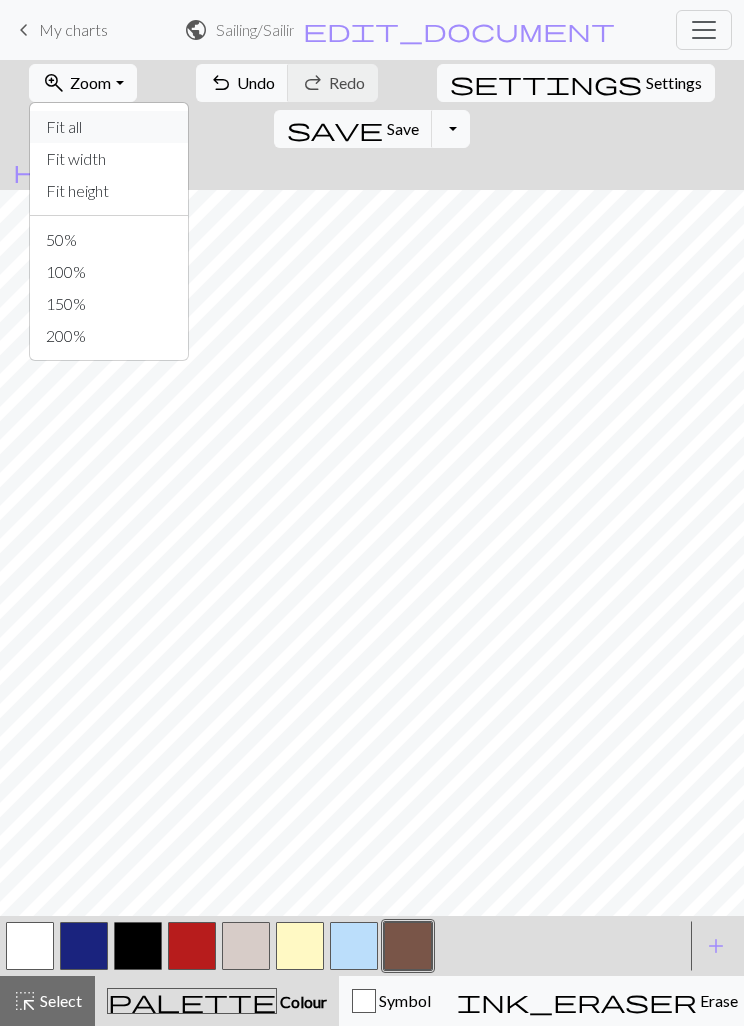 click on "Fit all" at bounding box center (109, 127) 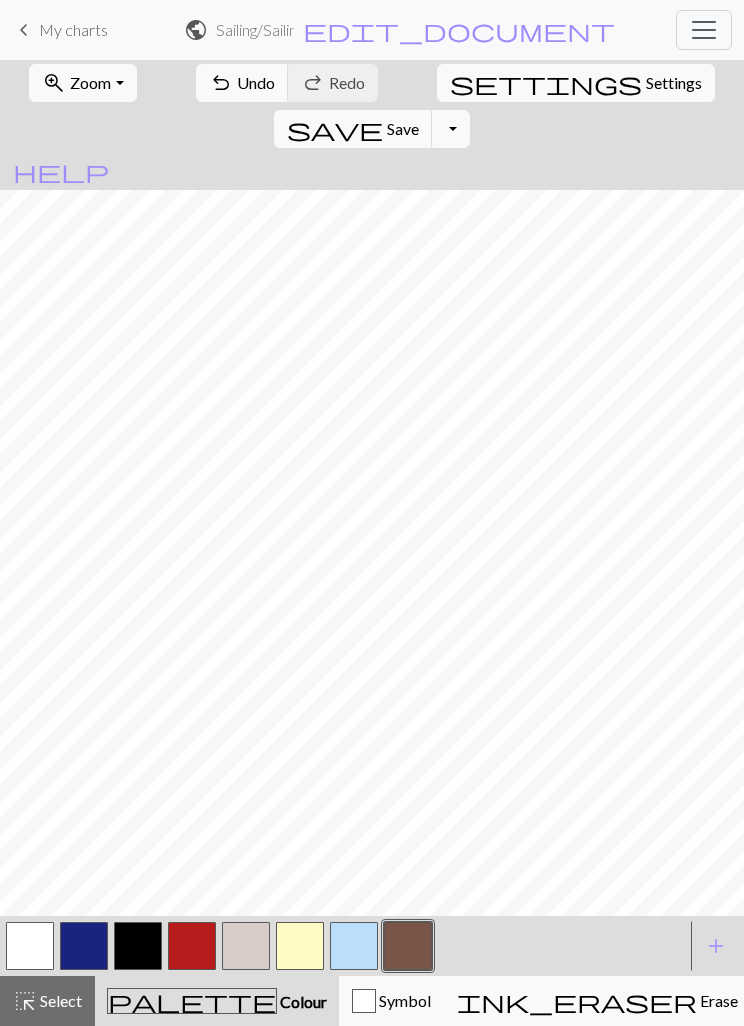 click at bounding box center [408, 946] 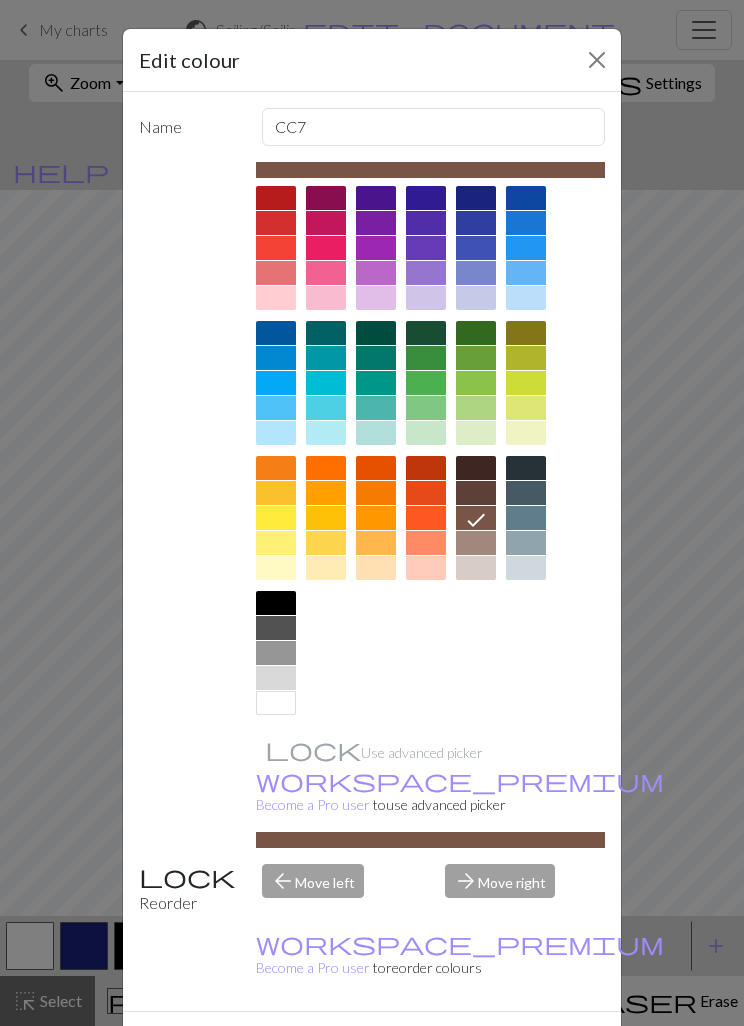 click on "Edit colour Name CC7 Use advanced picker workspace_premium Become a Pro user   to  use advanced picker Reorder arrow_back Move left arrow_forward Move right workspace_premium Become a Pro user   to  reorder colours Delete Done Cancel" at bounding box center (372, 513) 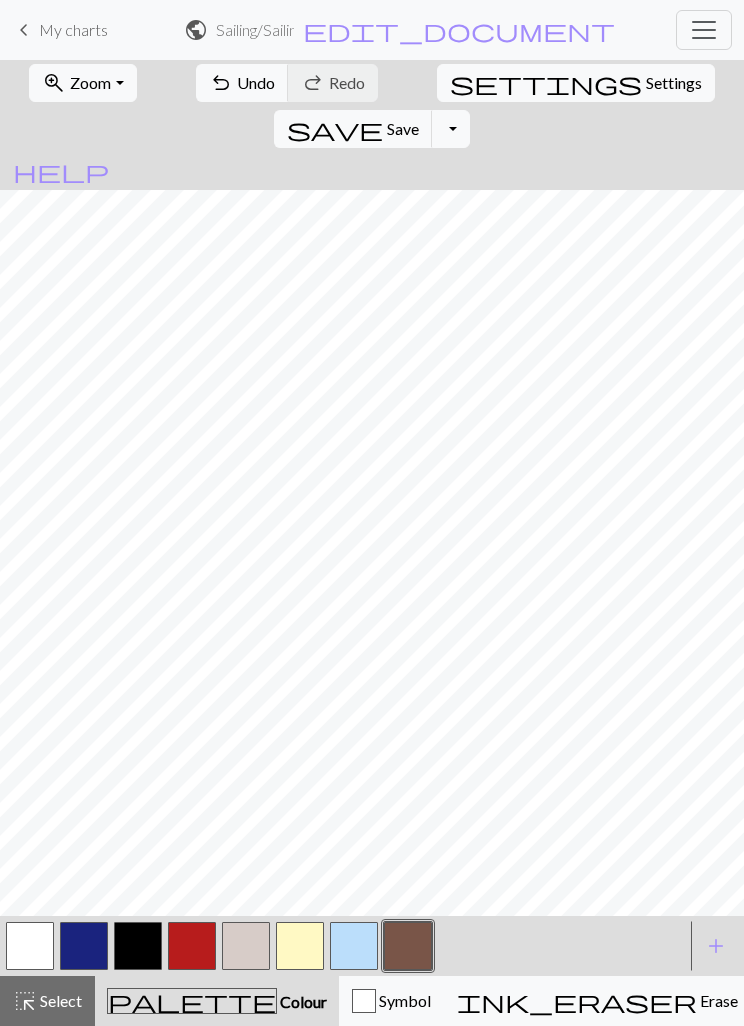 click on "Undo" at bounding box center [256, 82] 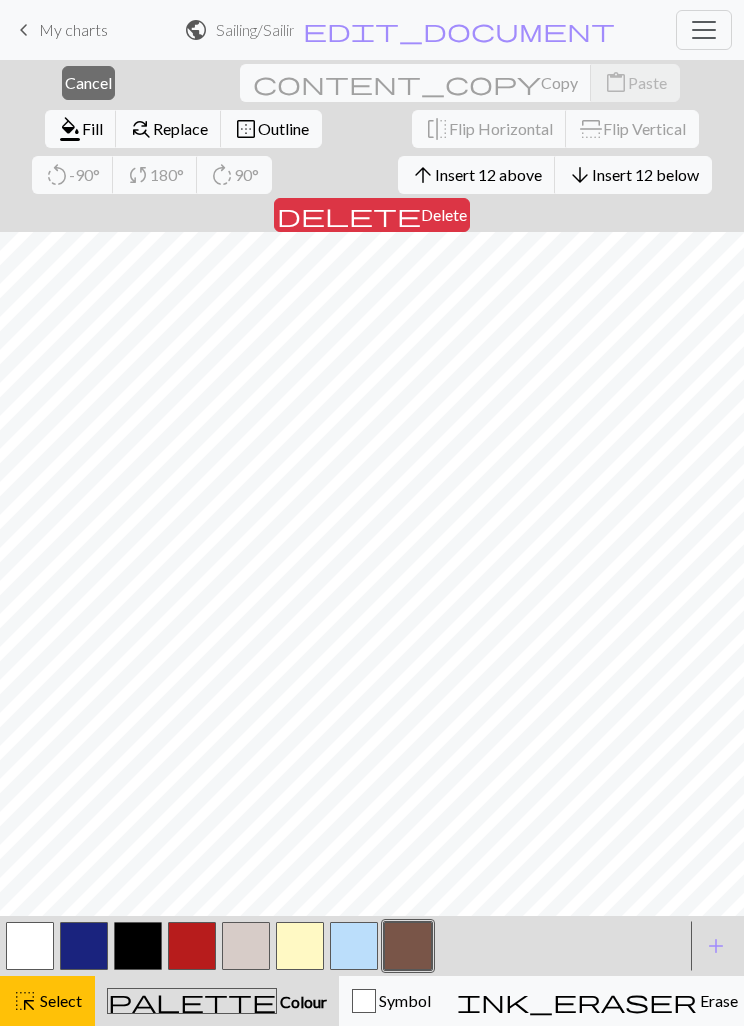click on "Insert 12 above" at bounding box center [488, 174] 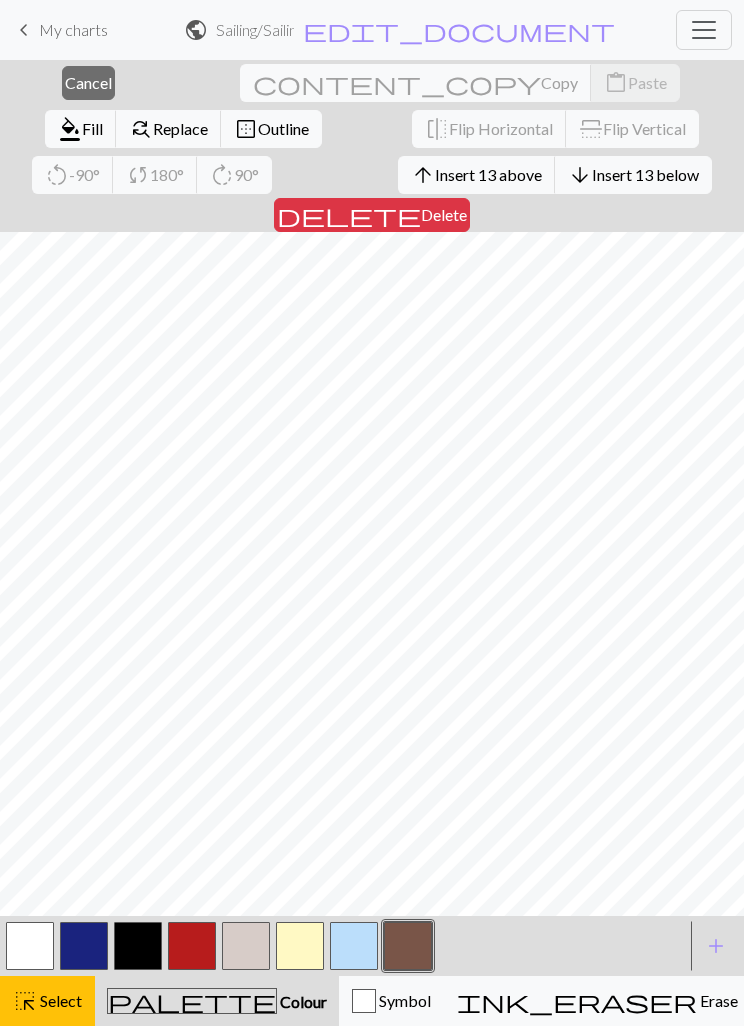 click on "Insert 13 above" at bounding box center (488, 174) 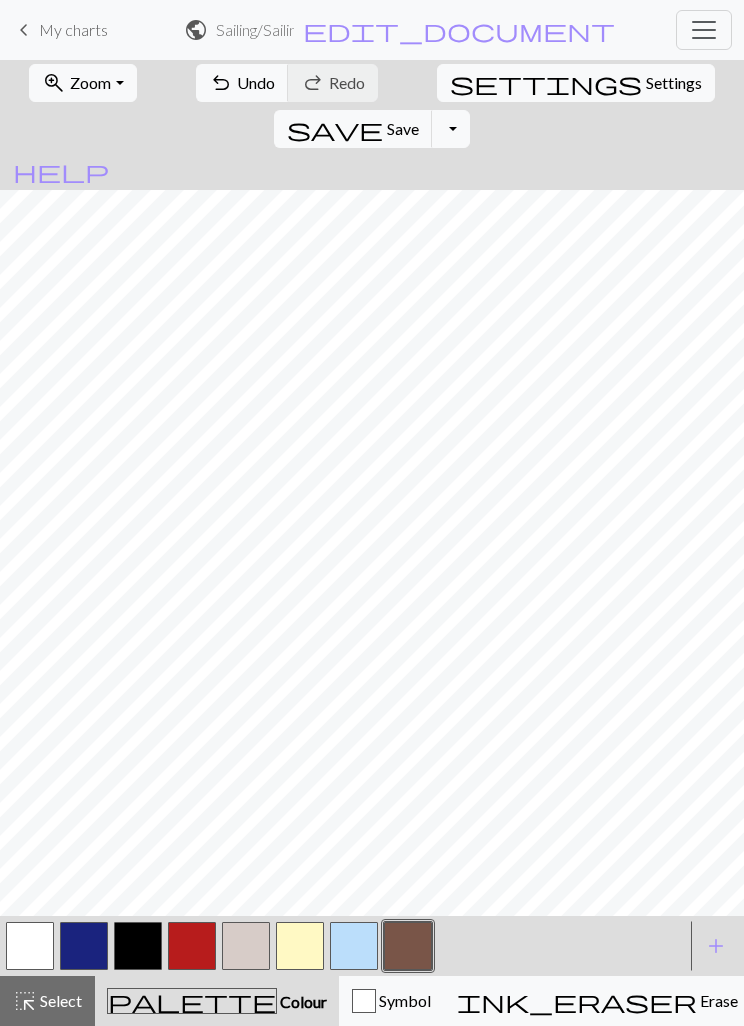 click at bounding box center [30, 946] 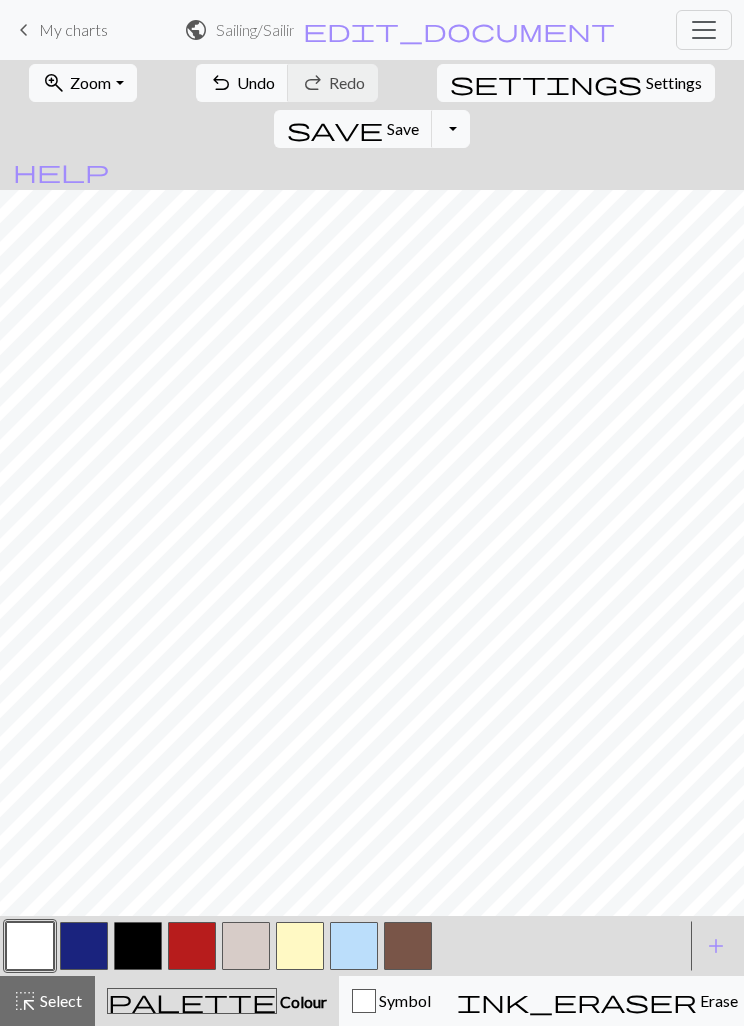 click at bounding box center [408, 946] 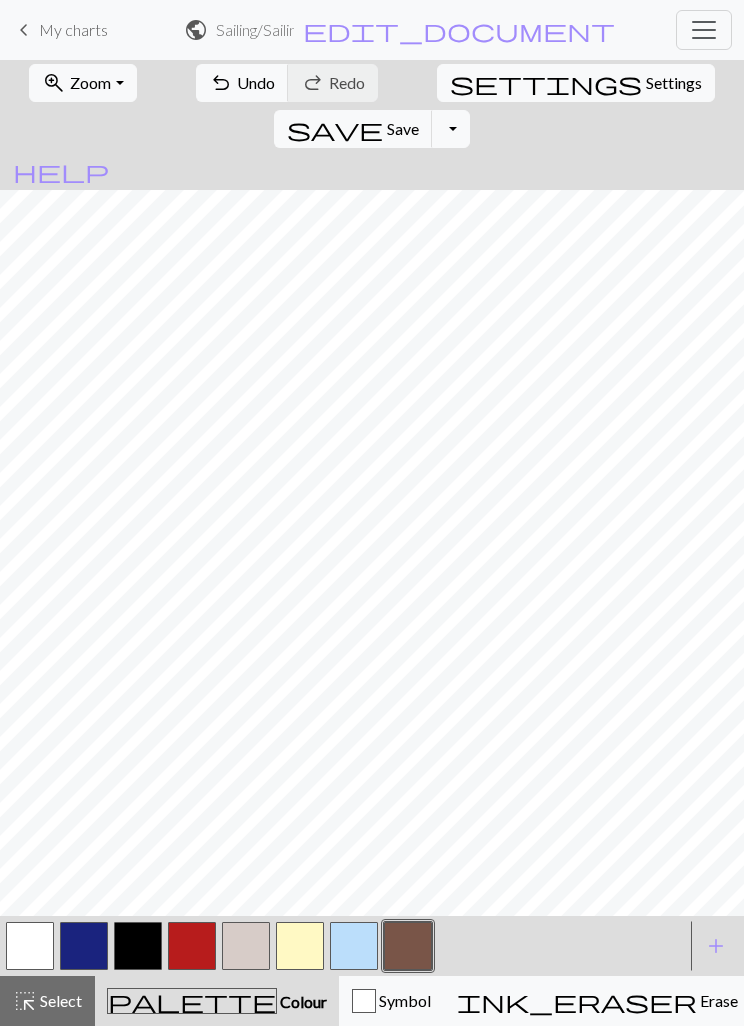 click on "Undo" at bounding box center [256, 82] 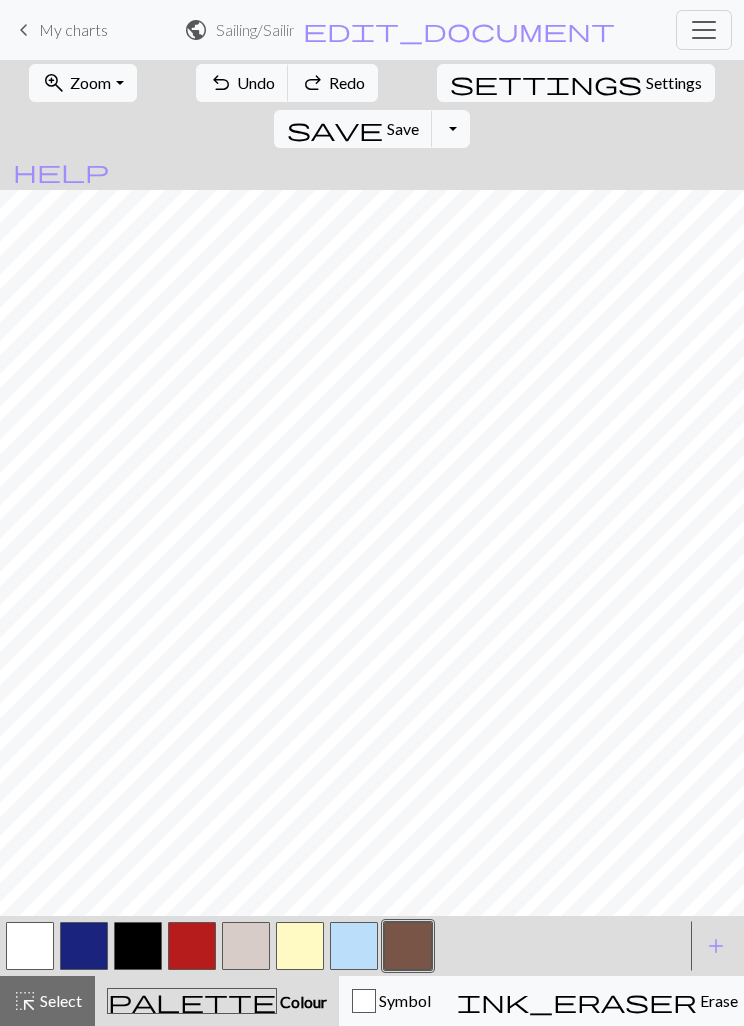 click on "Undo" at bounding box center [256, 82] 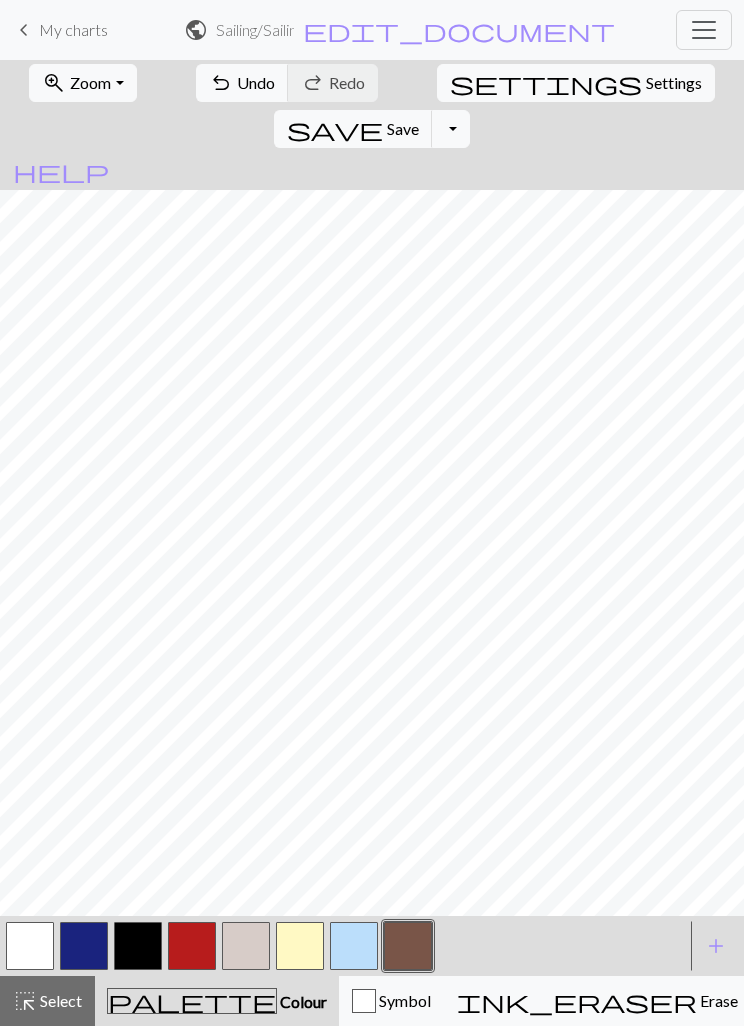 click at bounding box center [246, 946] 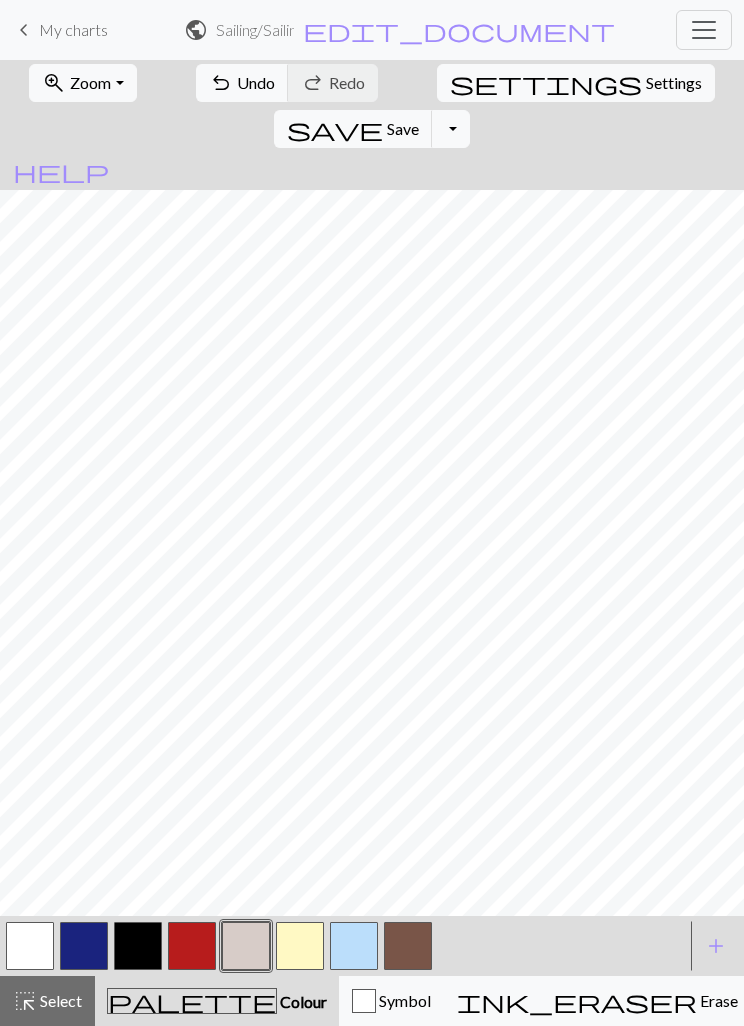 click at bounding box center (408, 946) 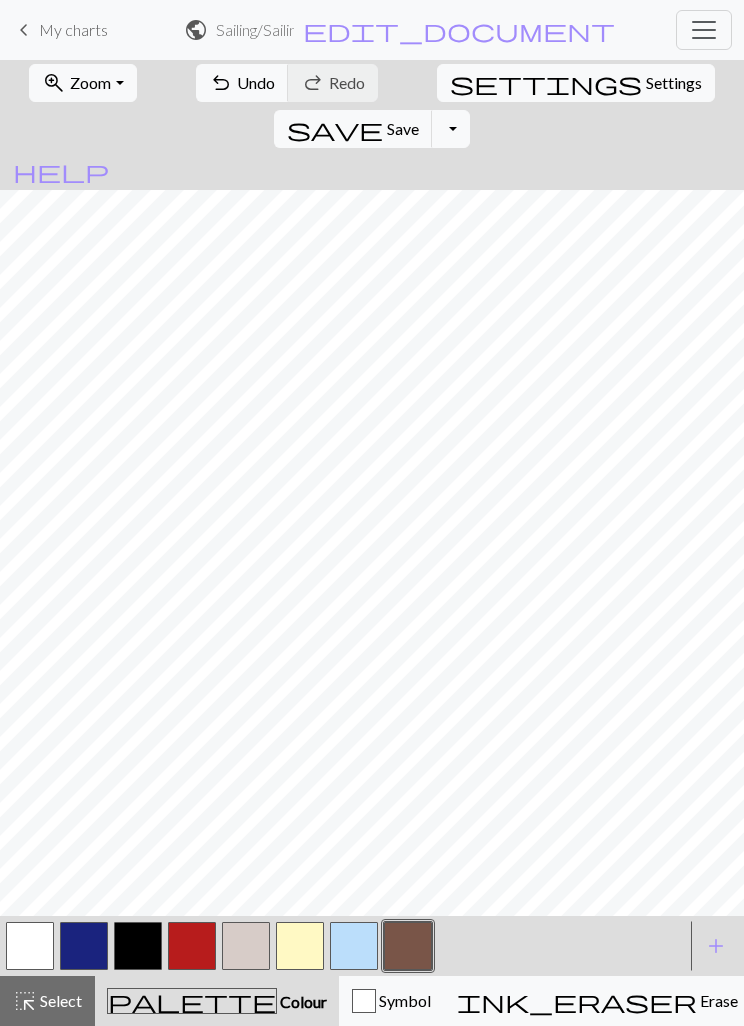 click at bounding box center [408, 946] 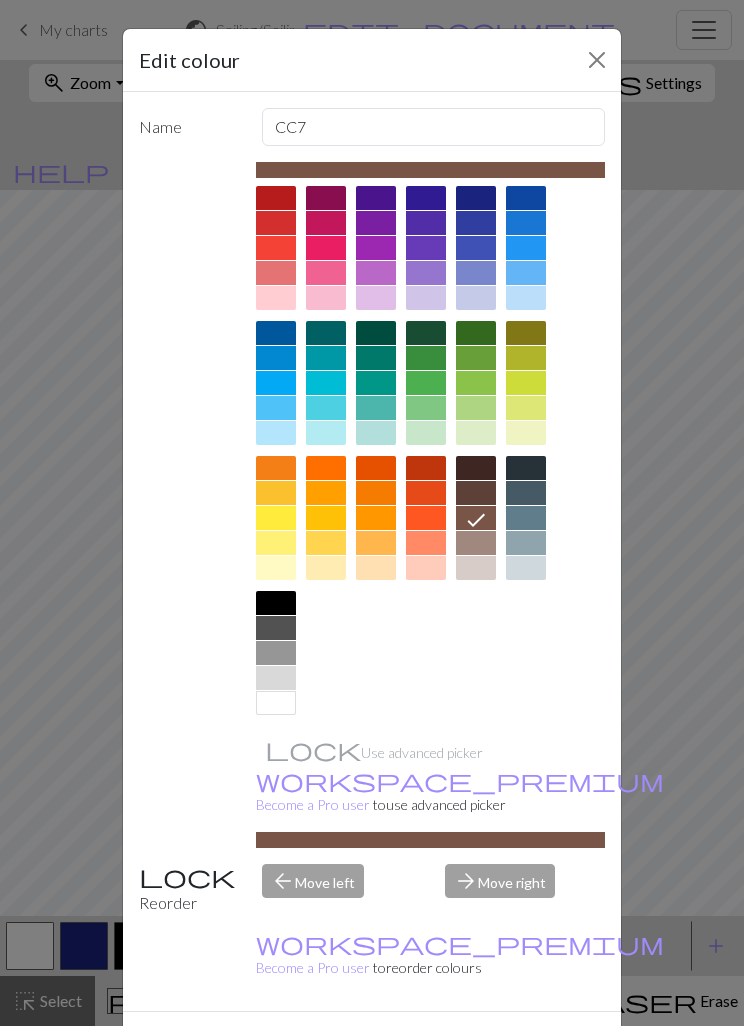 click on "Done" at bounding box center (492, 1047) 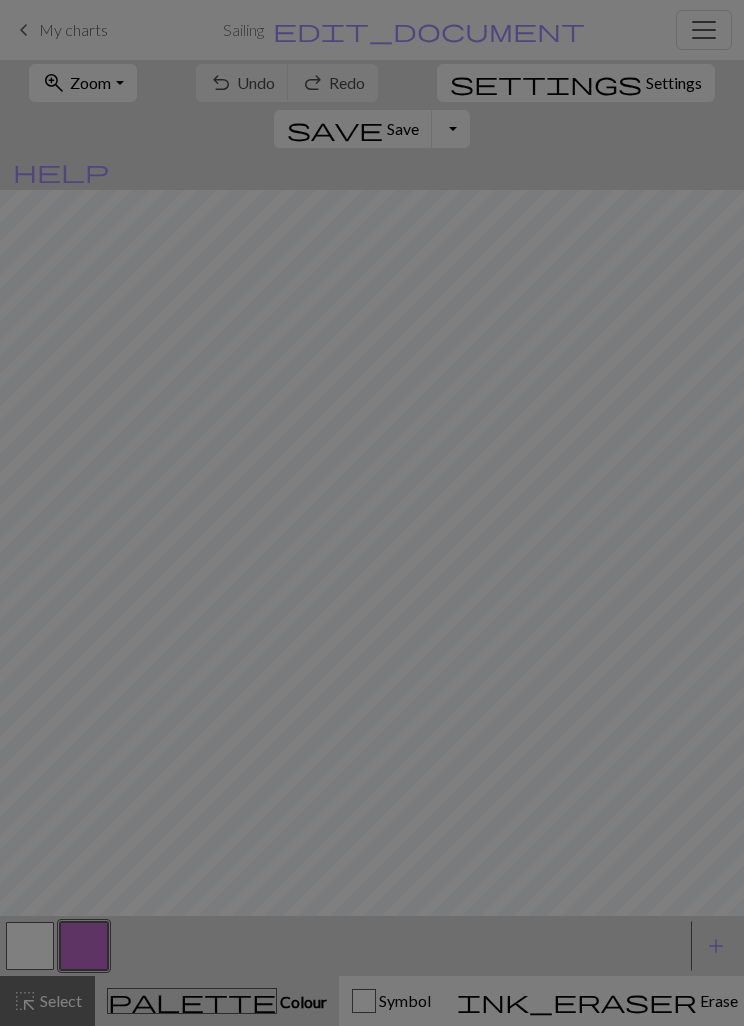scroll, scrollTop: 0, scrollLeft: 0, axis: both 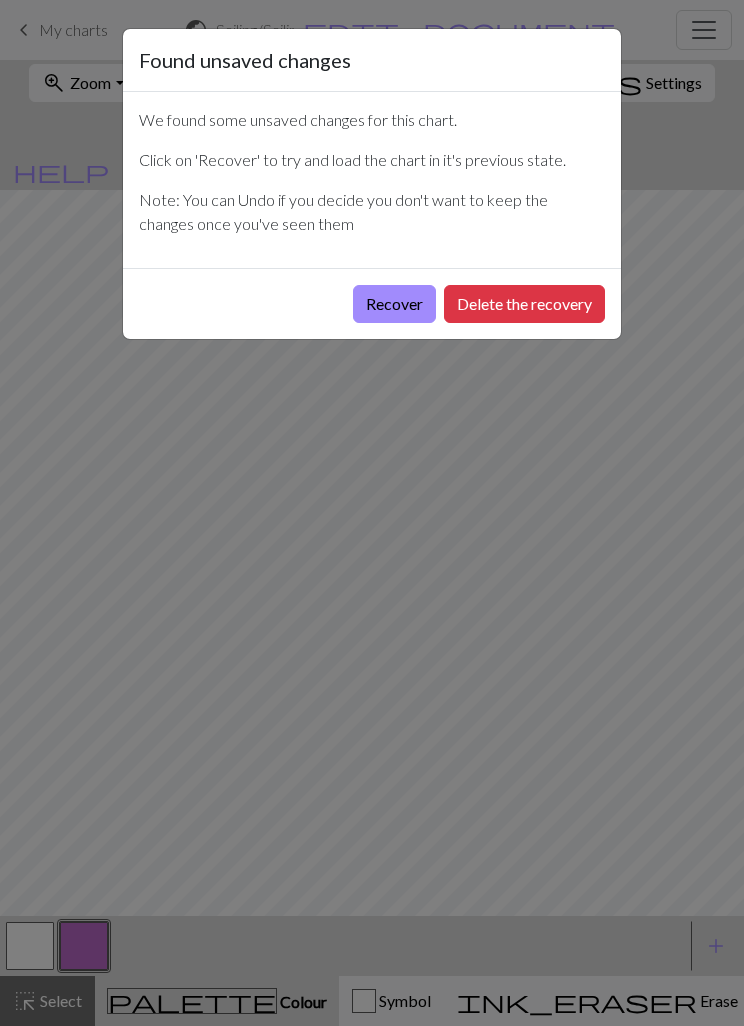 click on "Recover" at bounding box center [394, 304] 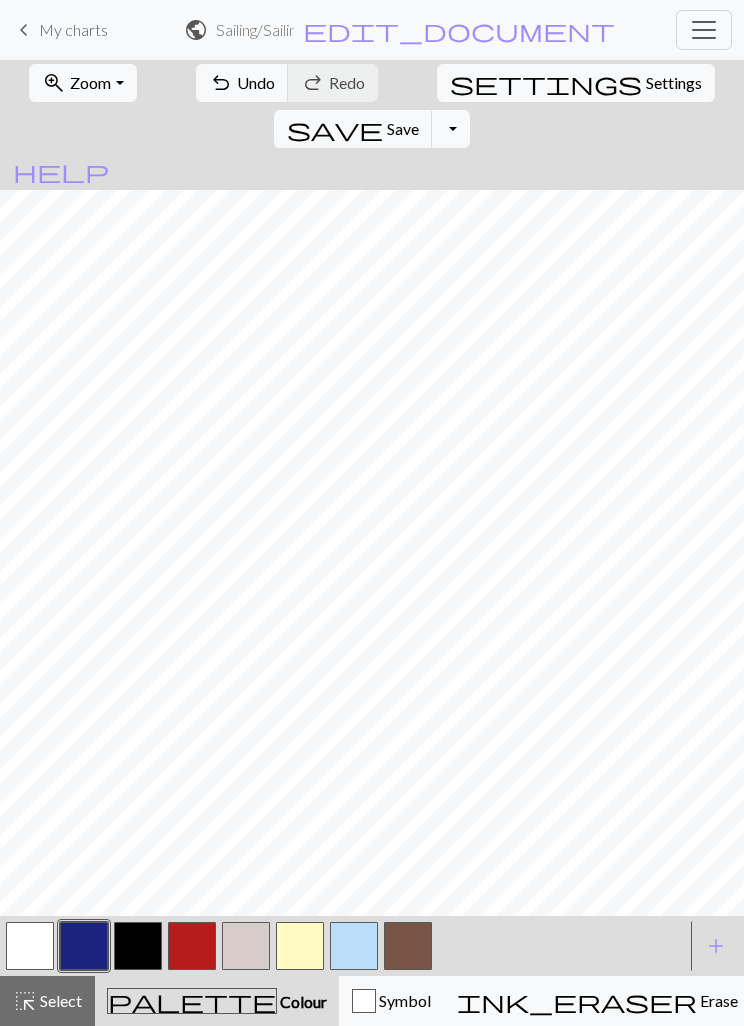 click on "zoom_in Zoom Zoom" at bounding box center [82, 83] 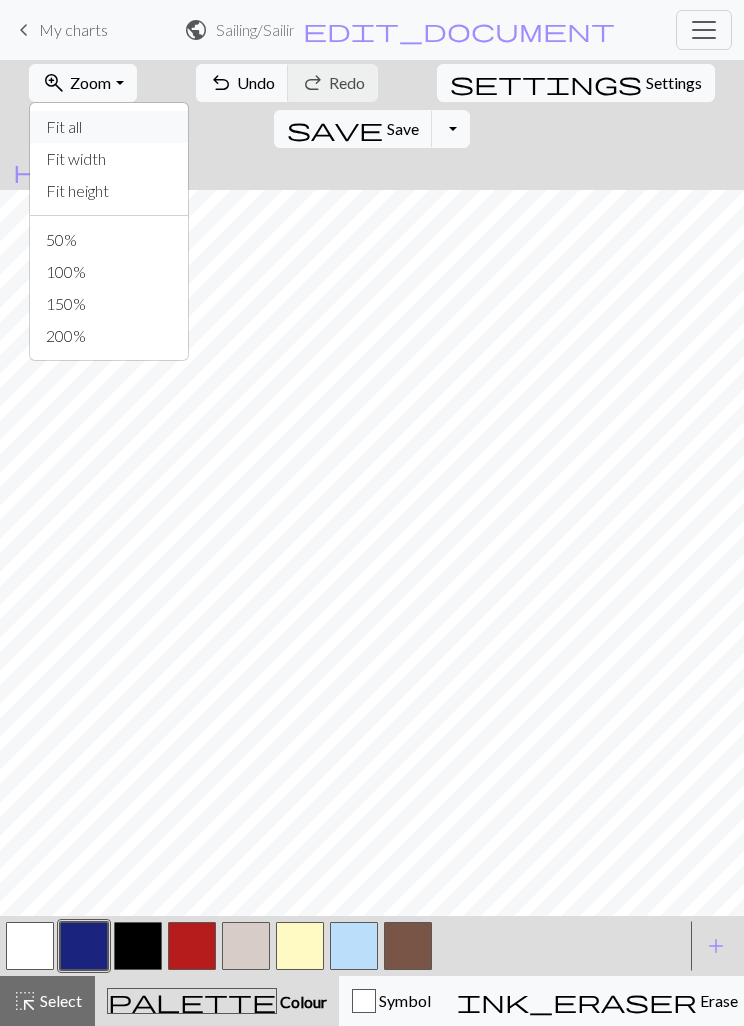 click on "Fit all" at bounding box center (109, 127) 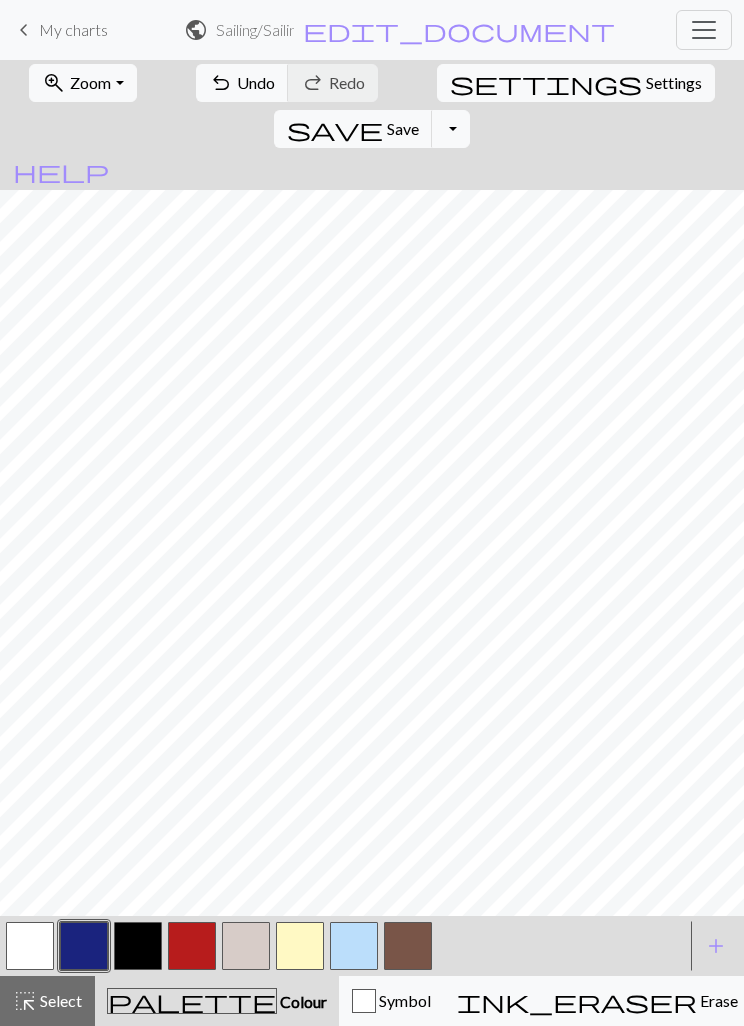 click at bounding box center (408, 946) 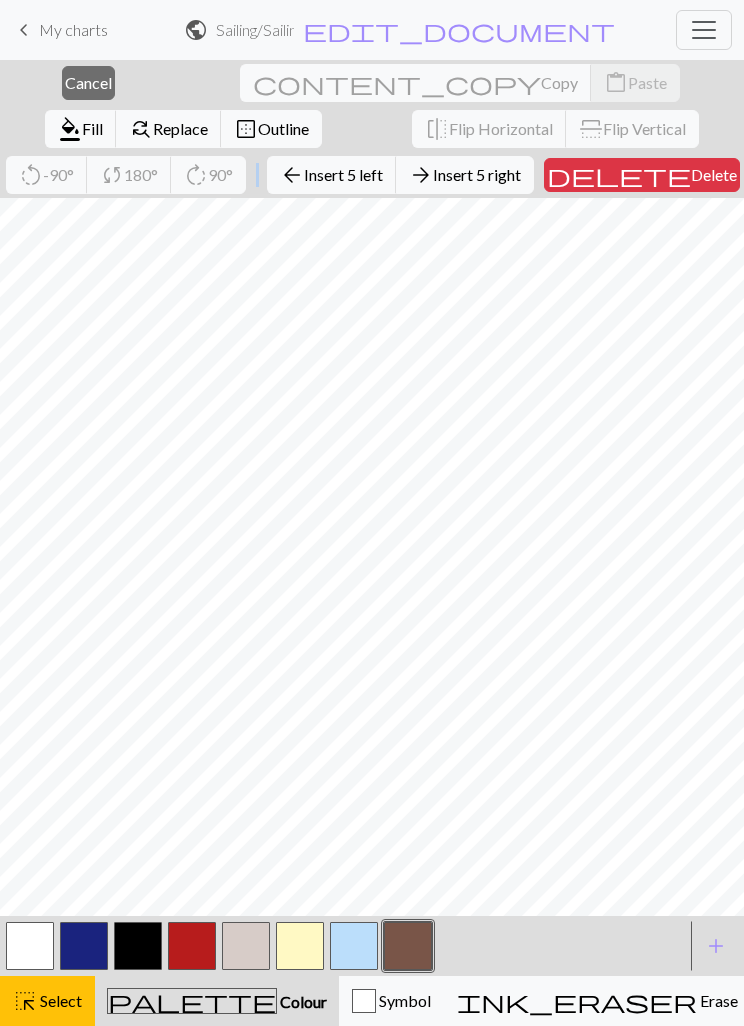 click on "Insert 5 left" at bounding box center [343, 174] 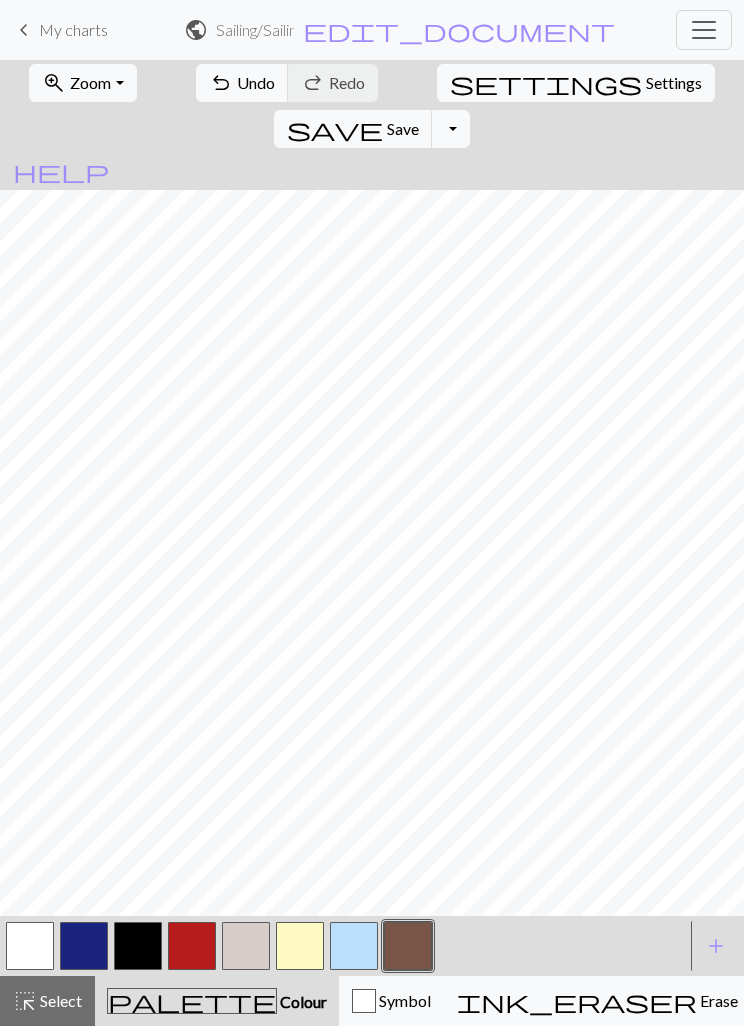 click on "zoom_in Zoom Zoom" at bounding box center (82, 83) 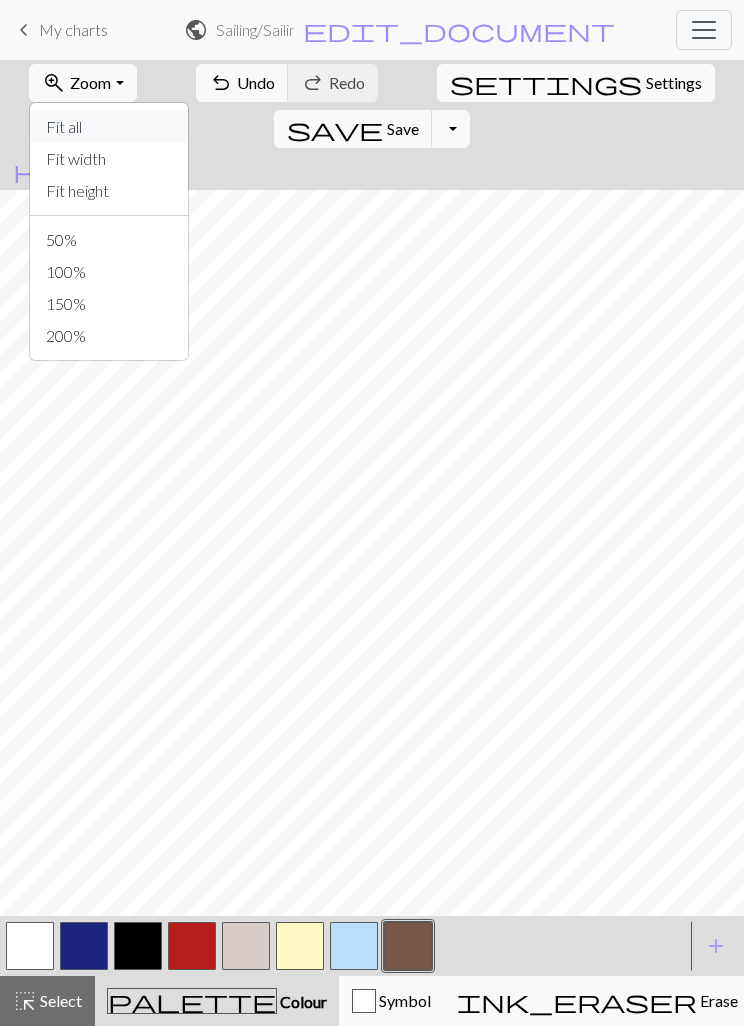 click on "Fit all" at bounding box center [109, 127] 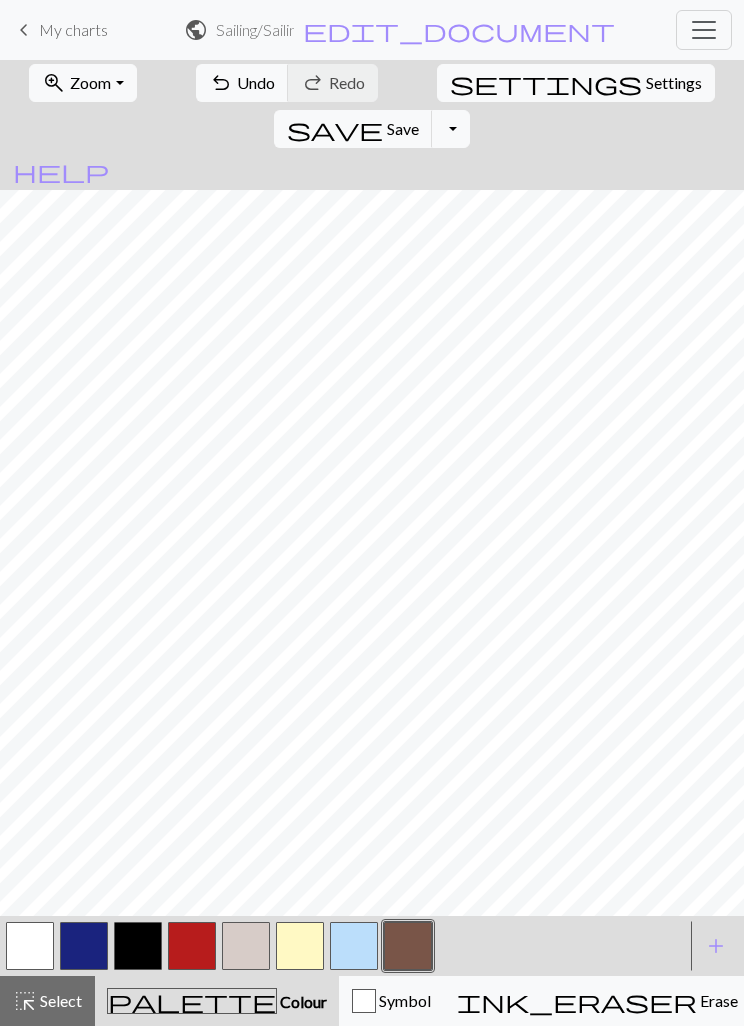 click on "undo Undo Undo" at bounding box center (242, 83) 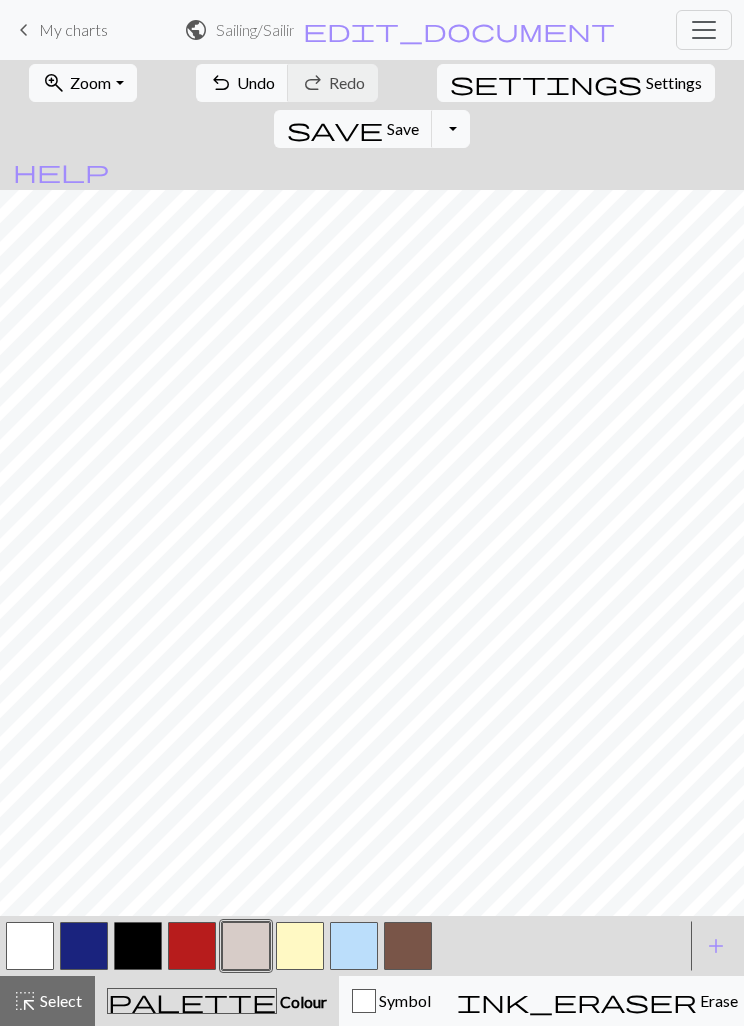 click at bounding box center [300, 946] 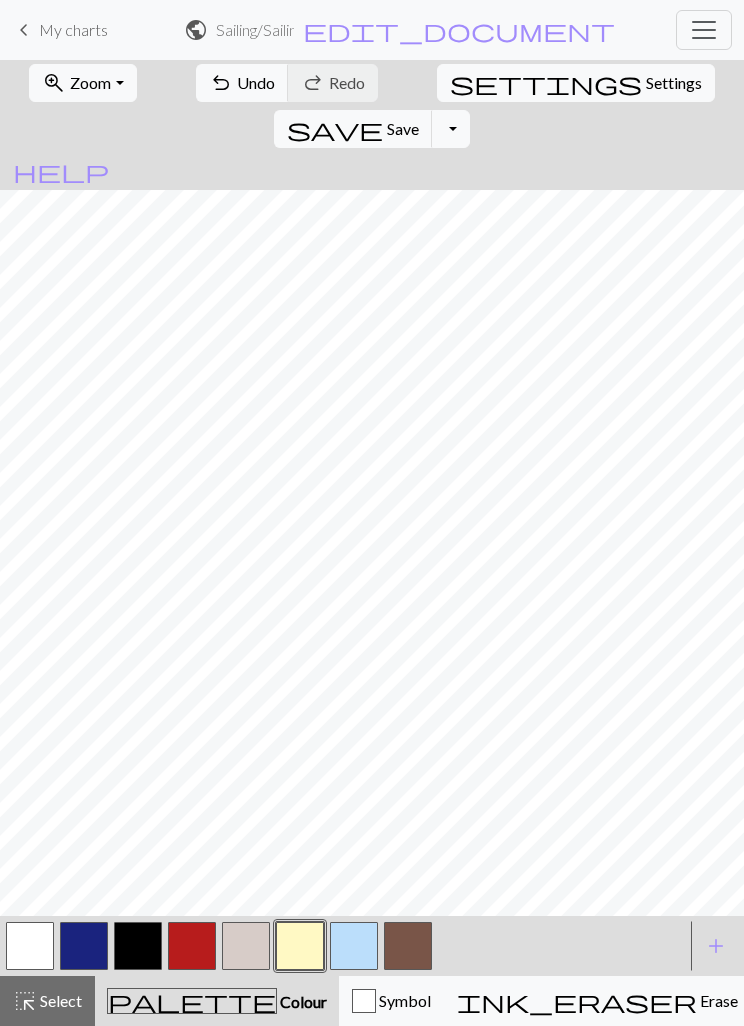 click at bounding box center [246, 946] 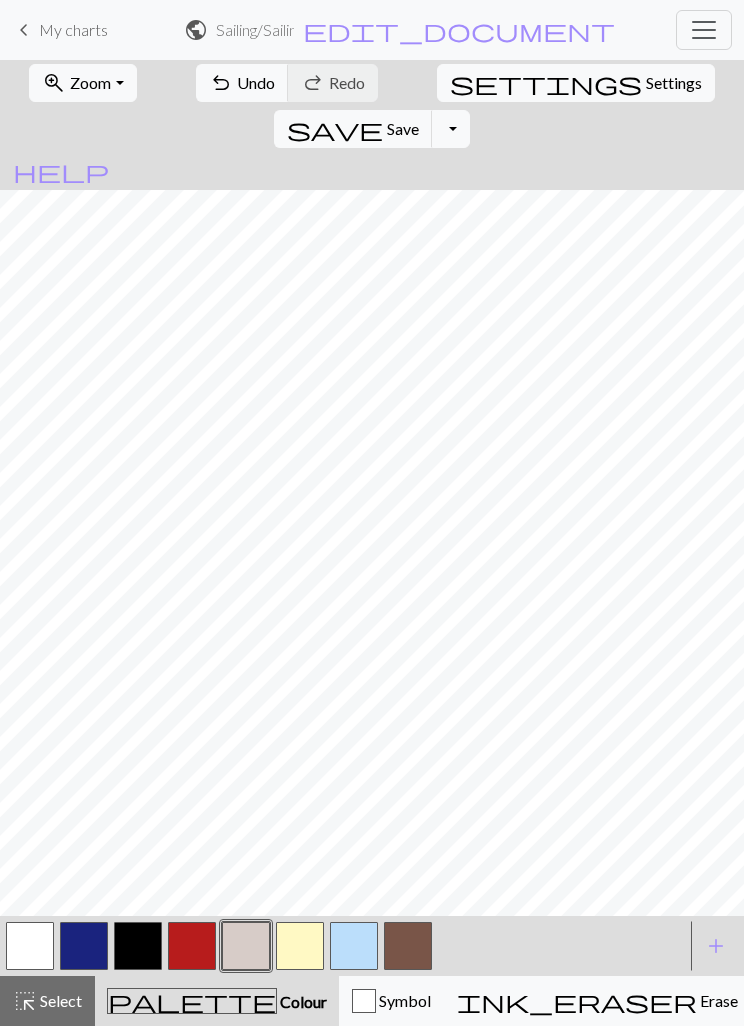 click at bounding box center [300, 946] 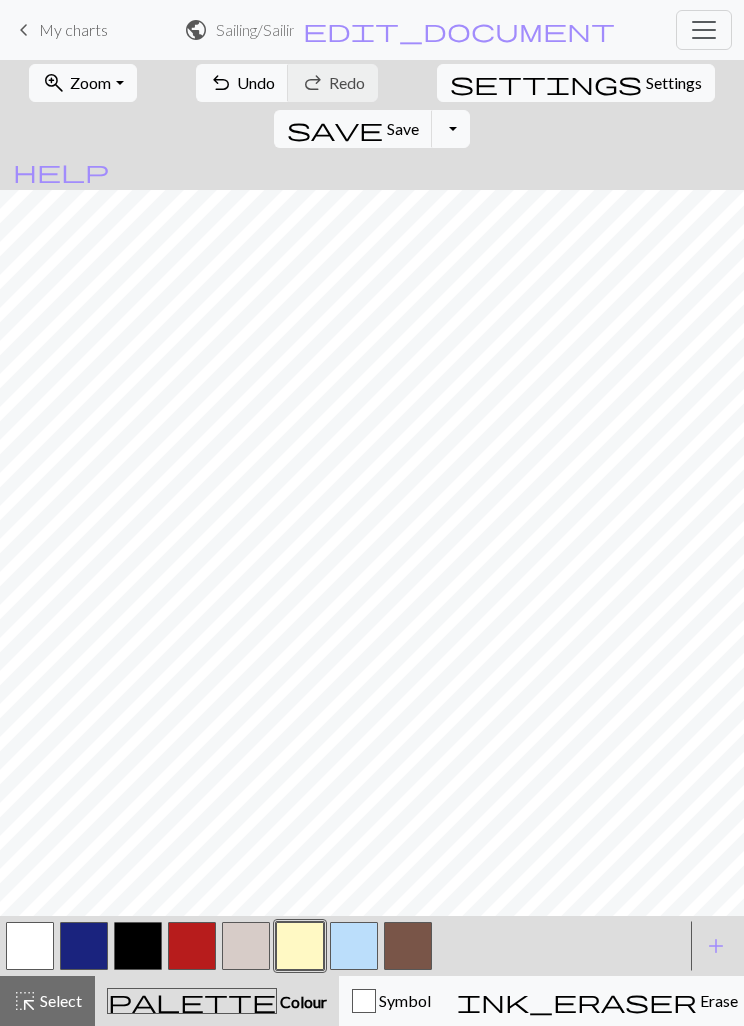 click at bounding box center (246, 946) 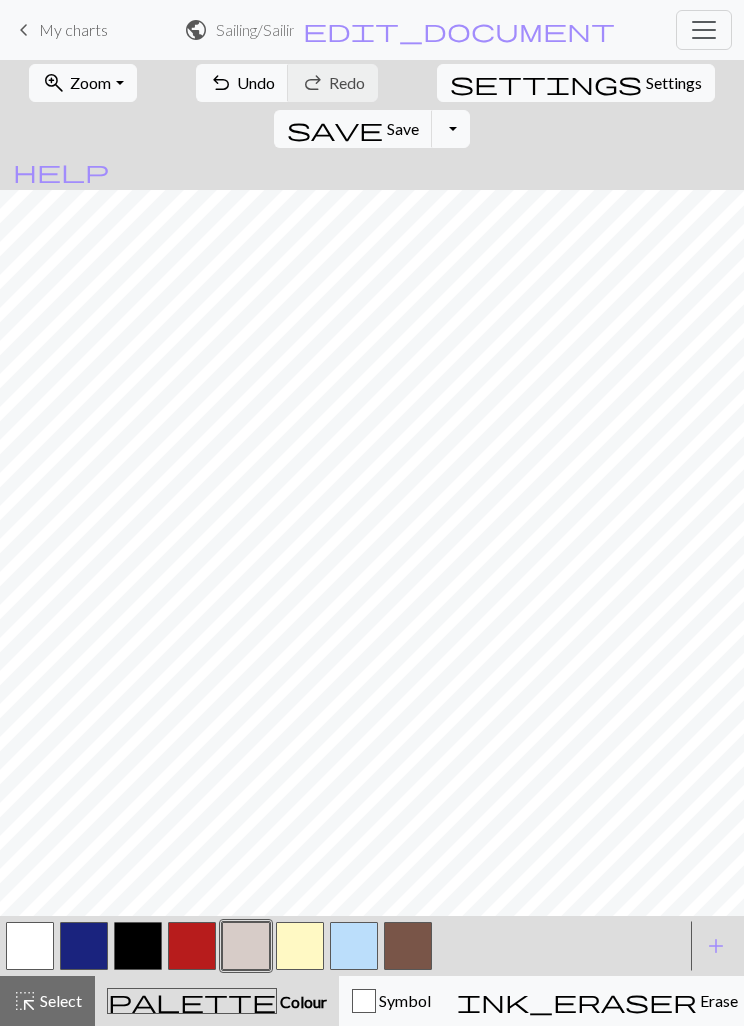 click at bounding box center [354, 946] 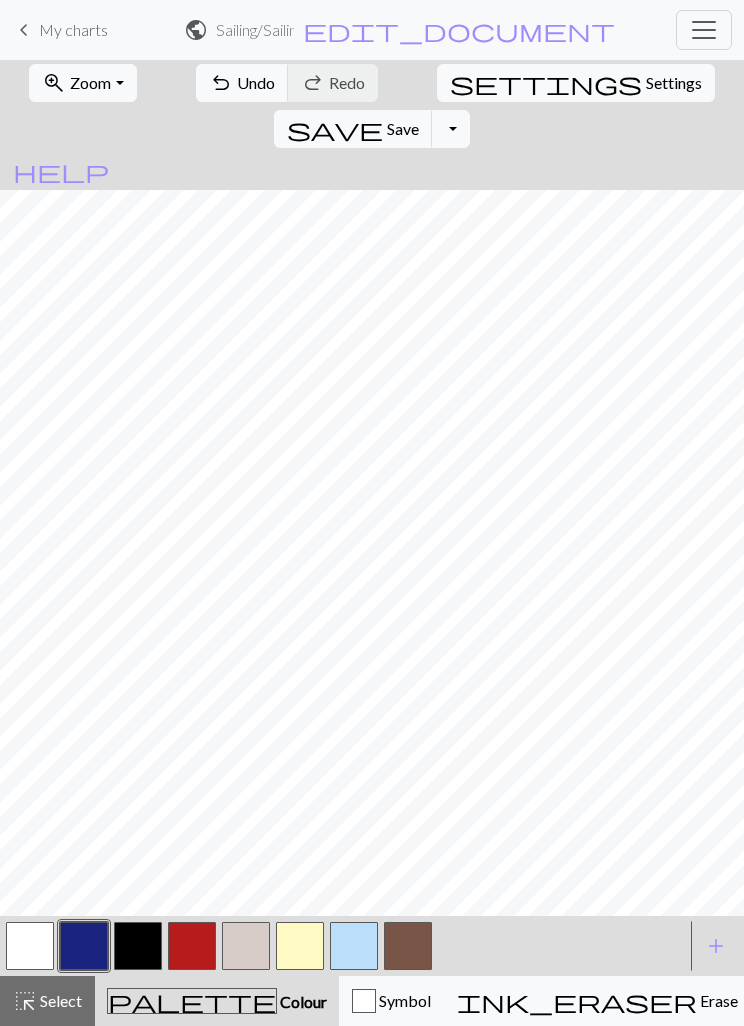scroll, scrollTop: 0, scrollLeft: 0, axis: both 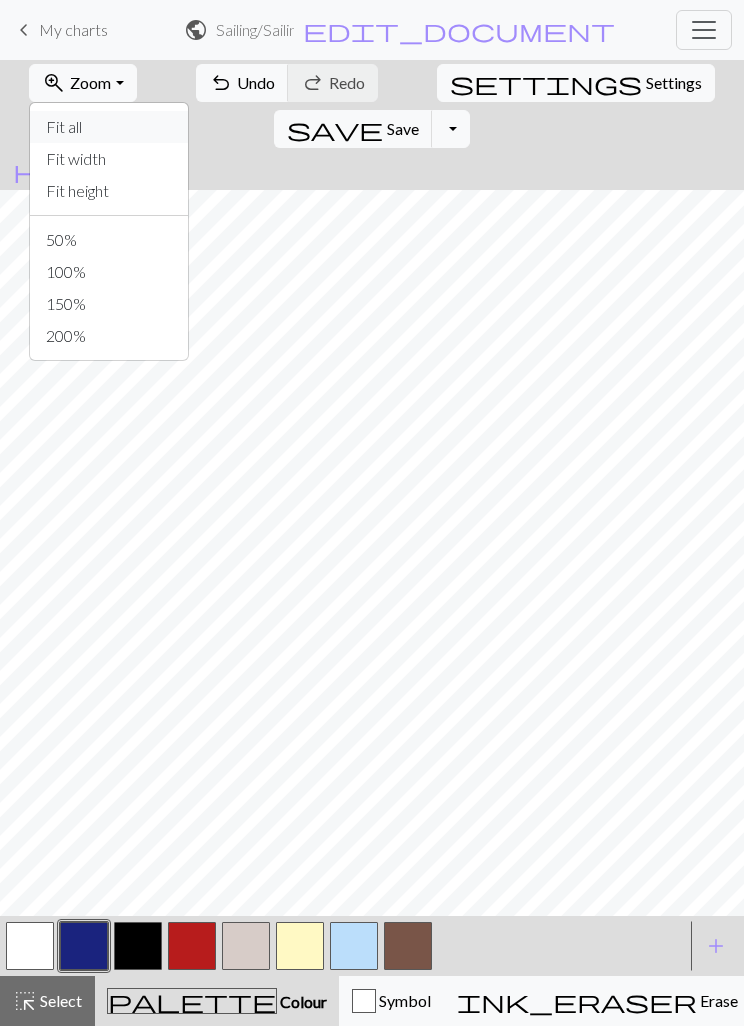 click on "Fit all" at bounding box center [109, 127] 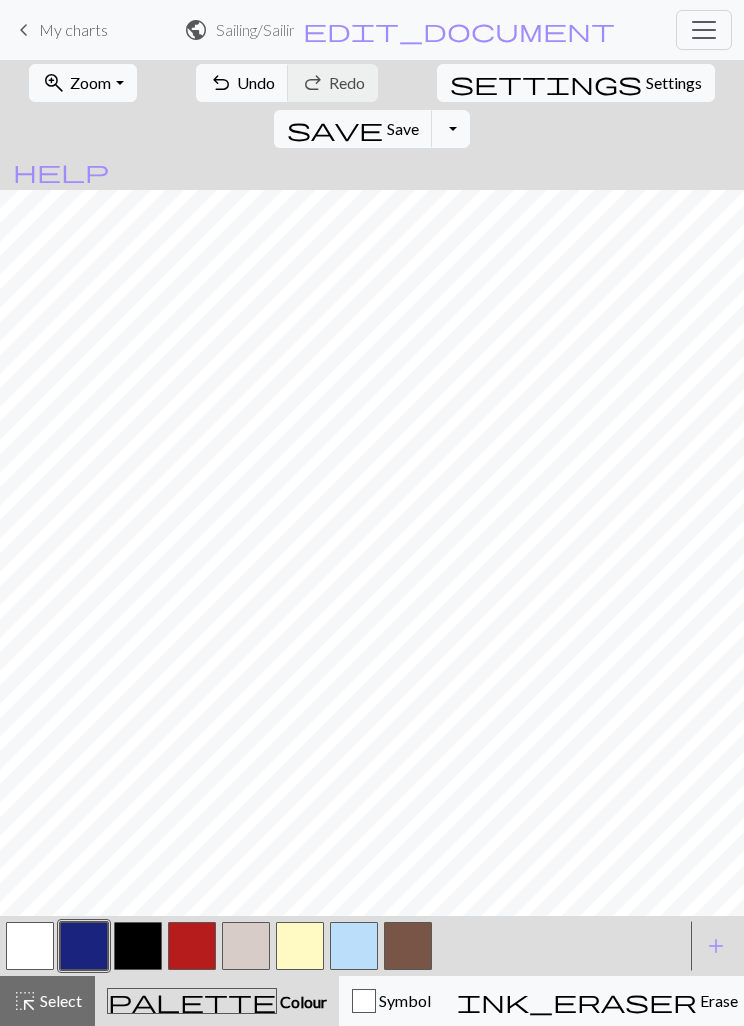 click on "Undo" at bounding box center (256, 82) 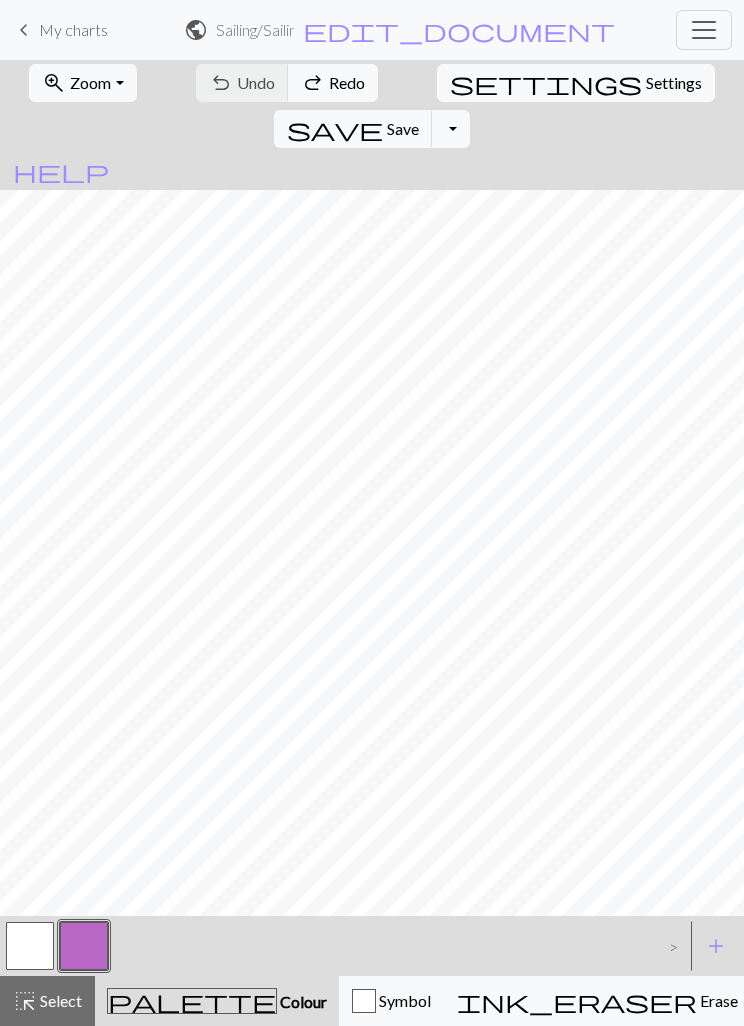 click on "Redo" at bounding box center (347, 82) 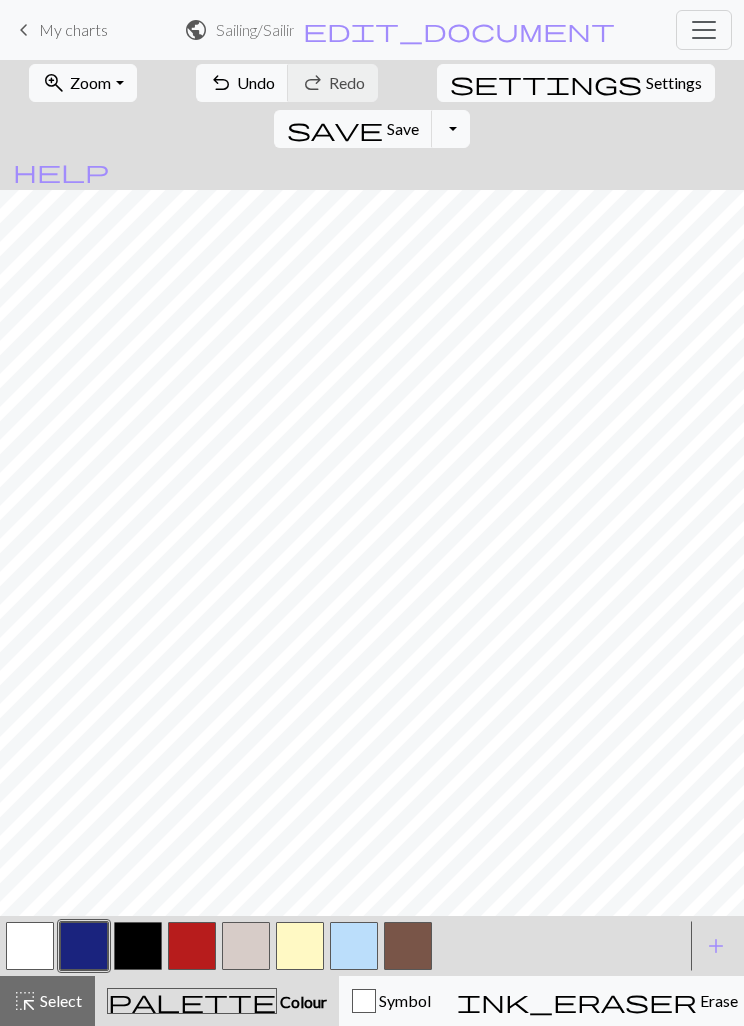 click at bounding box center (30, 946) 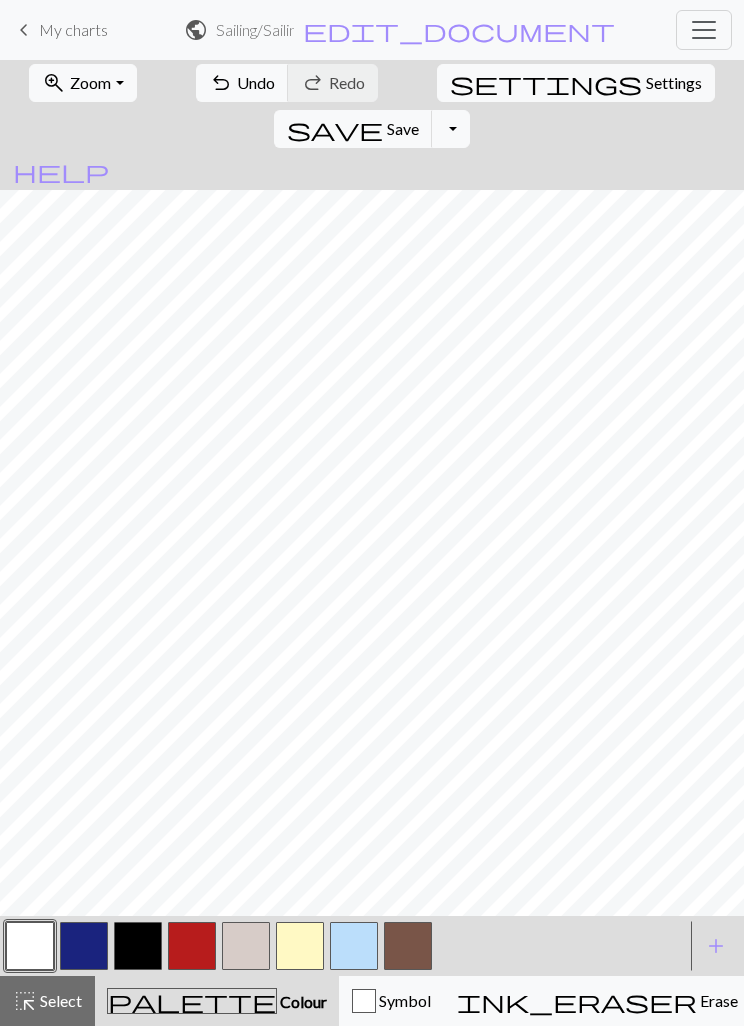 click at bounding box center [30, 946] 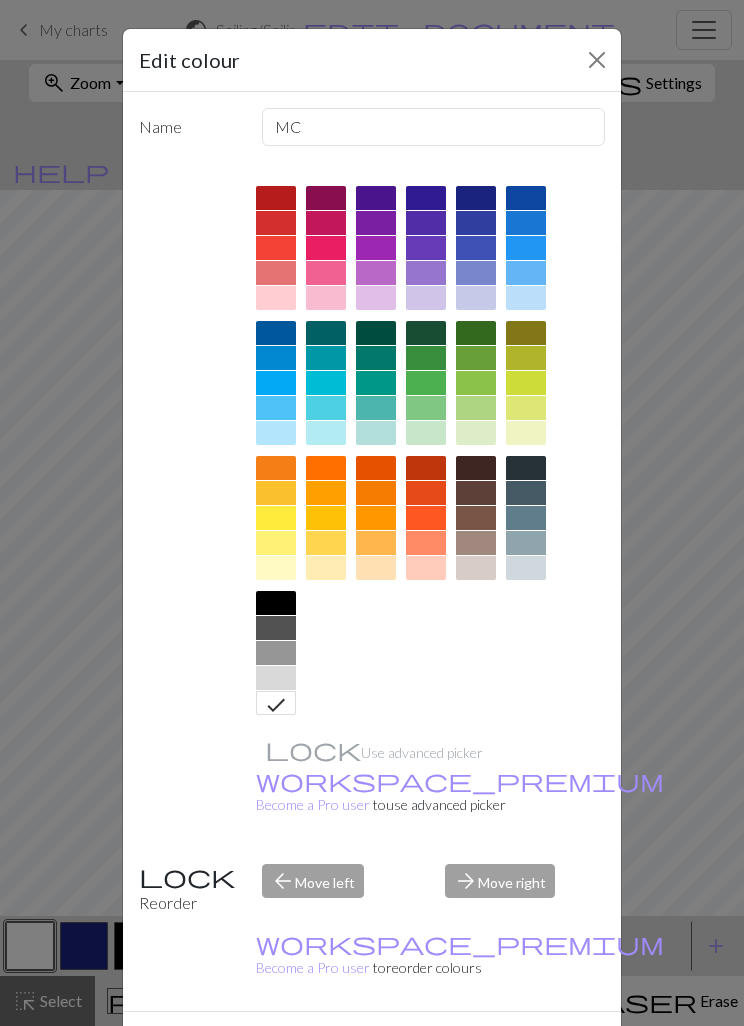 click at bounding box center (526, 298) 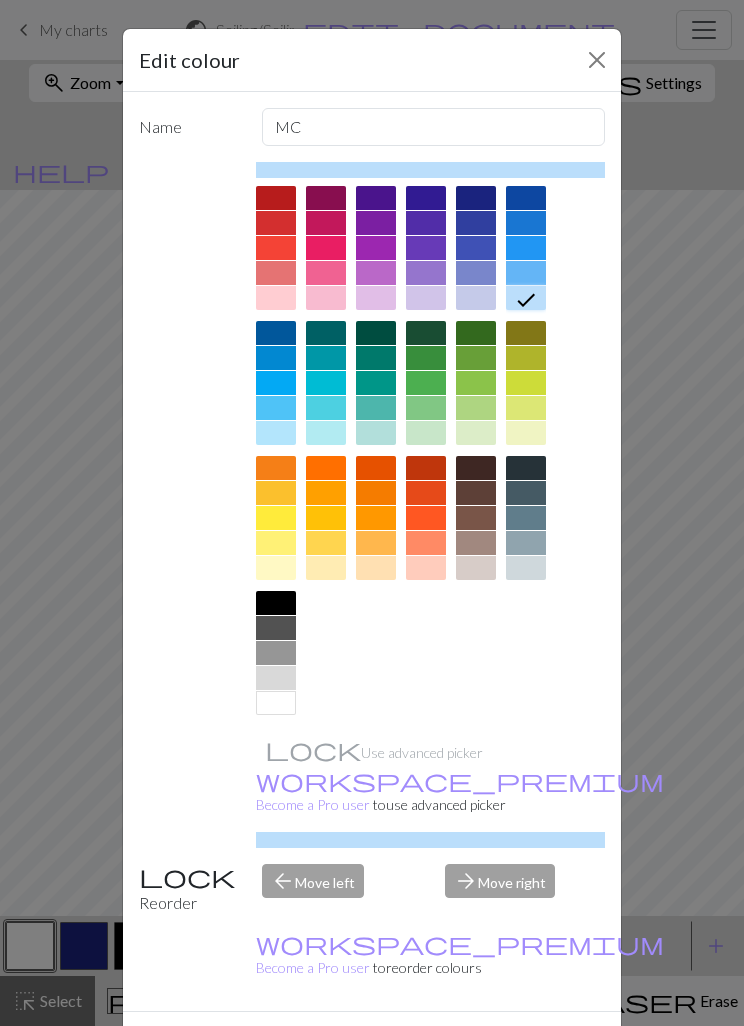 click on "Done" at bounding box center [492, 1047] 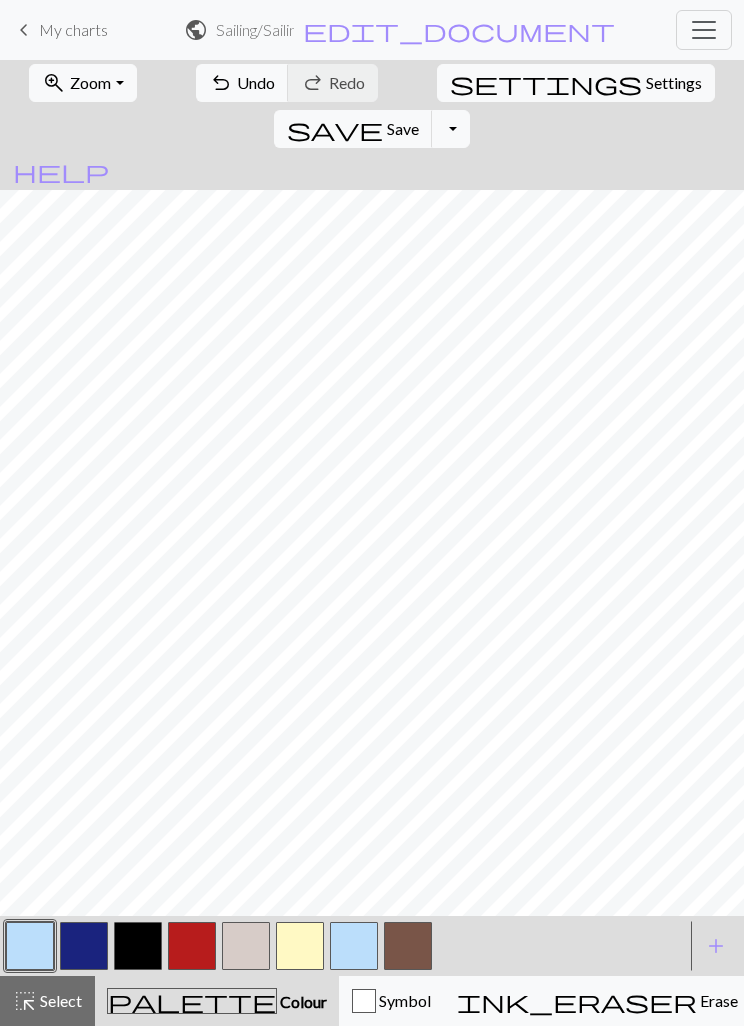 click on "save" at bounding box center (335, 129) 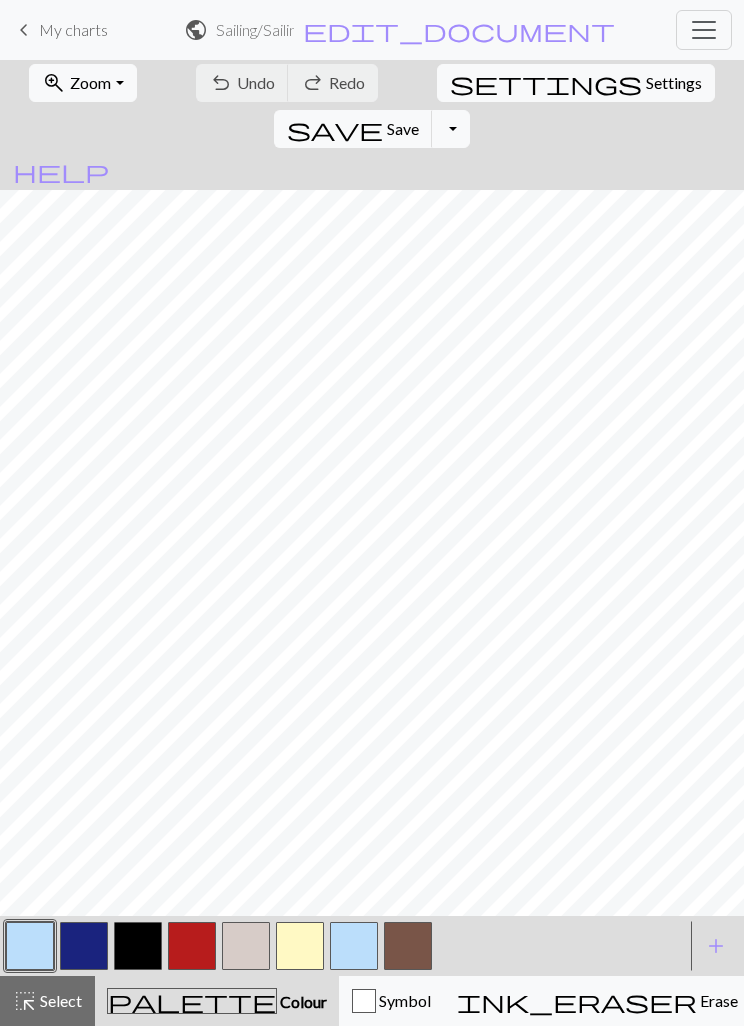 click at bounding box center [246, 946] 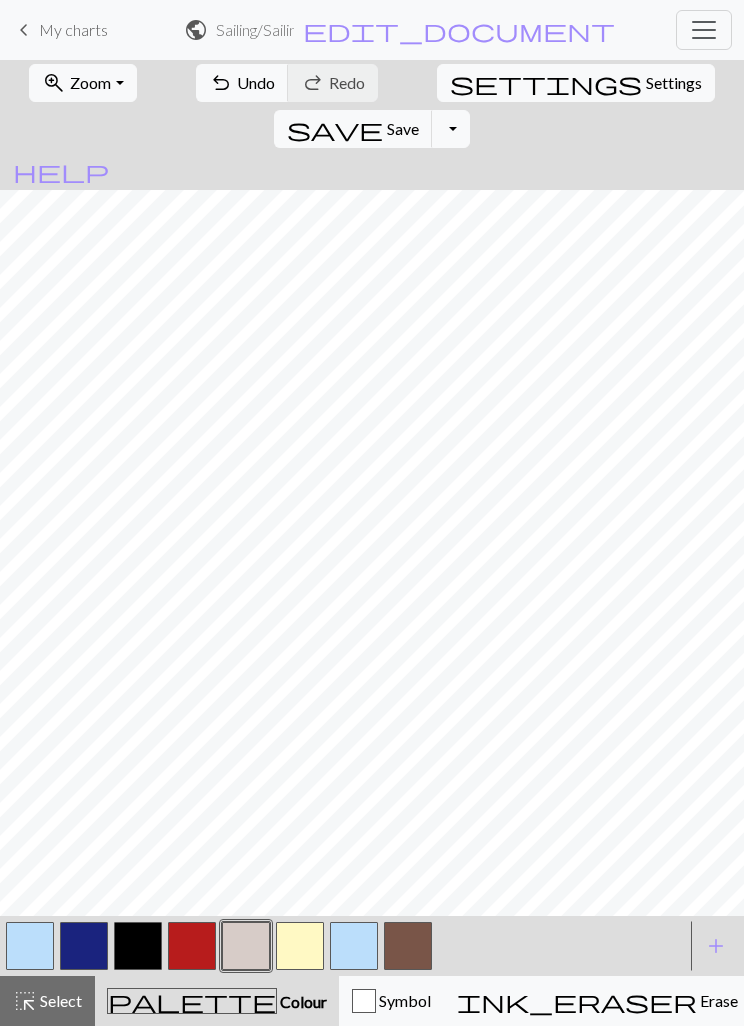 click at bounding box center [30, 946] 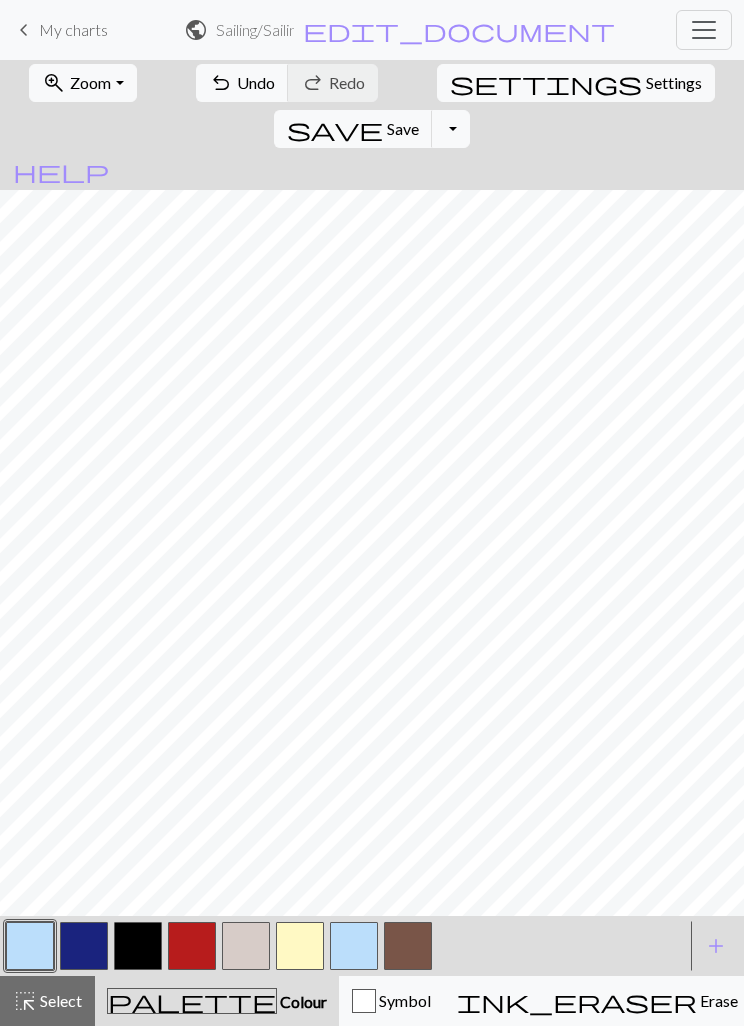 click at bounding box center [246, 946] 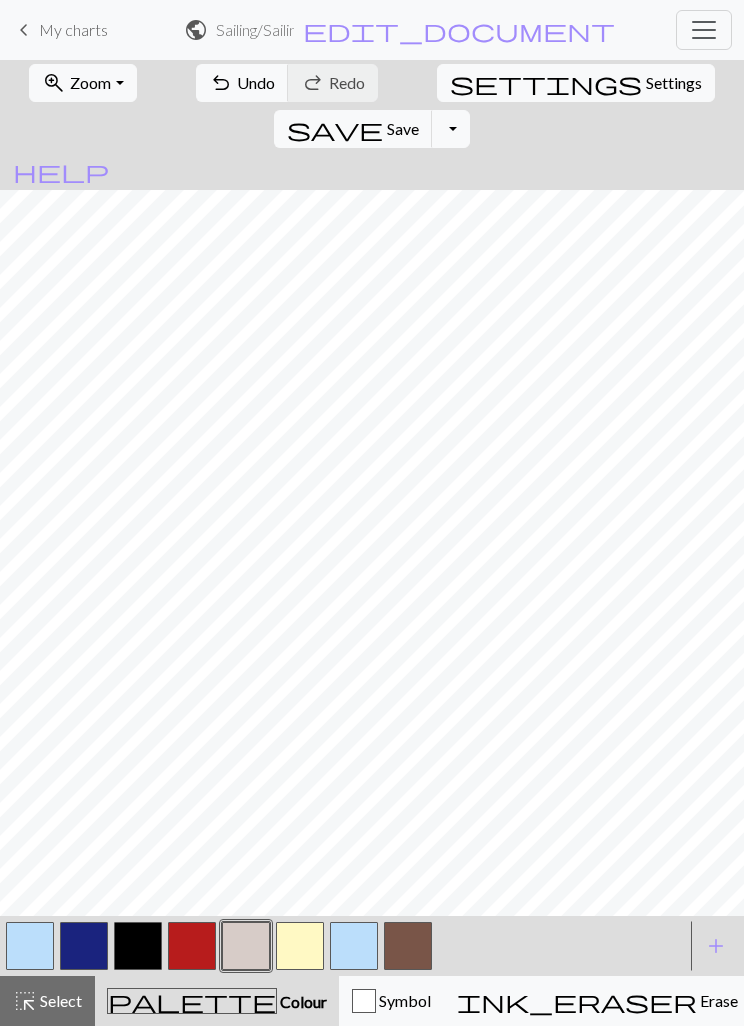 click at bounding box center (300, 946) 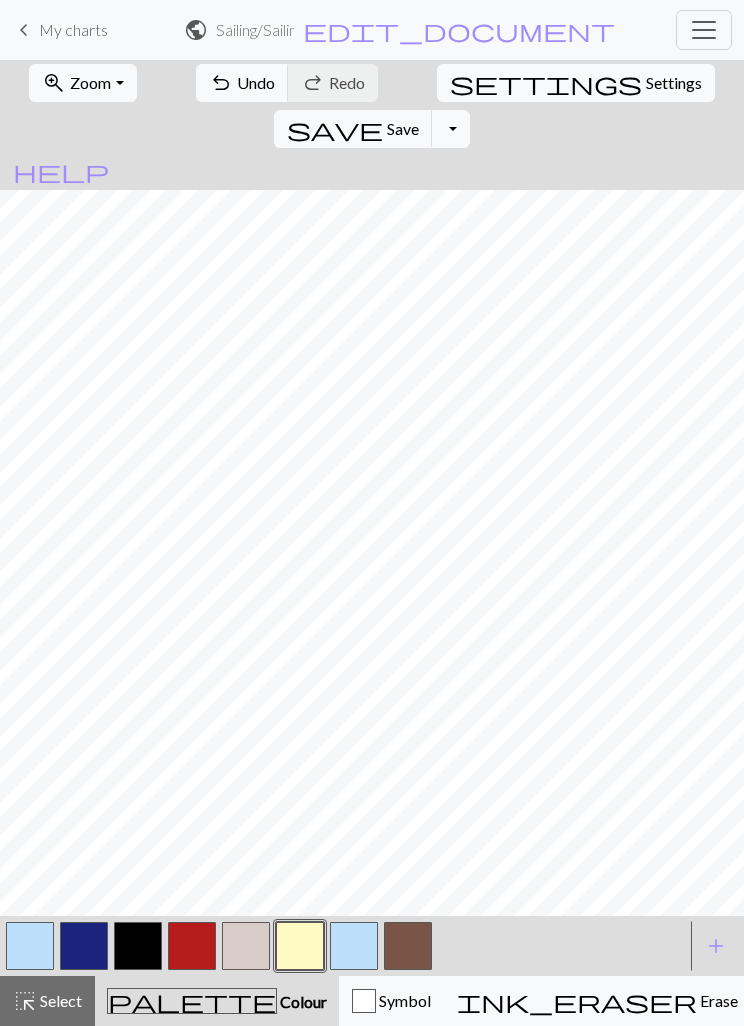 click on "Save" at bounding box center (403, 128) 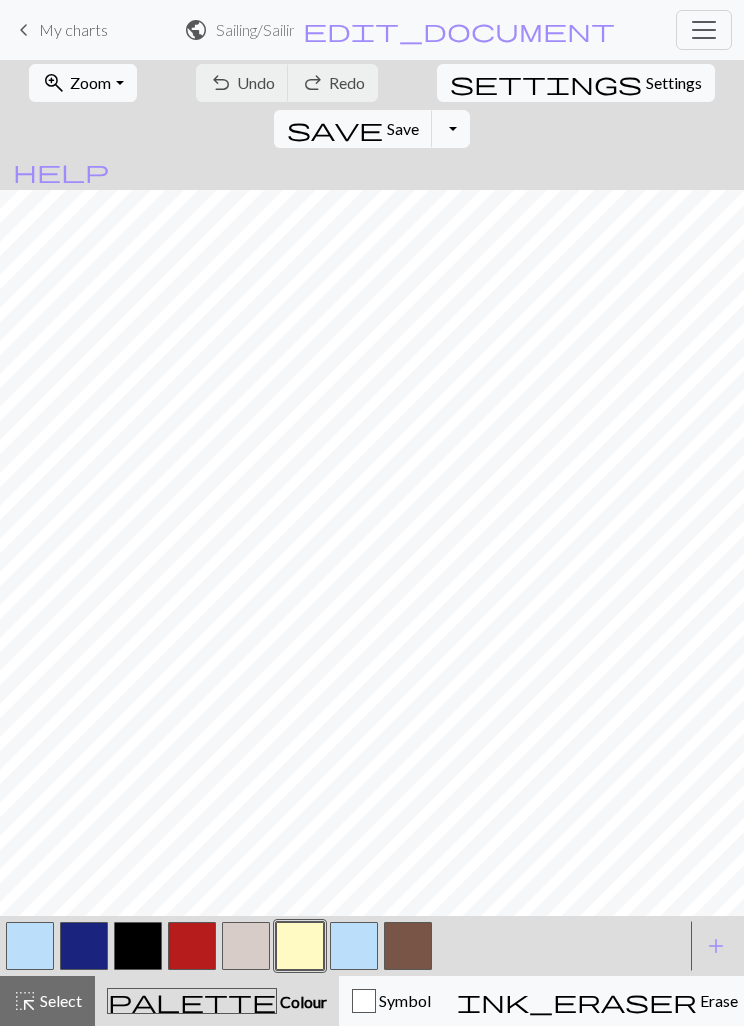 click on "Settings" at bounding box center [674, 83] 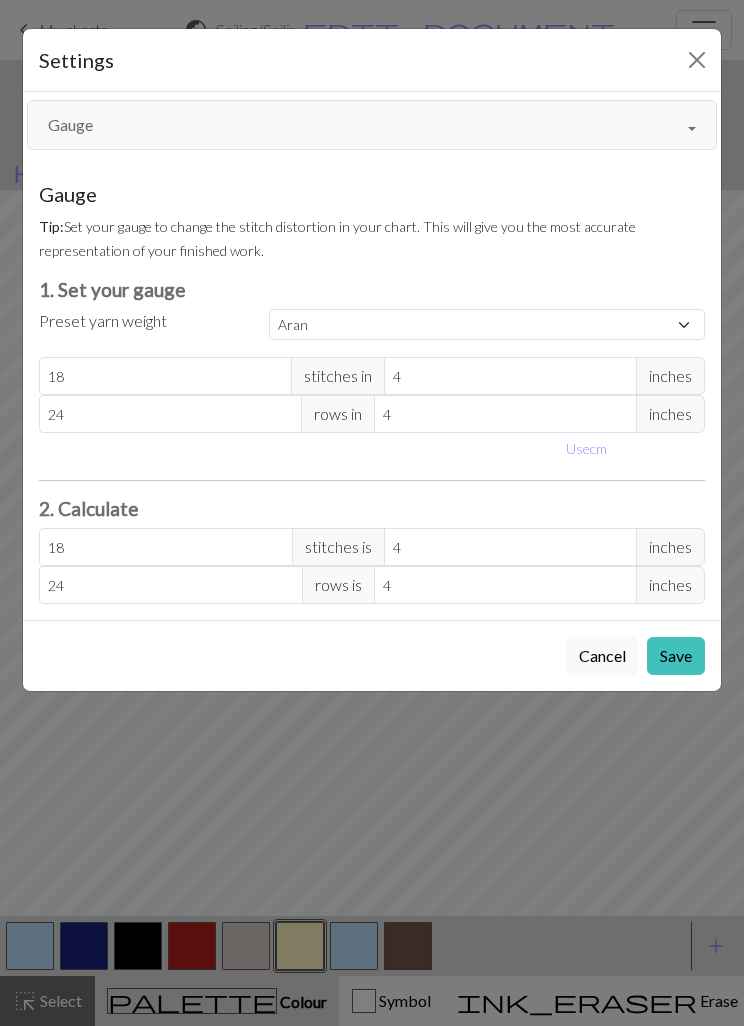 click on "Gauge" at bounding box center [372, 125] 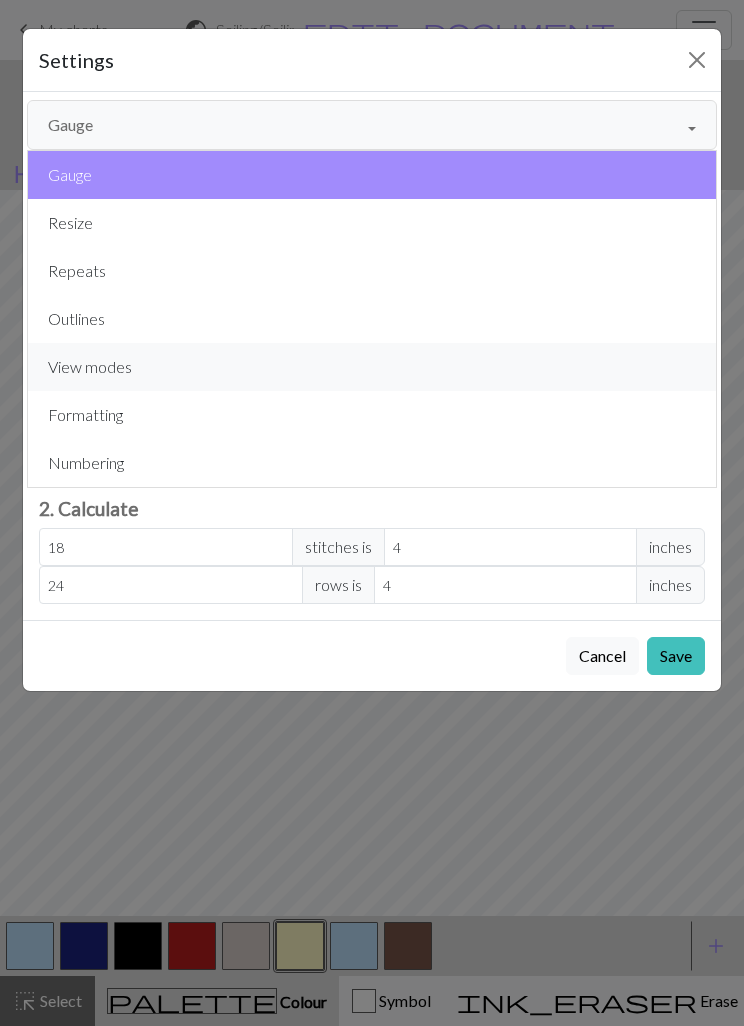 click on "View modes" at bounding box center (372, 367) 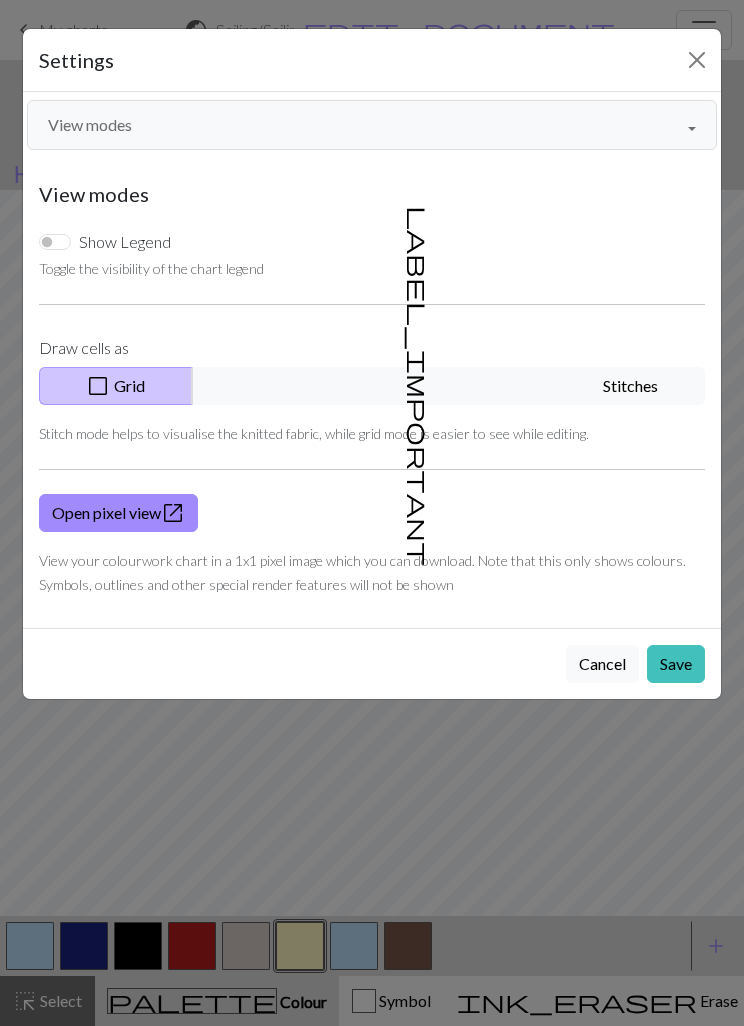 click on "label_important Stitches" at bounding box center (448, 386) 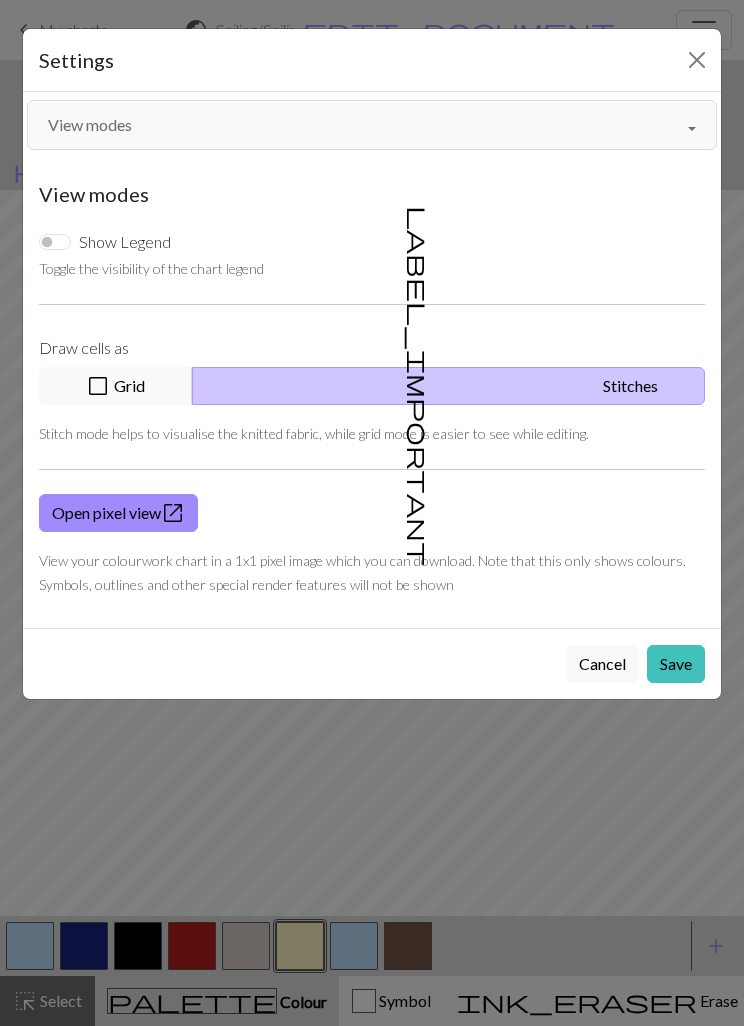 click on "Save" at bounding box center [676, 664] 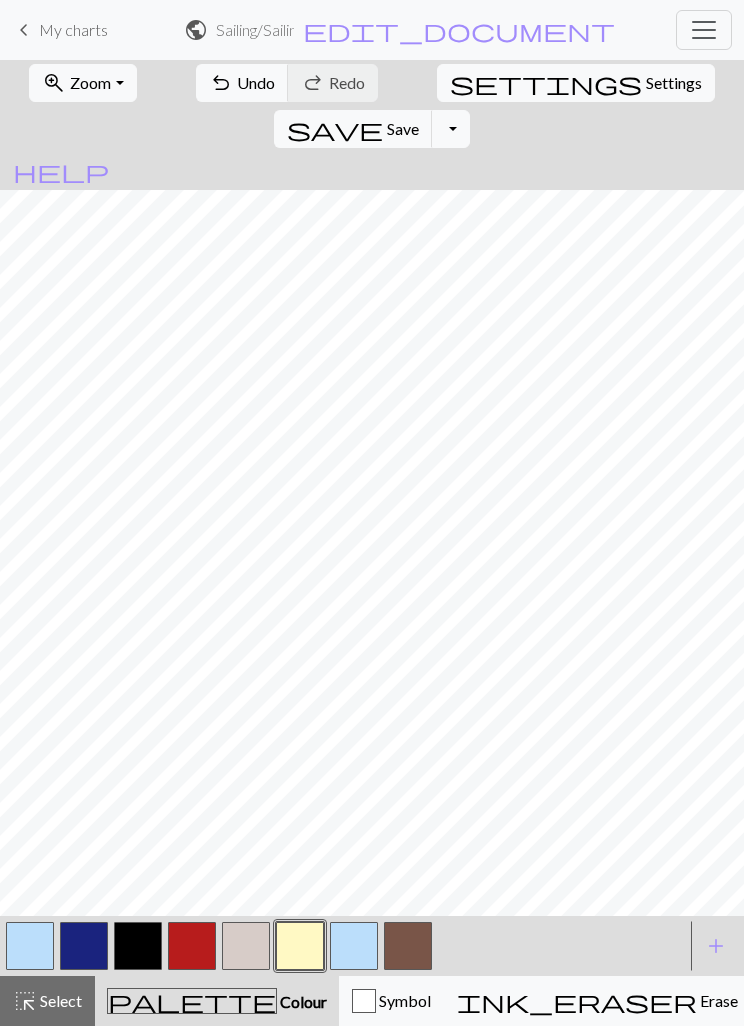click on "Save" at bounding box center (403, 128) 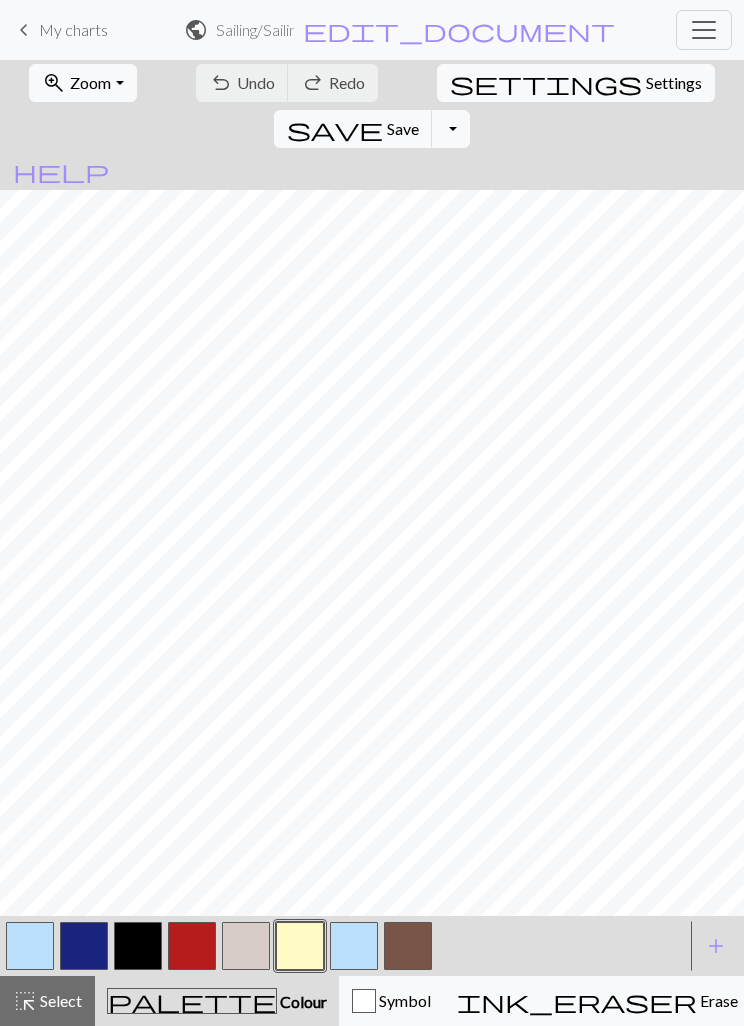 click on "My charts" at bounding box center [73, 29] 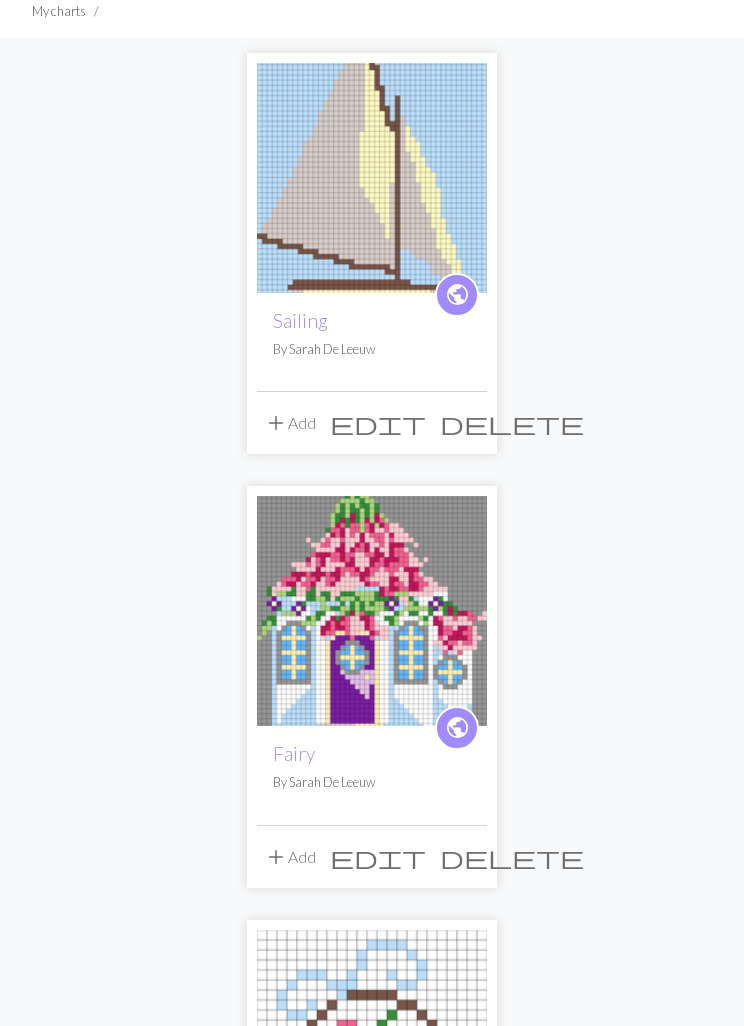 scroll, scrollTop: 0, scrollLeft: 0, axis: both 